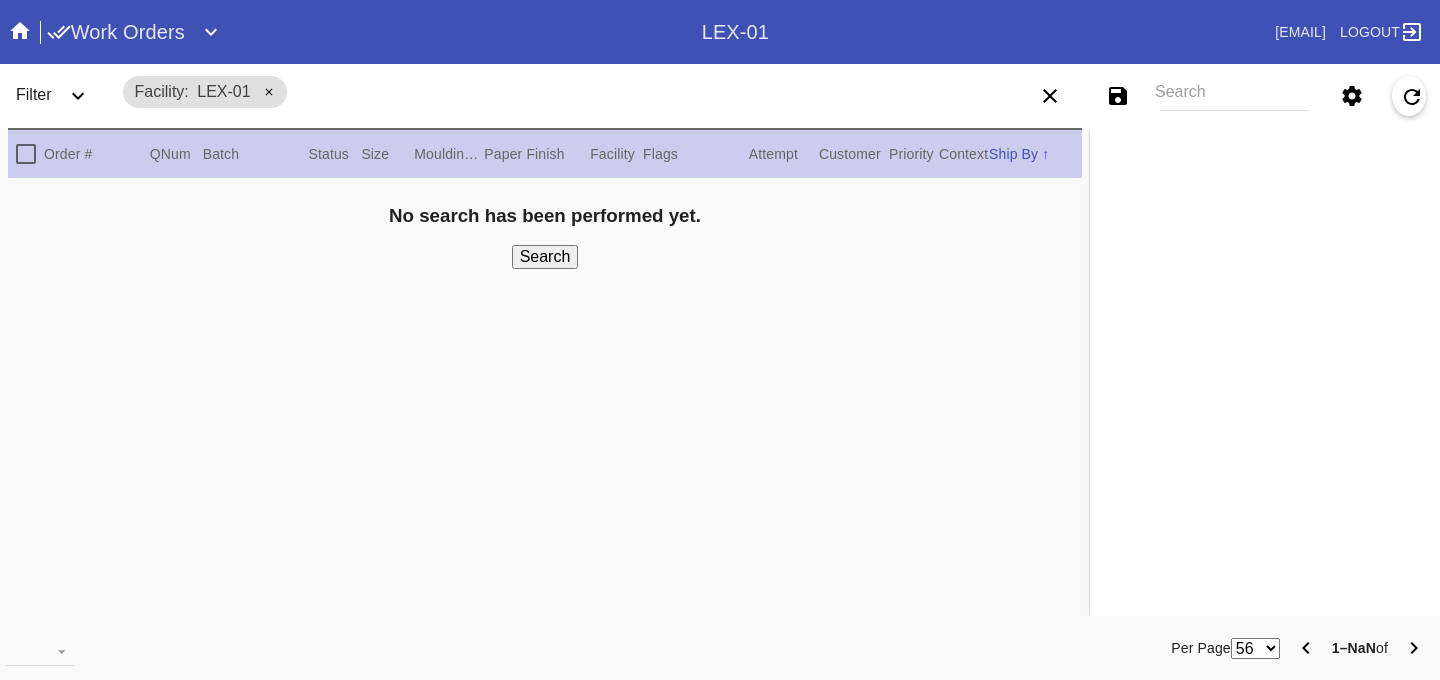 scroll, scrollTop: 0, scrollLeft: 0, axis: both 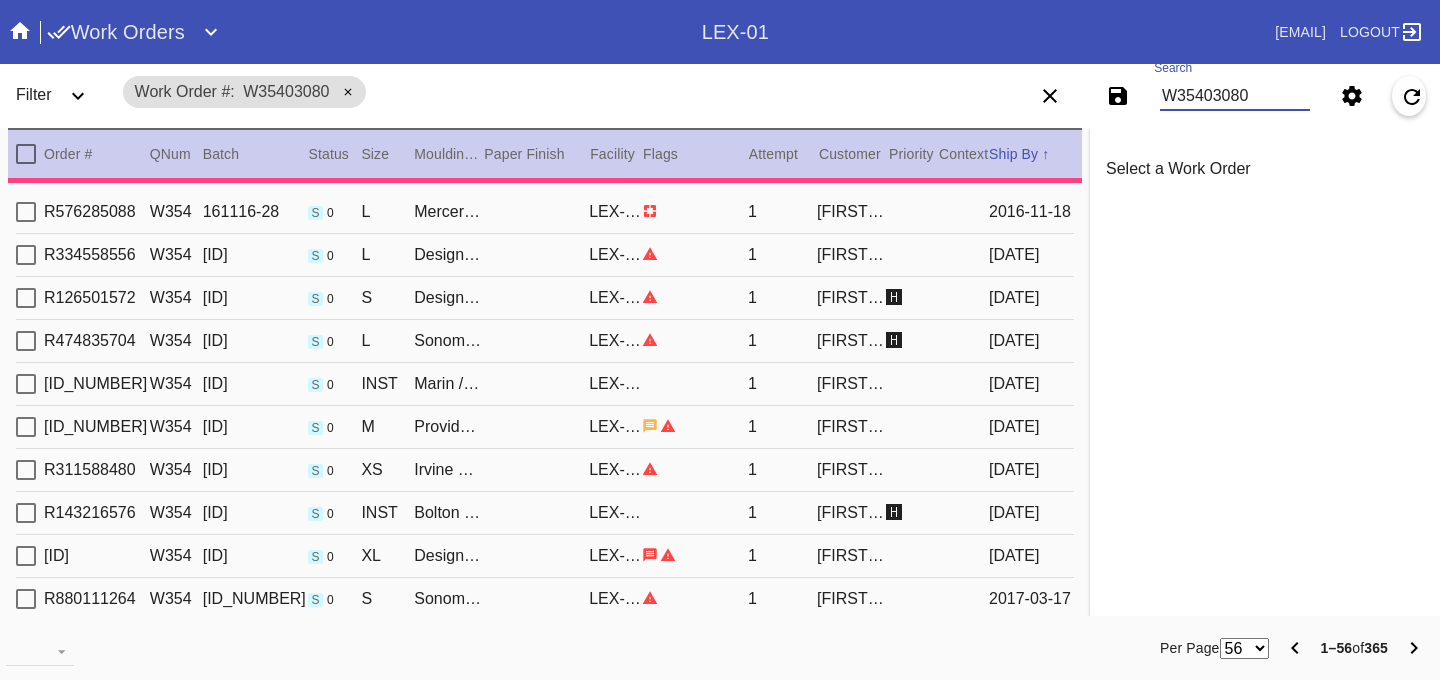 type on "W354030806" 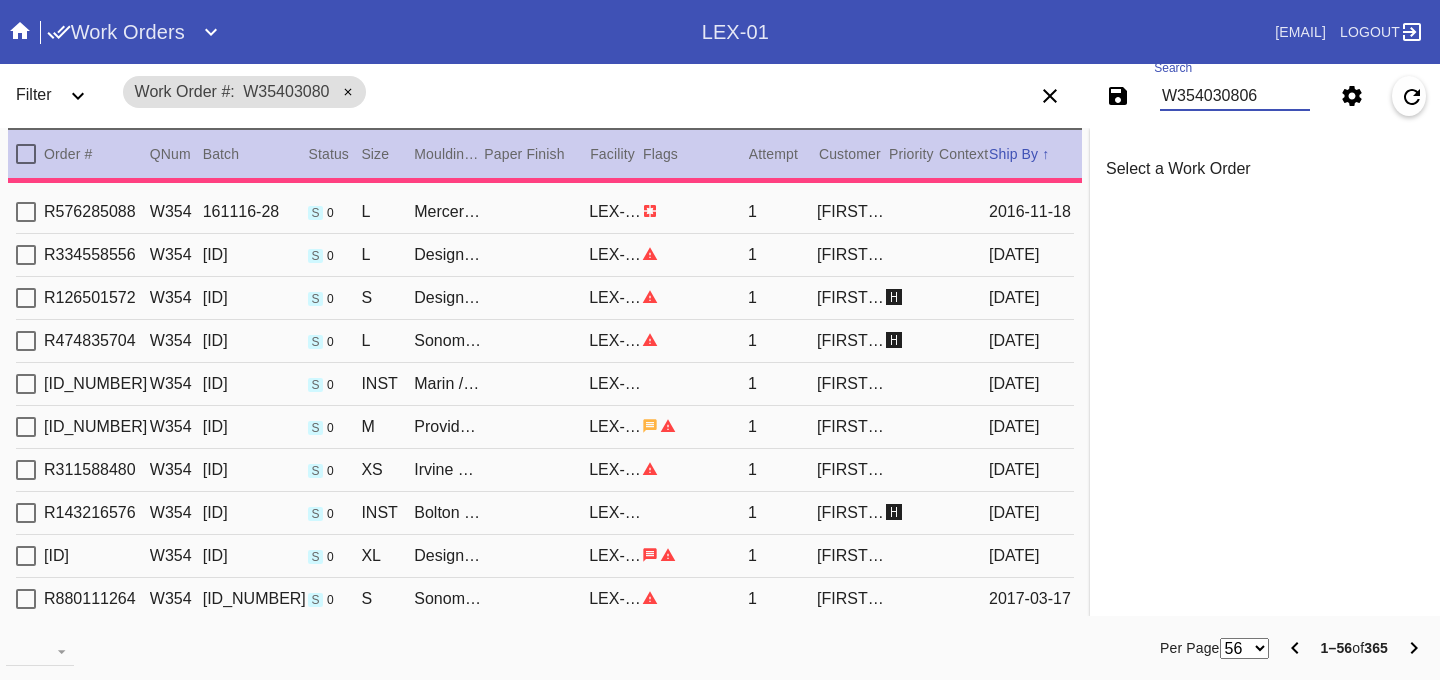 type on "2.0" 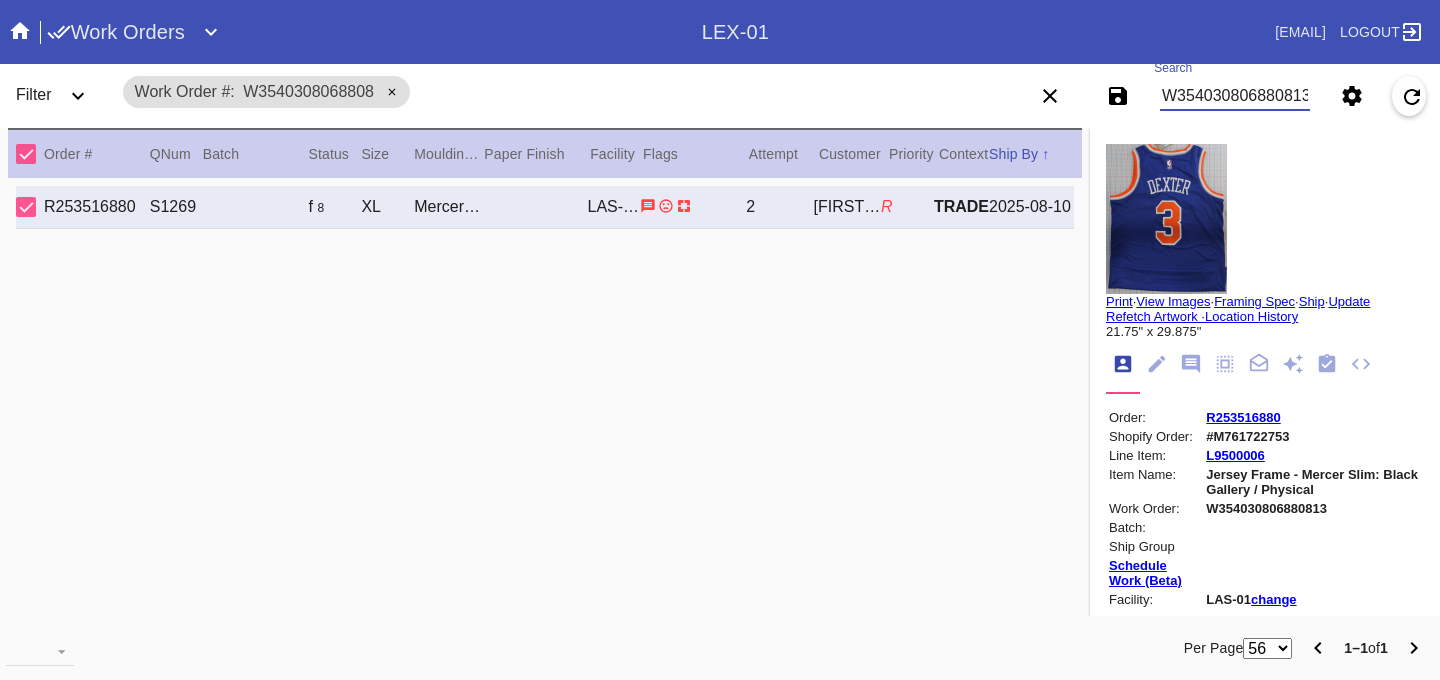scroll, scrollTop: 0, scrollLeft: 3, axis: horizontal 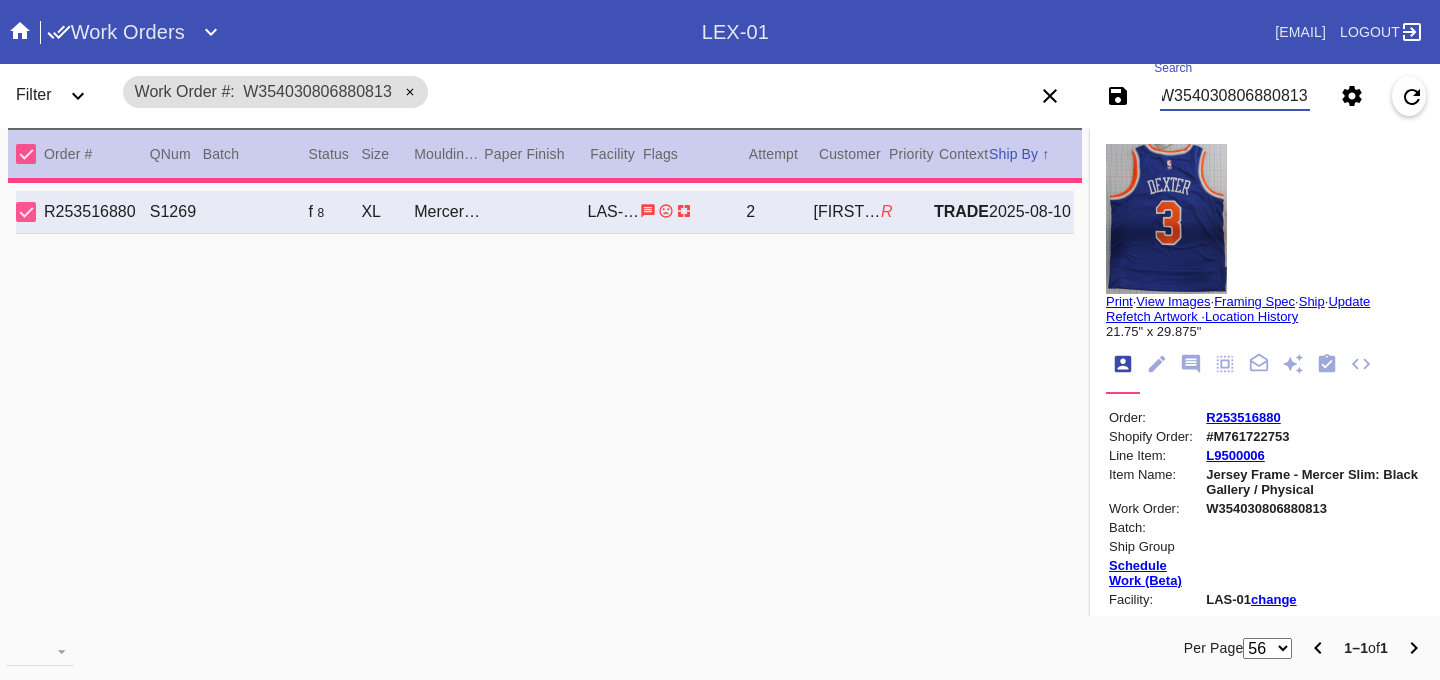 type on "W354030806880813" 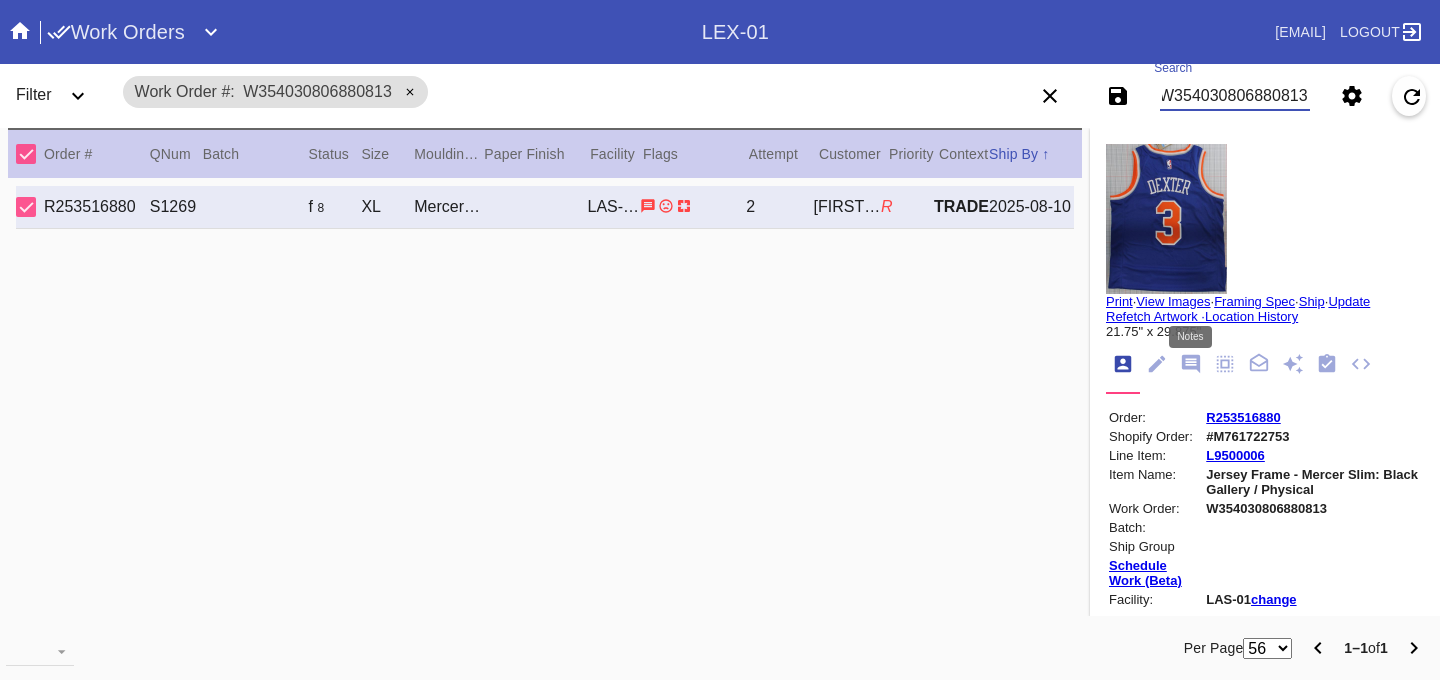 scroll, scrollTop: 0, scrollLeft: 0, axis: both 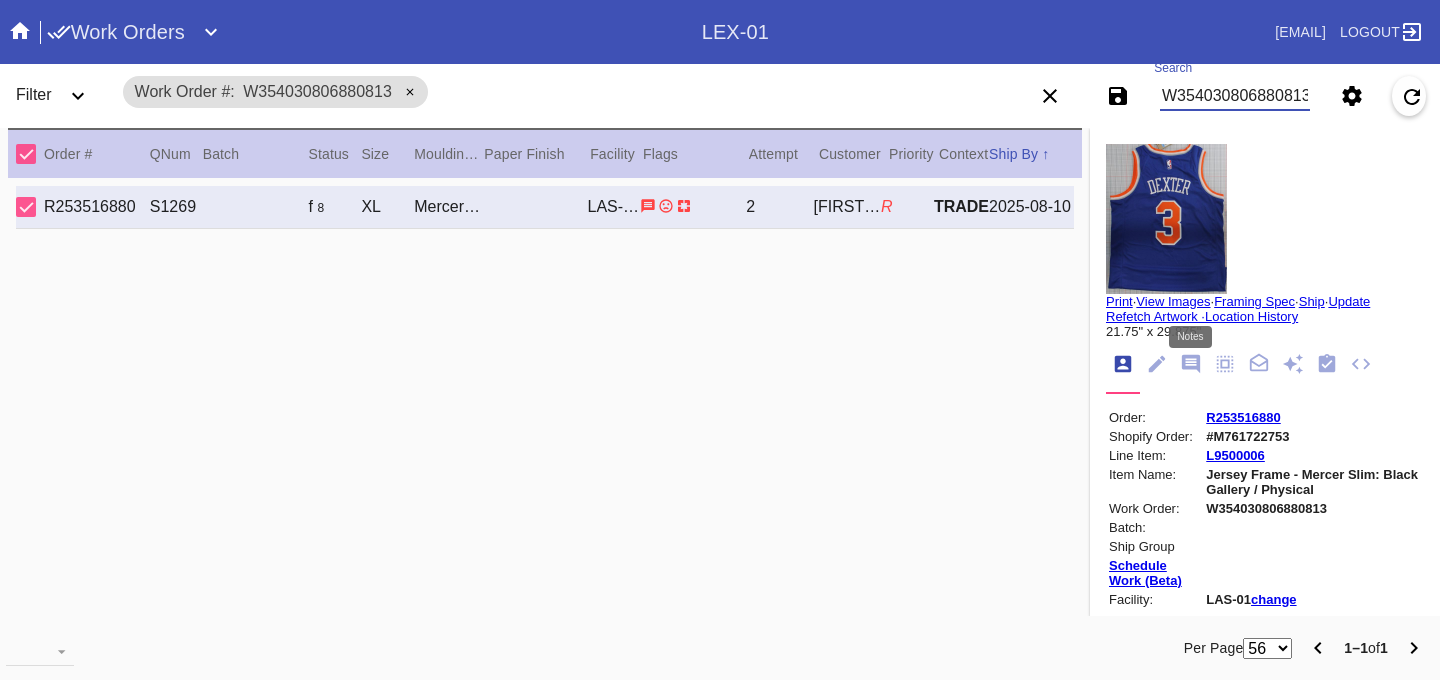 click 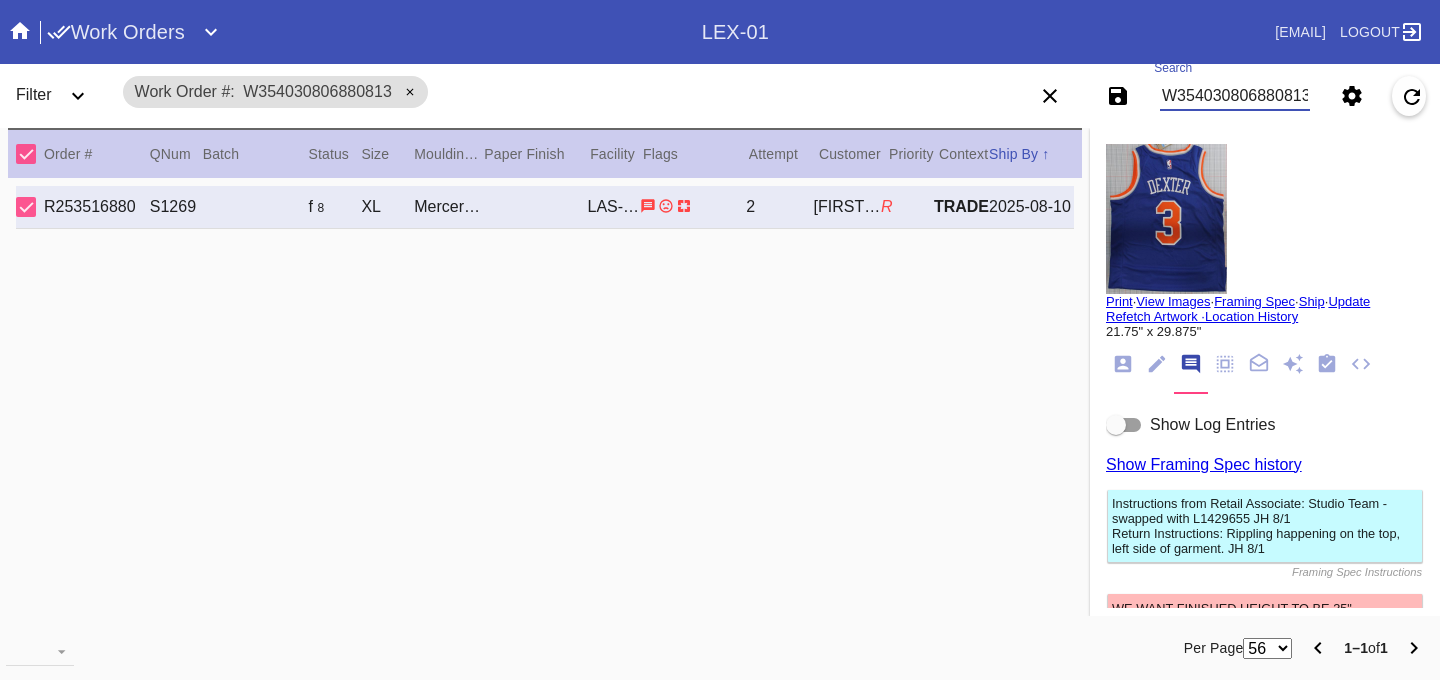 click on "W354030806880813" at bounding box center (1235, 96) 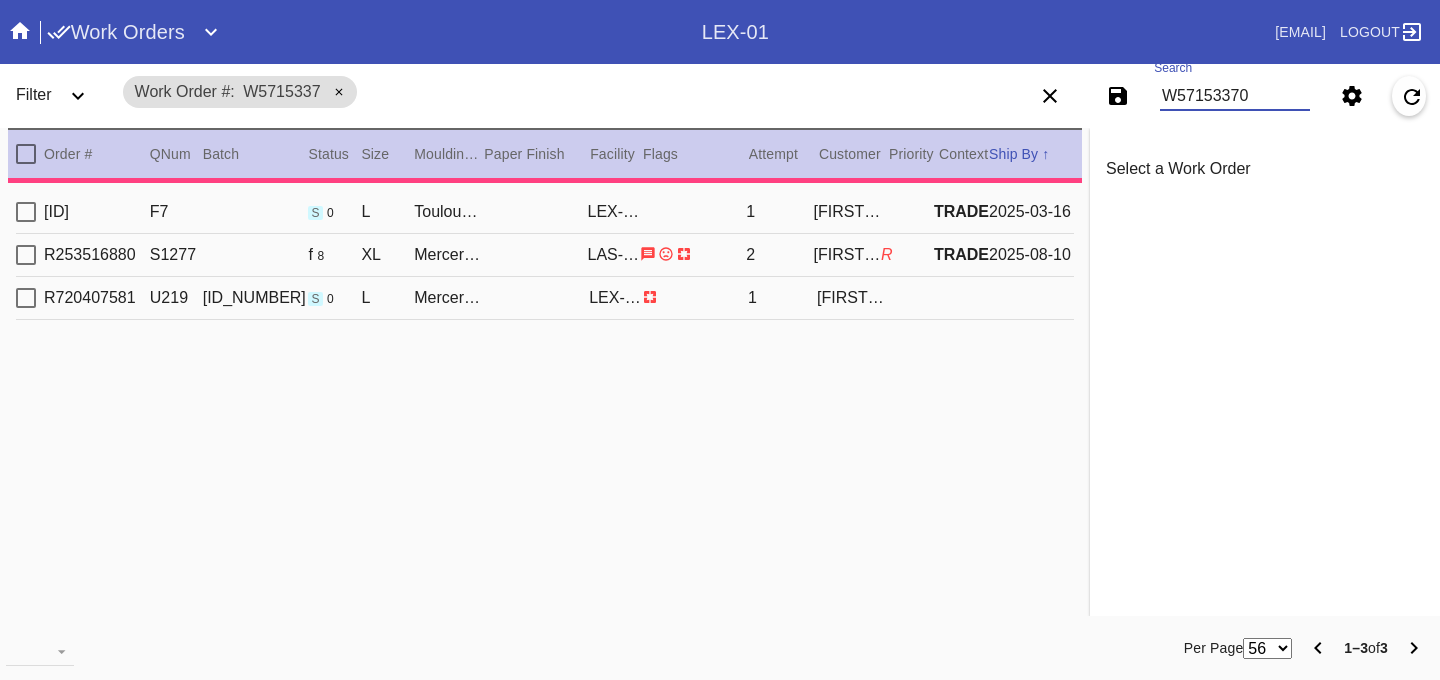 type on "W571533708" 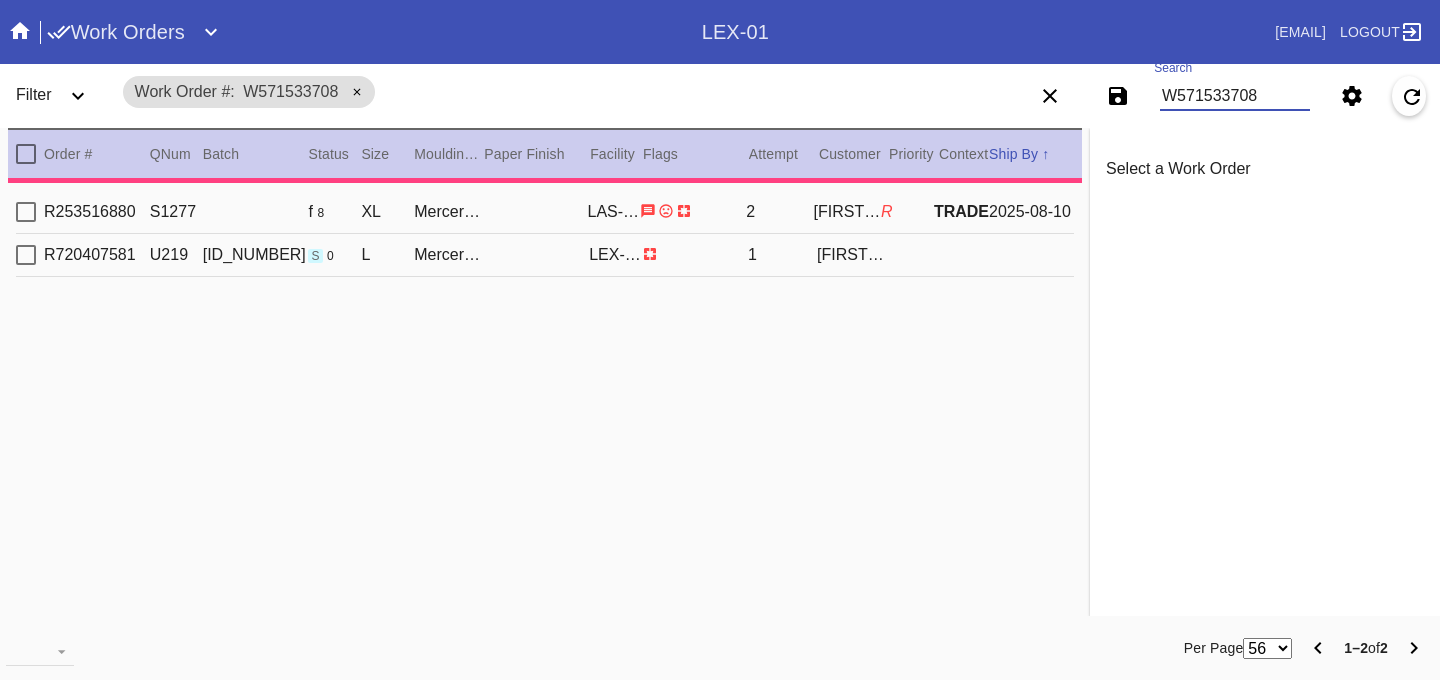 type on "2.0" 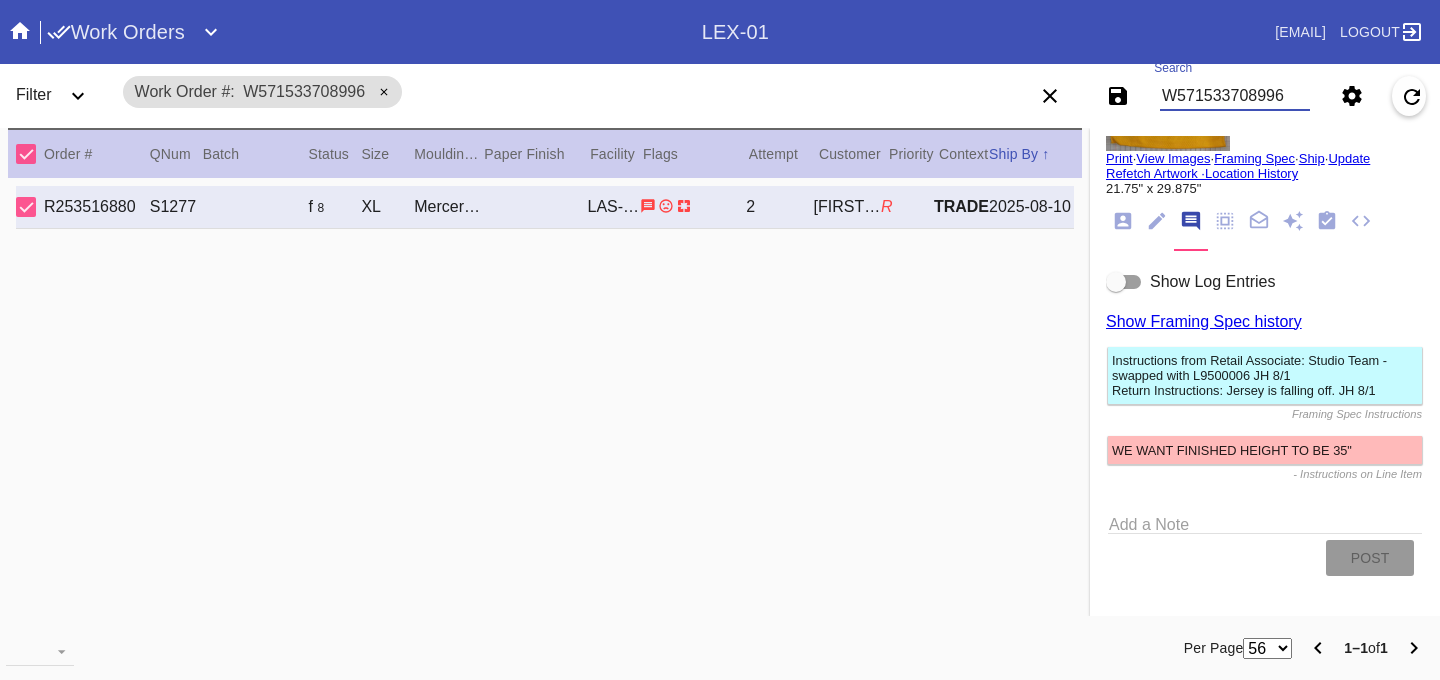 scroll, scrollTop: 148, scrollLeft: 0, axis: vertical 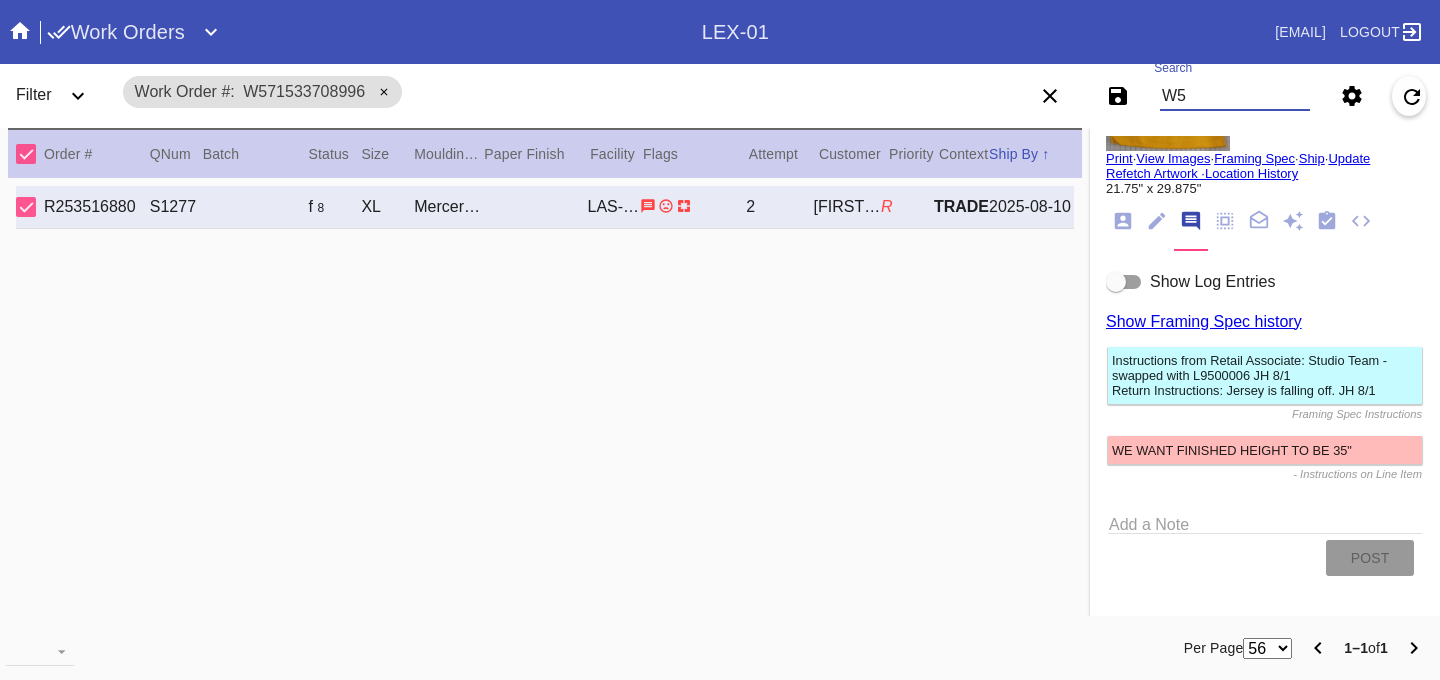 type on "W" 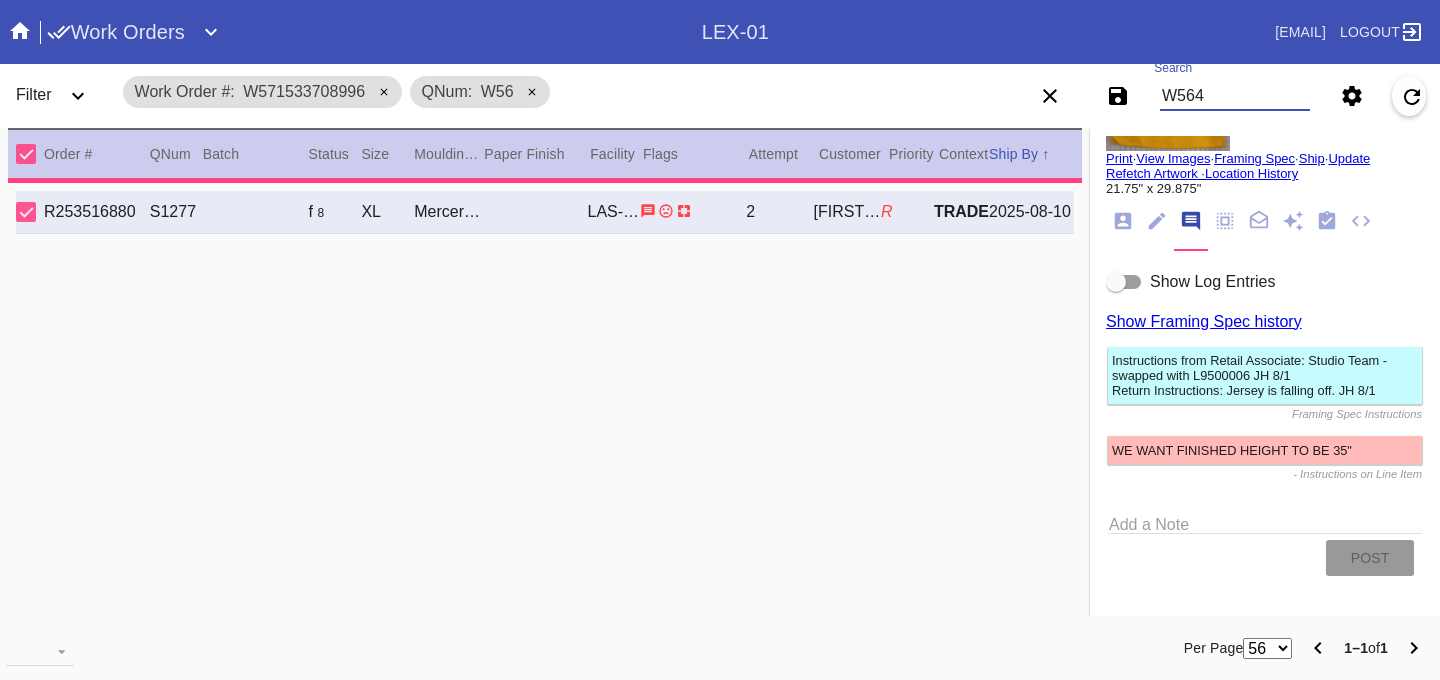 scroll, scrollTop: 0, scrollLeft: 0, axis: both 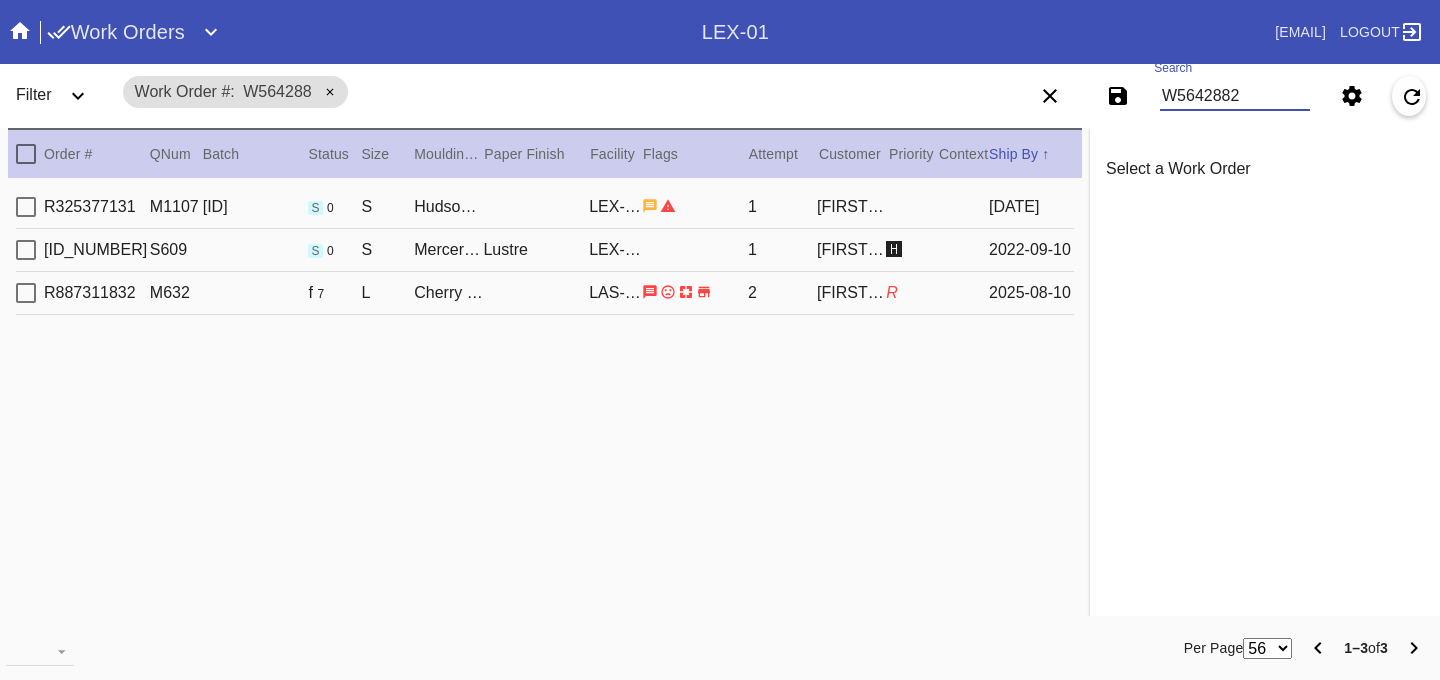 type on "W56428822" 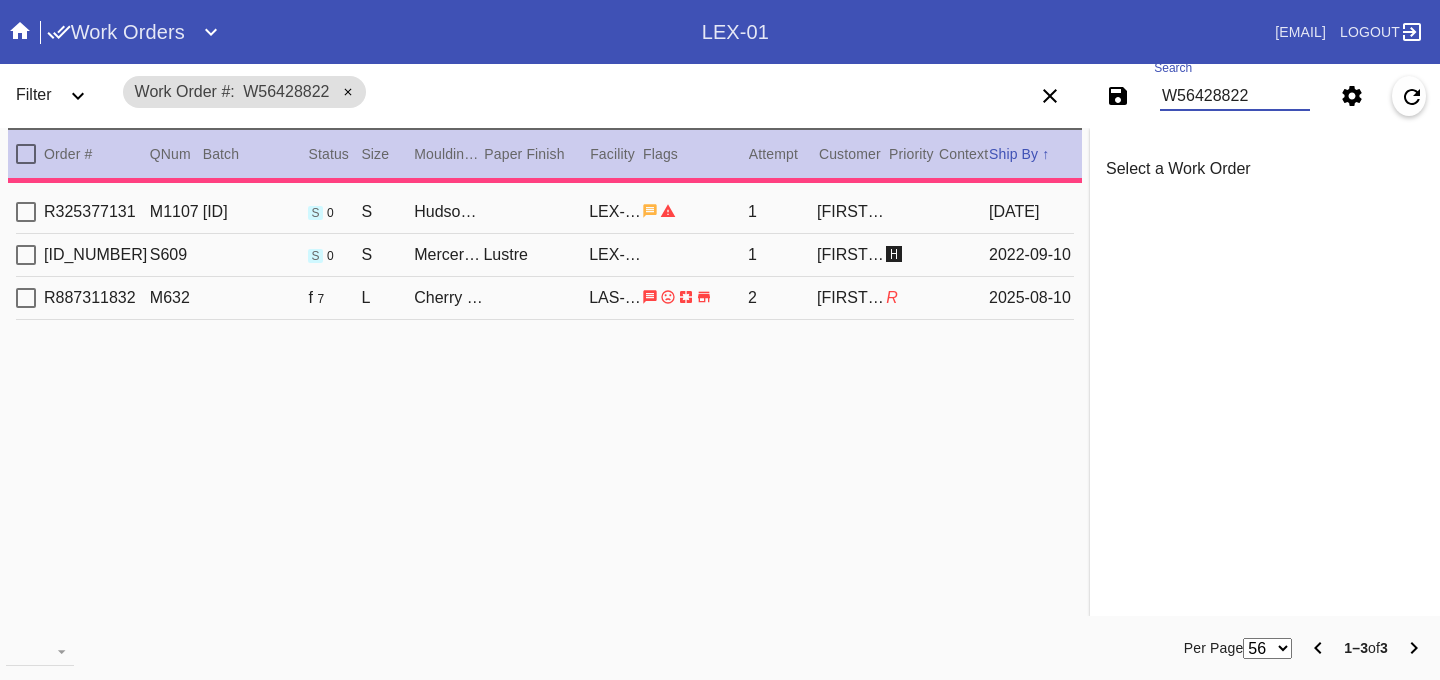type on "3.0" 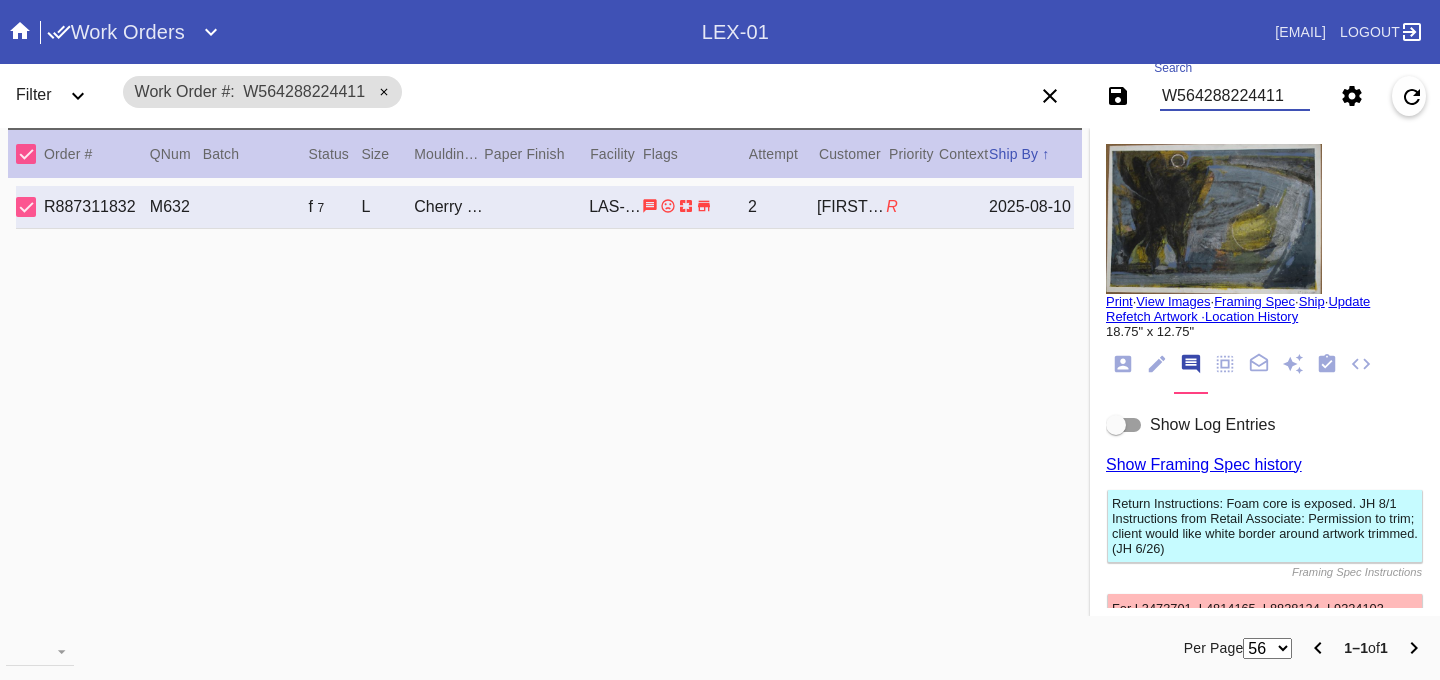 type on "W564288224411" 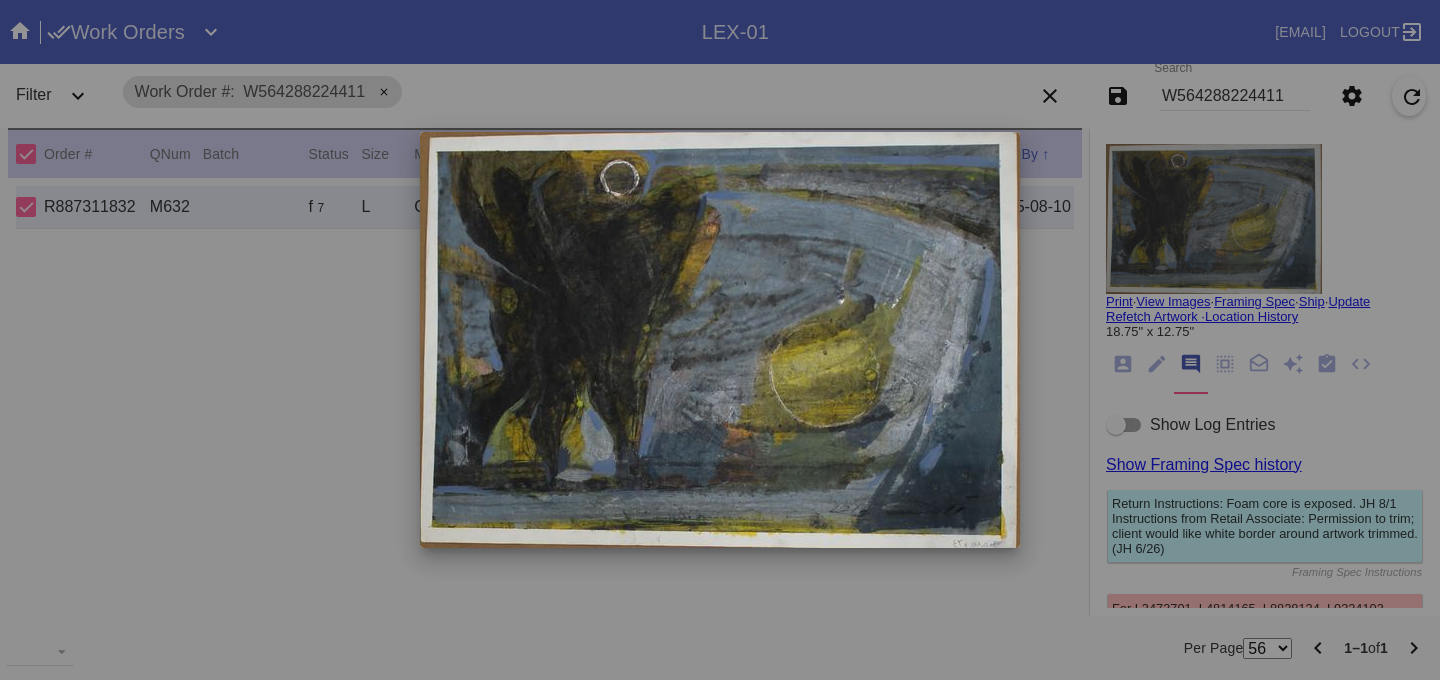 click at bounding box center [720, 340] 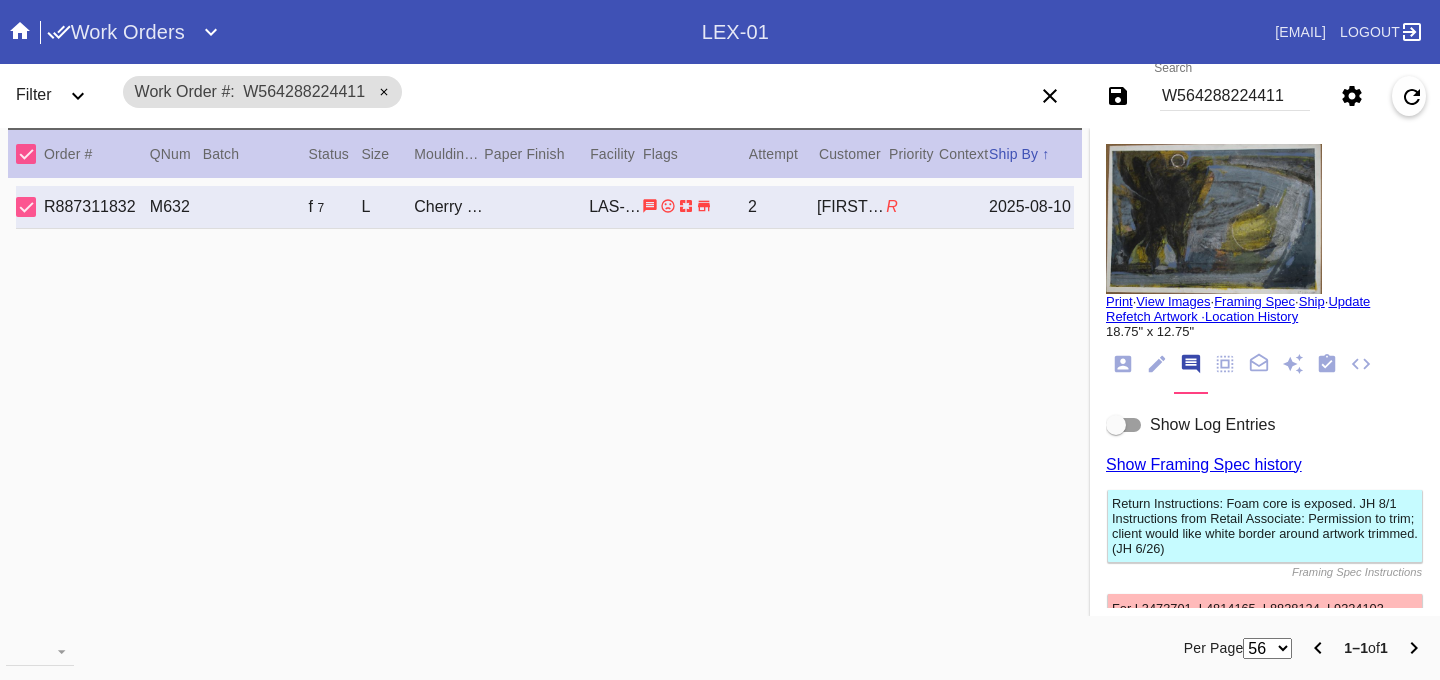 click on "W564288224411" at bounding box center [1235, 96] 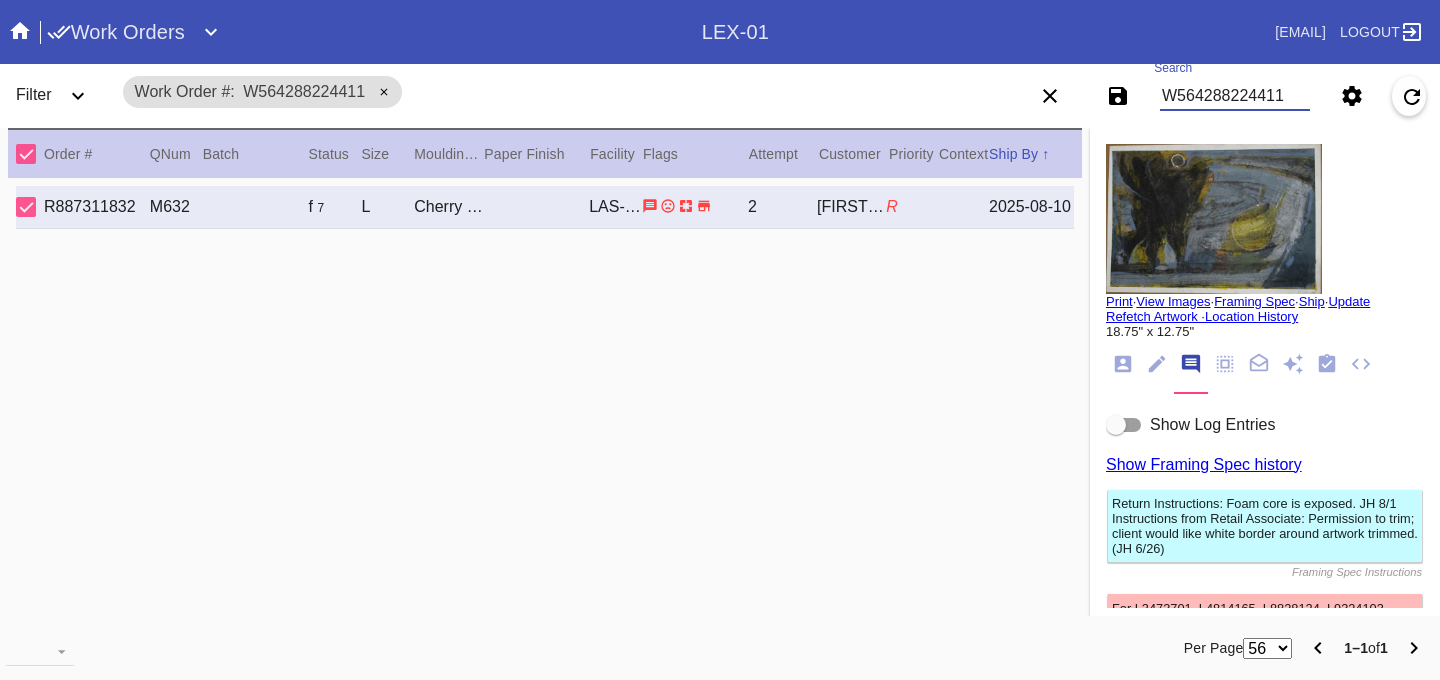 click on "W564288224411" at bounding box center [1235, 96] 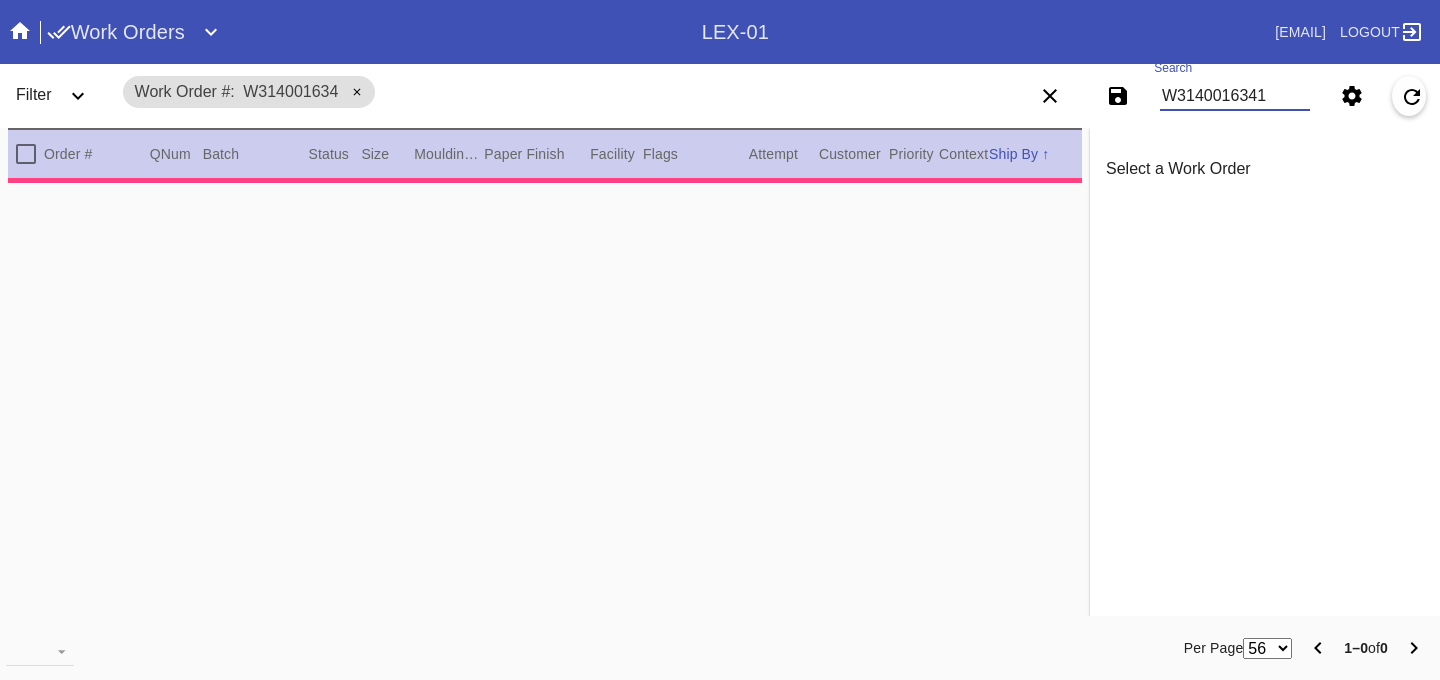 type on "W31400163419" 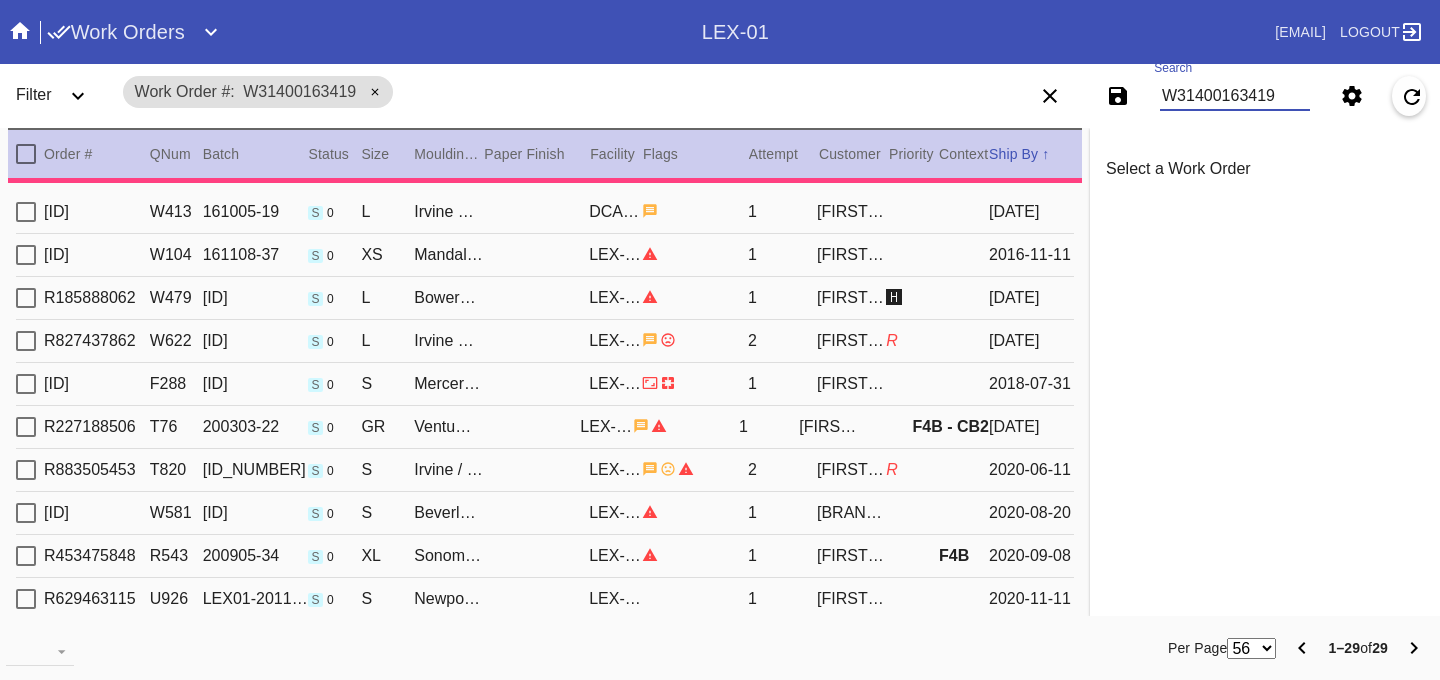 type on "1.5" 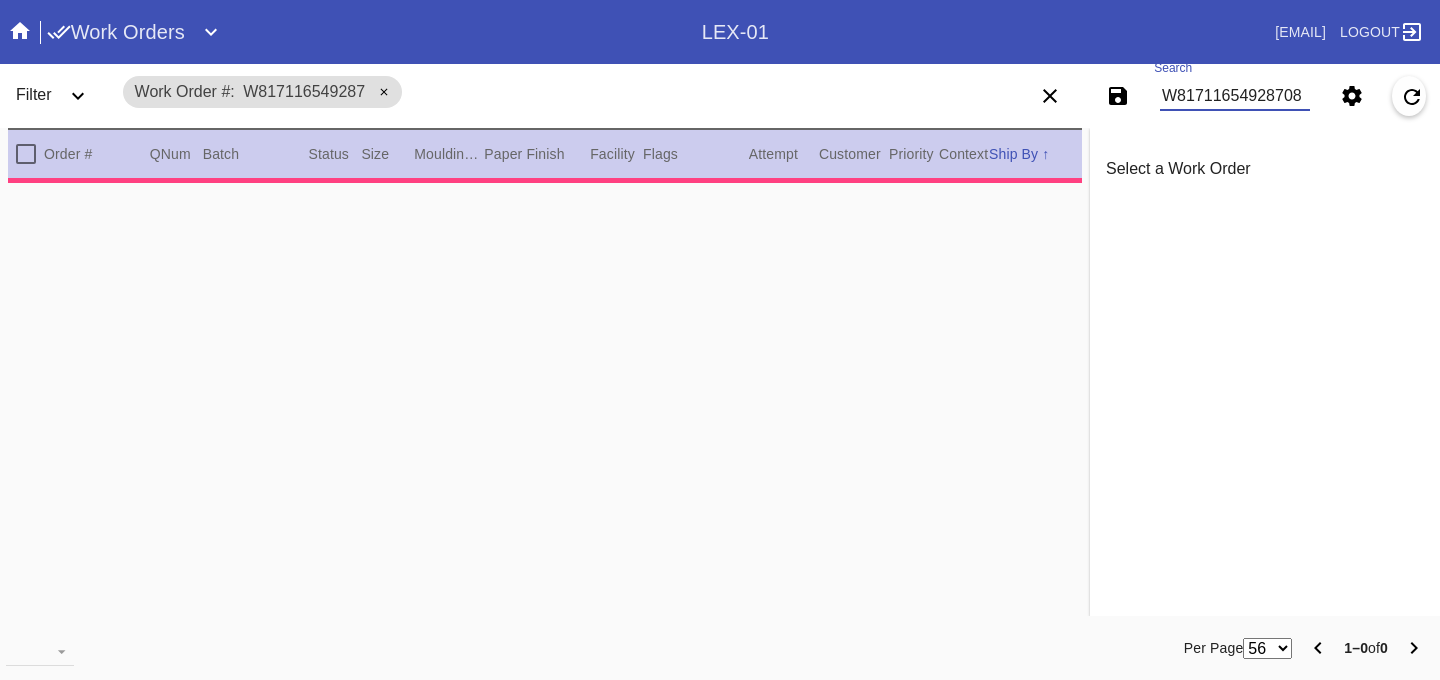 type on "W817116549287088" 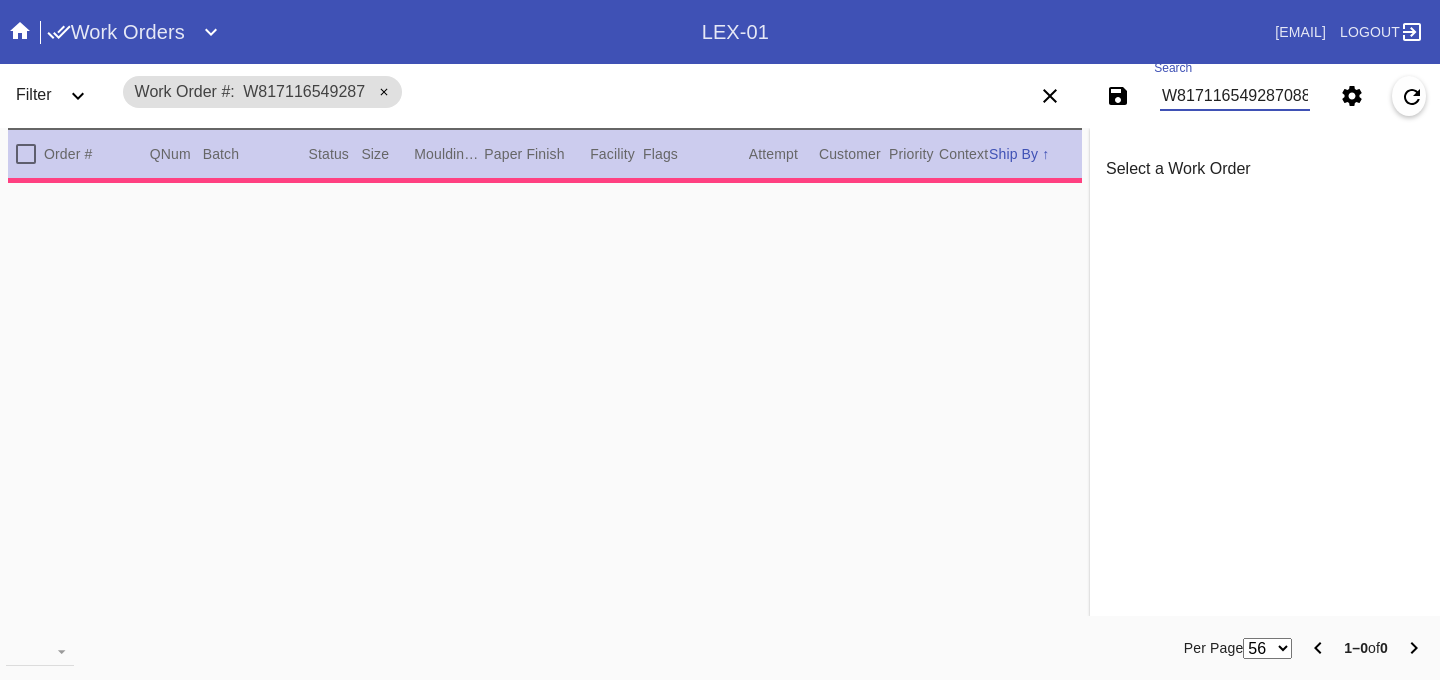 scroll, scrollTop: 0, scrollLeft: 3, axis: horizontal 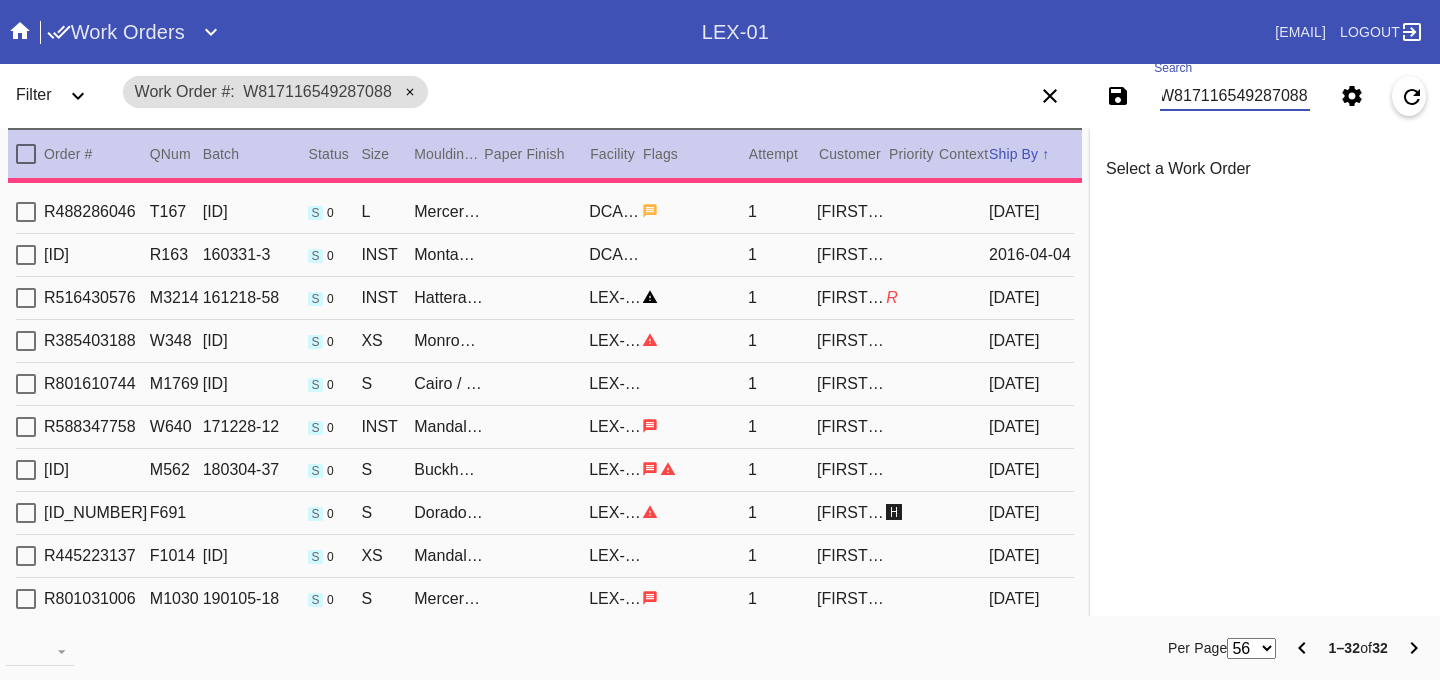 type on "0.0" 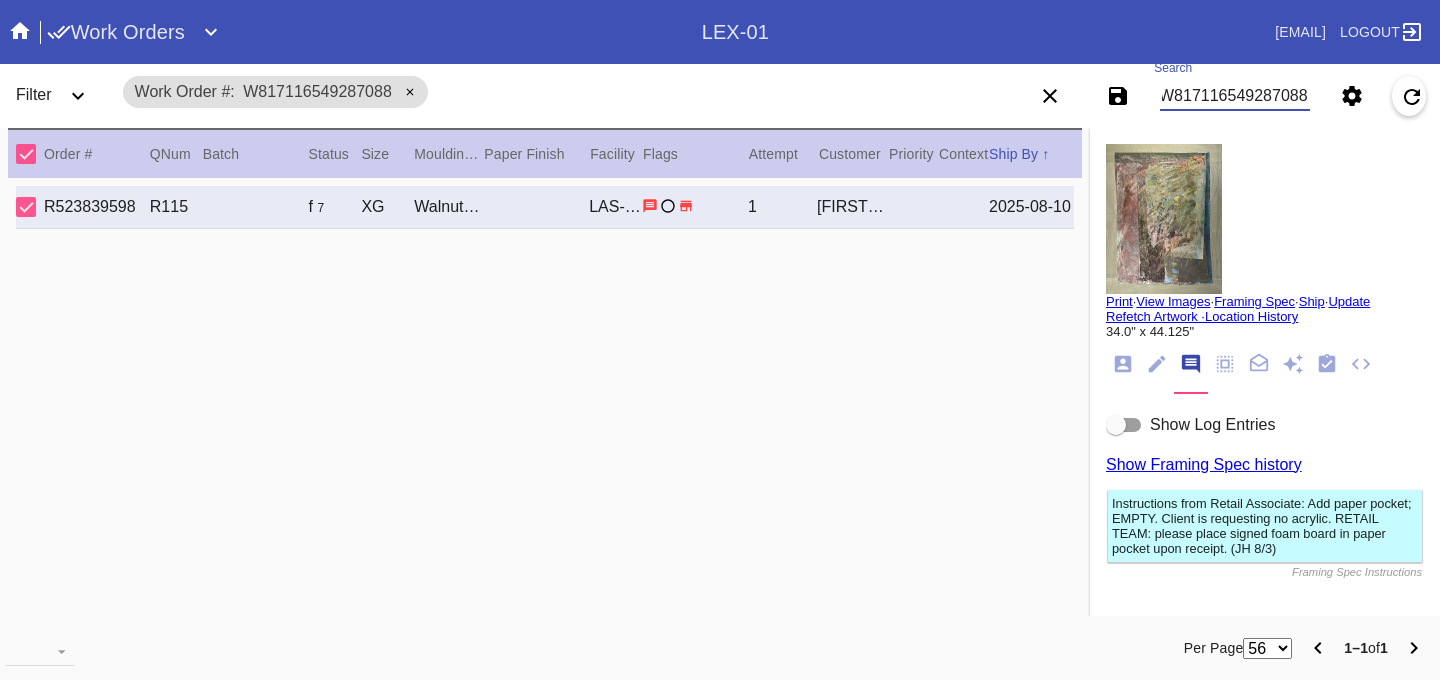 type on "W817116549287088" 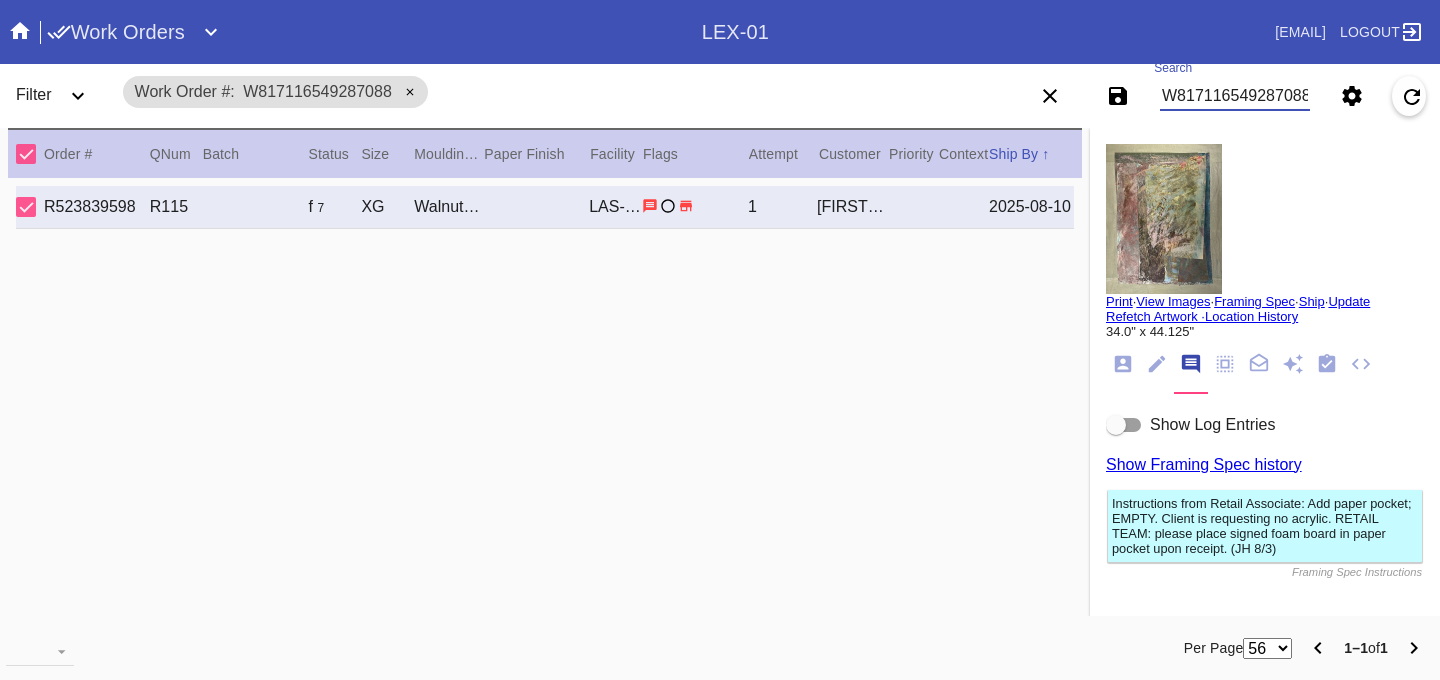 click at bounding box center (1164, 219) 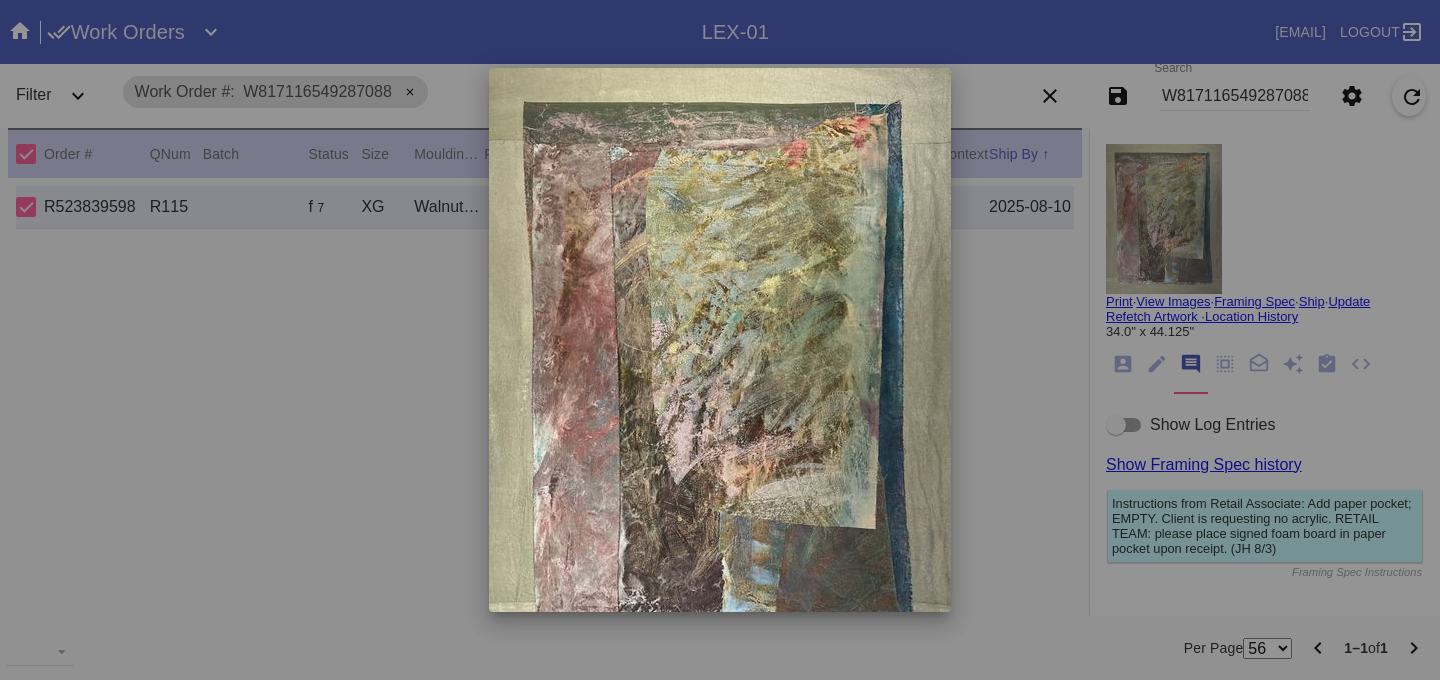 click at bounding box center (720, 340) 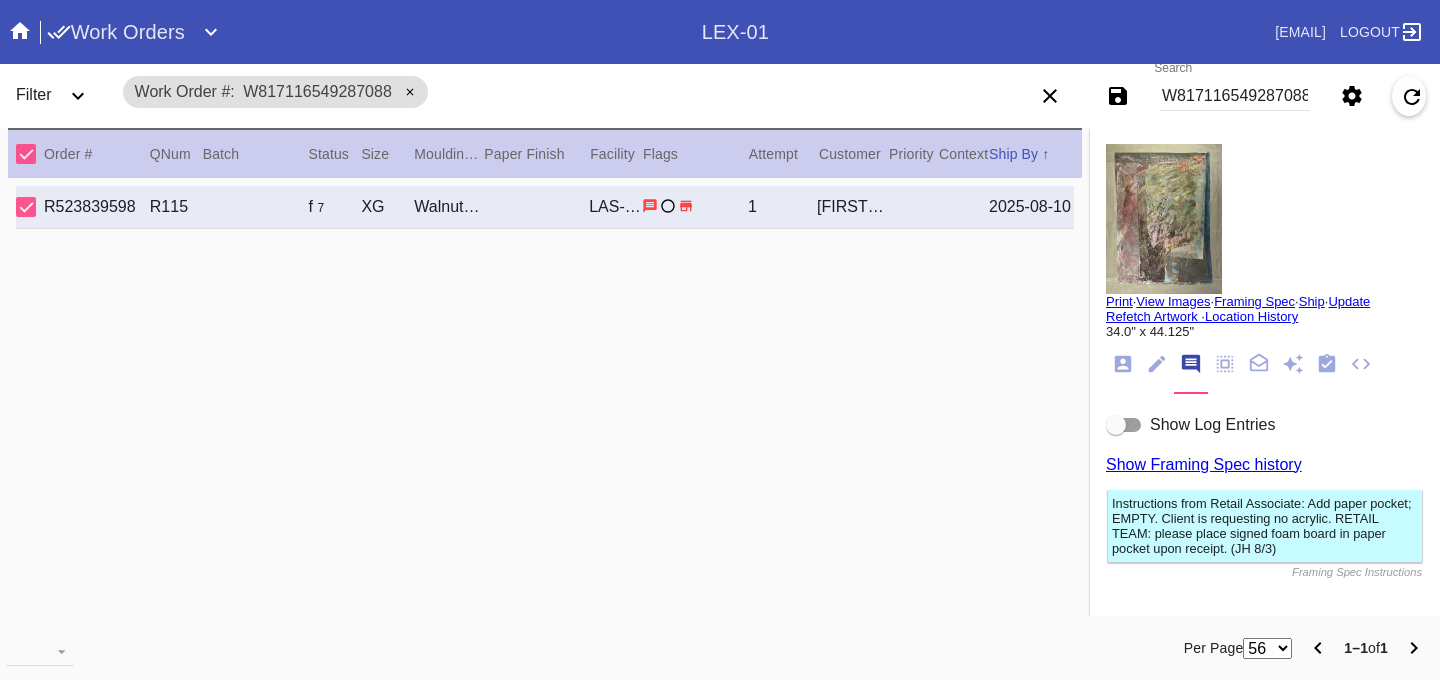 drag, startPoint x: 1269, startPoint y: 389, endPoint x: 1208, endPoint y: 369, distance: 64.195015 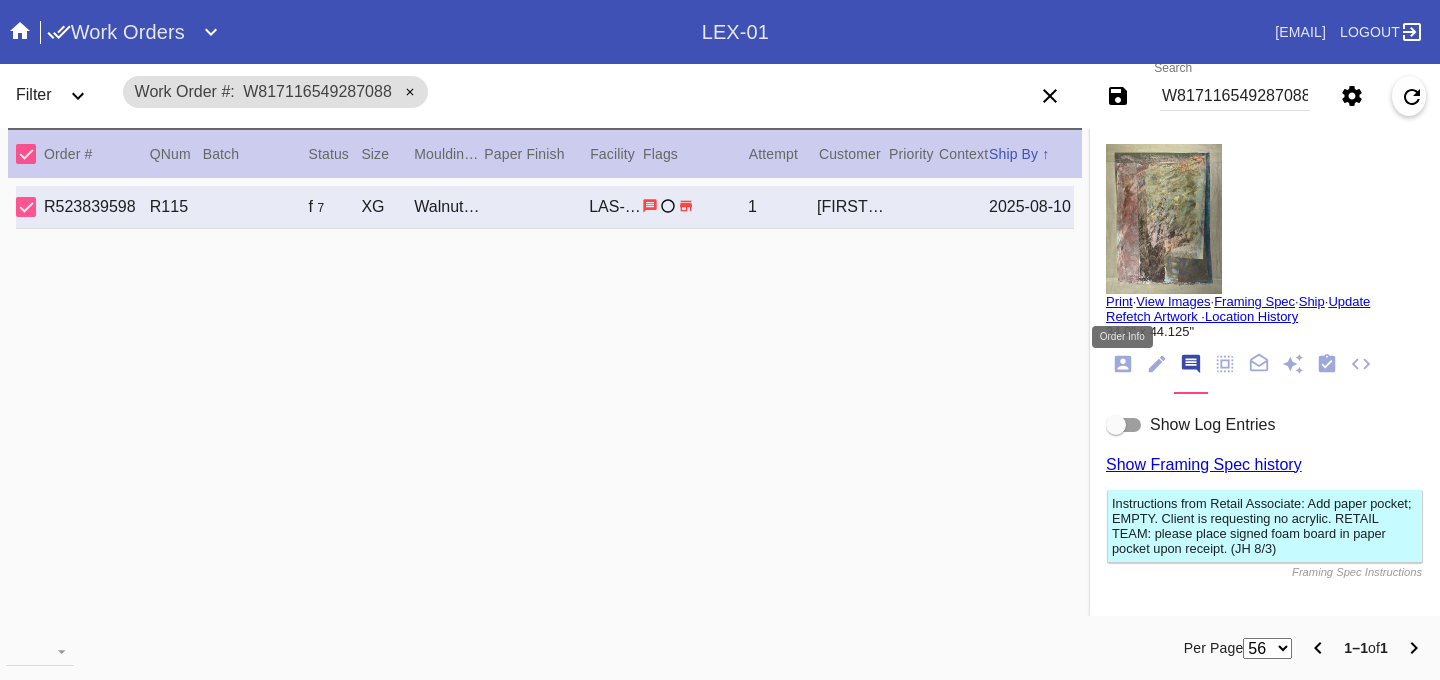 click 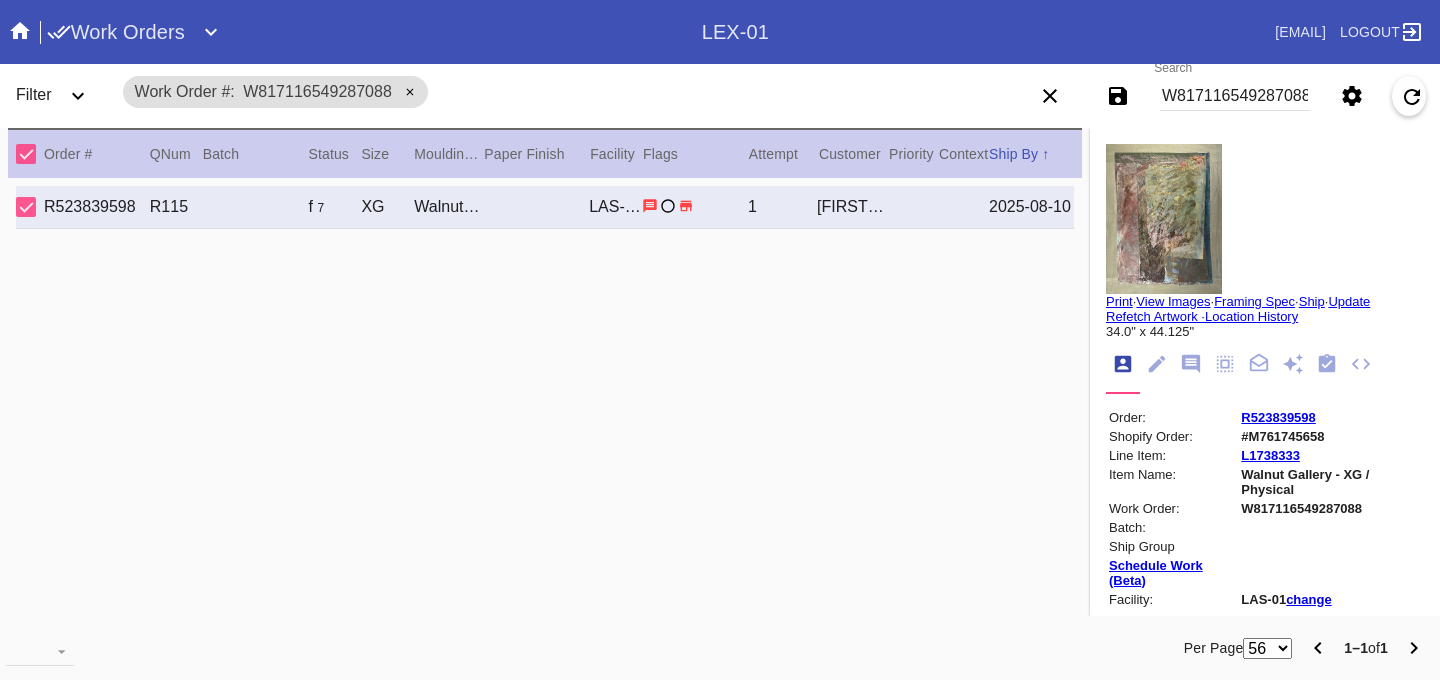 click on "R523839598" at bounding box center (1278, 417) 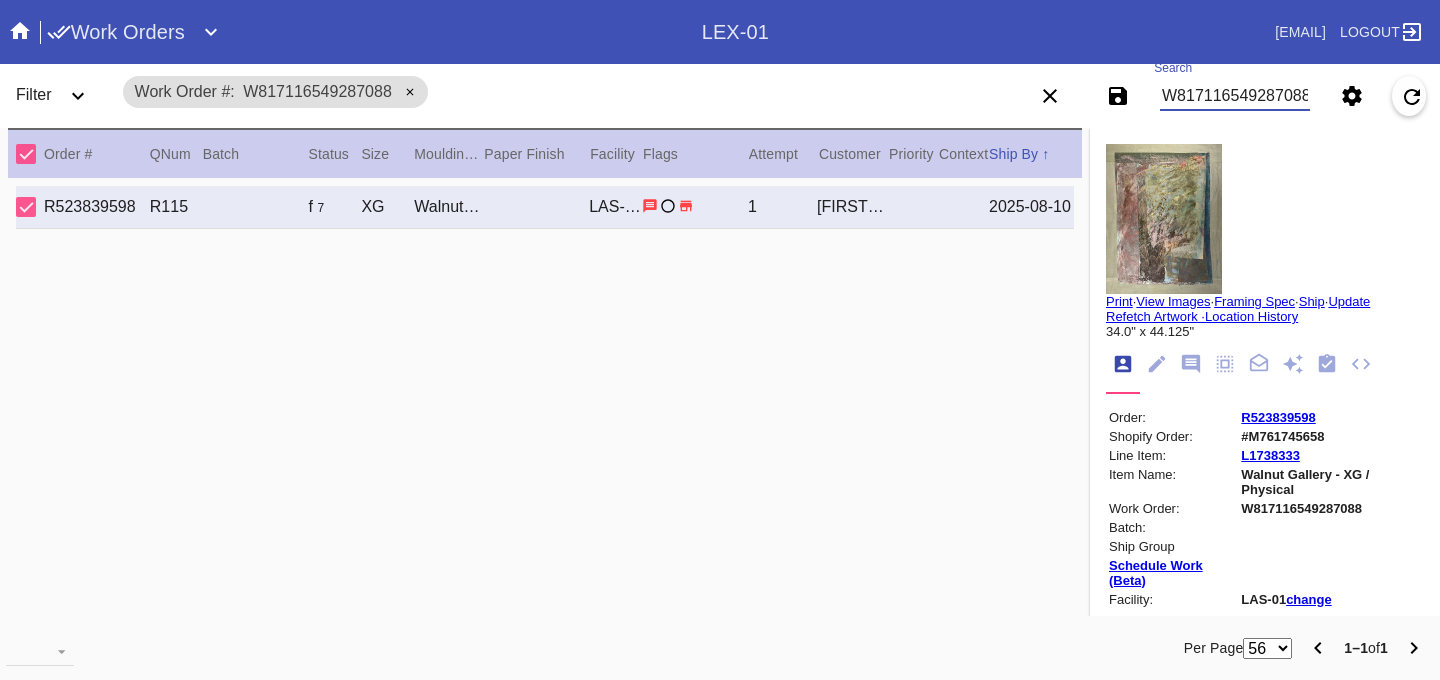 click on "W817116549287088" at bounding box center (1235, 96) 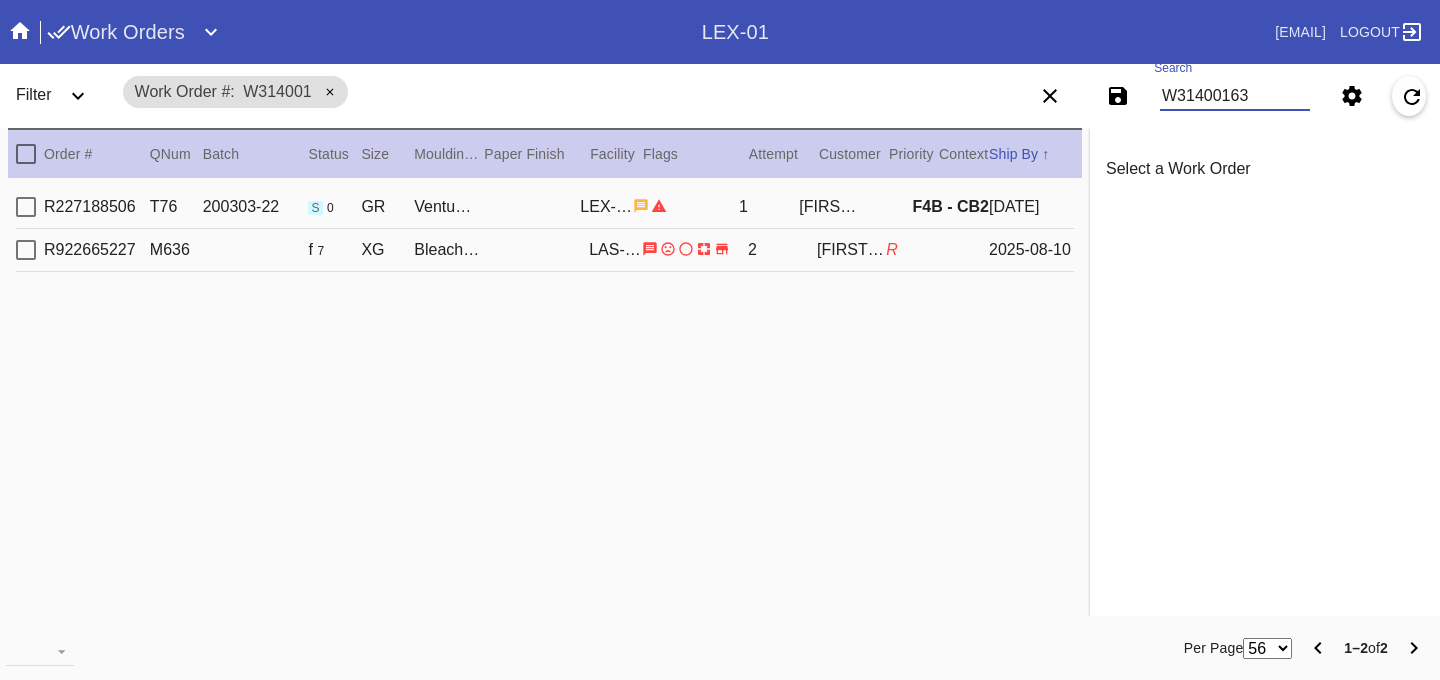 type on "W314001634" 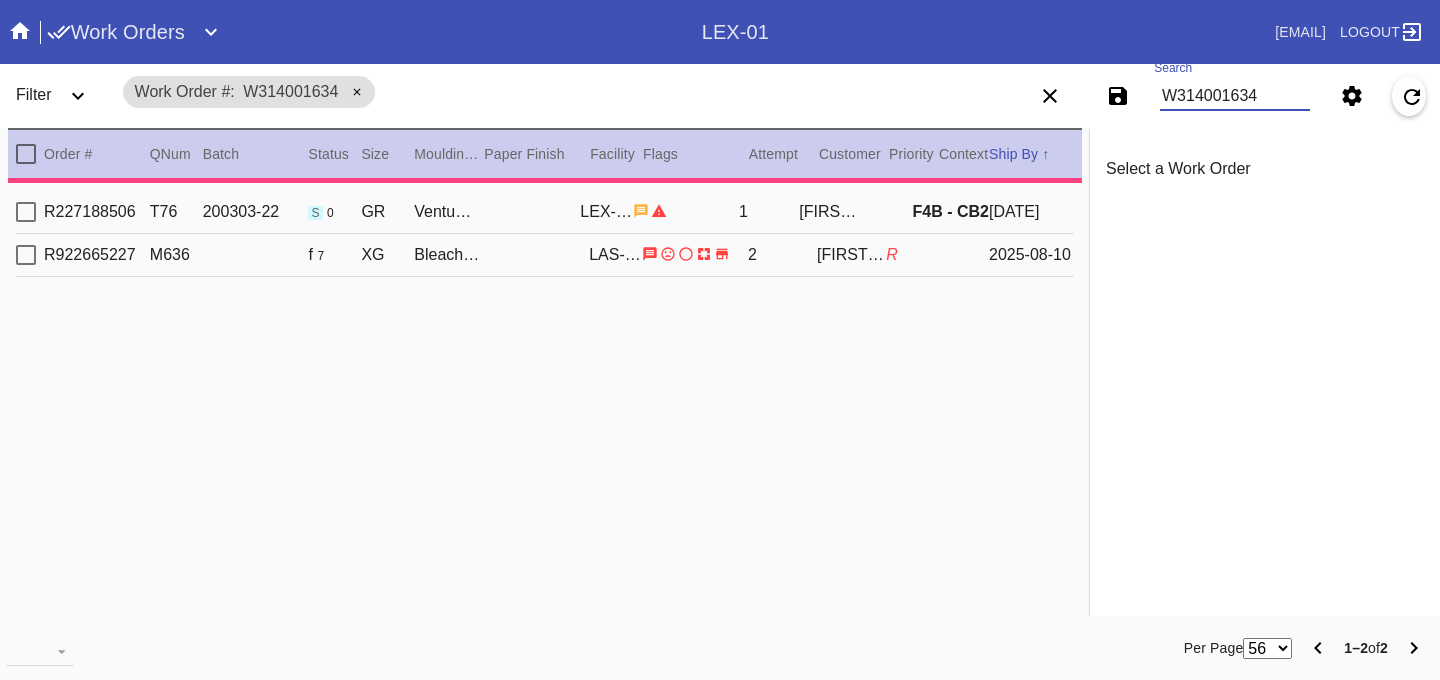 type on "1.5" 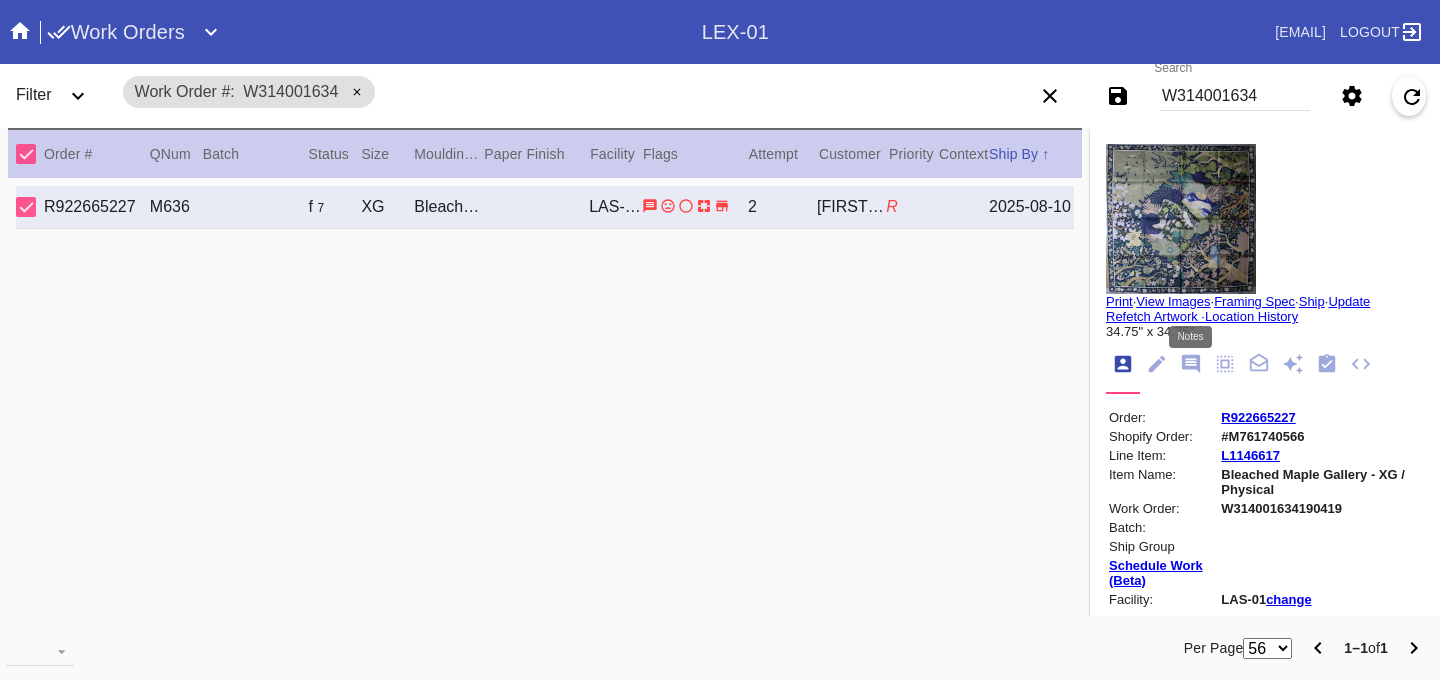 click 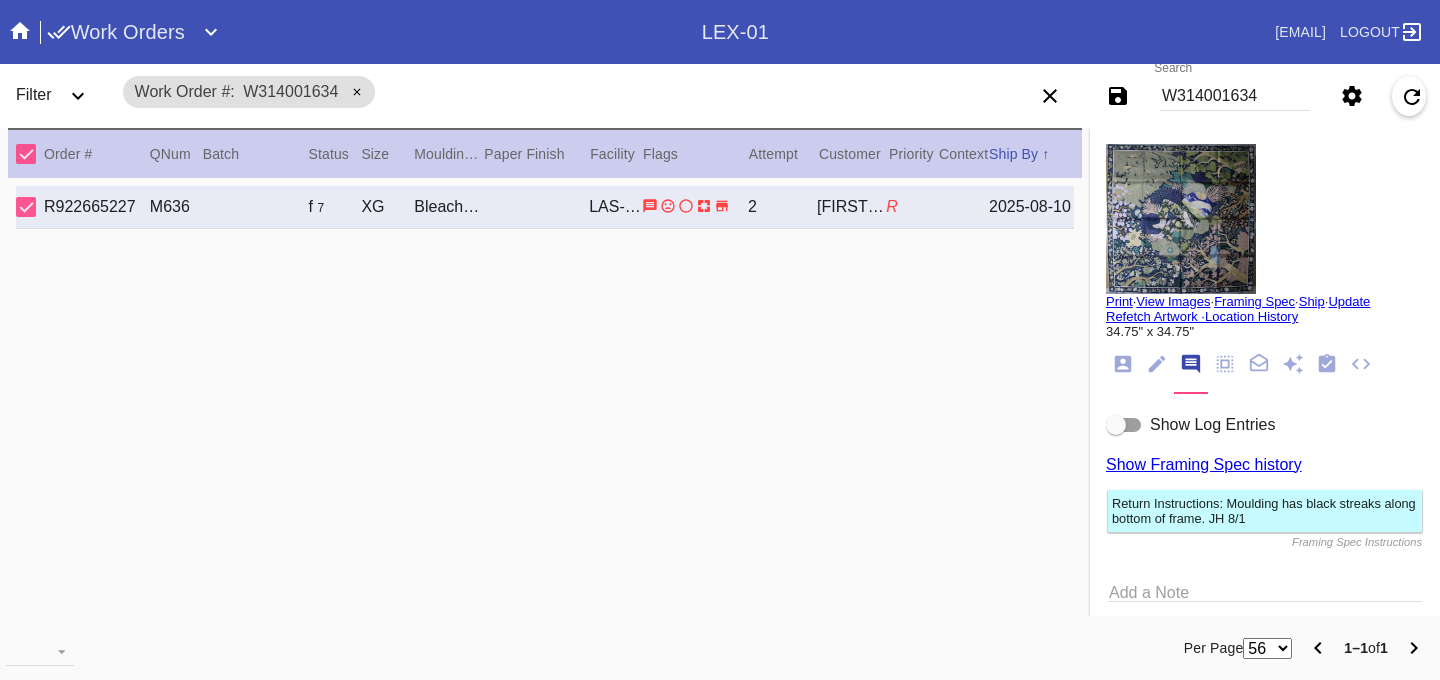 click at bounding box center [1124, 425] 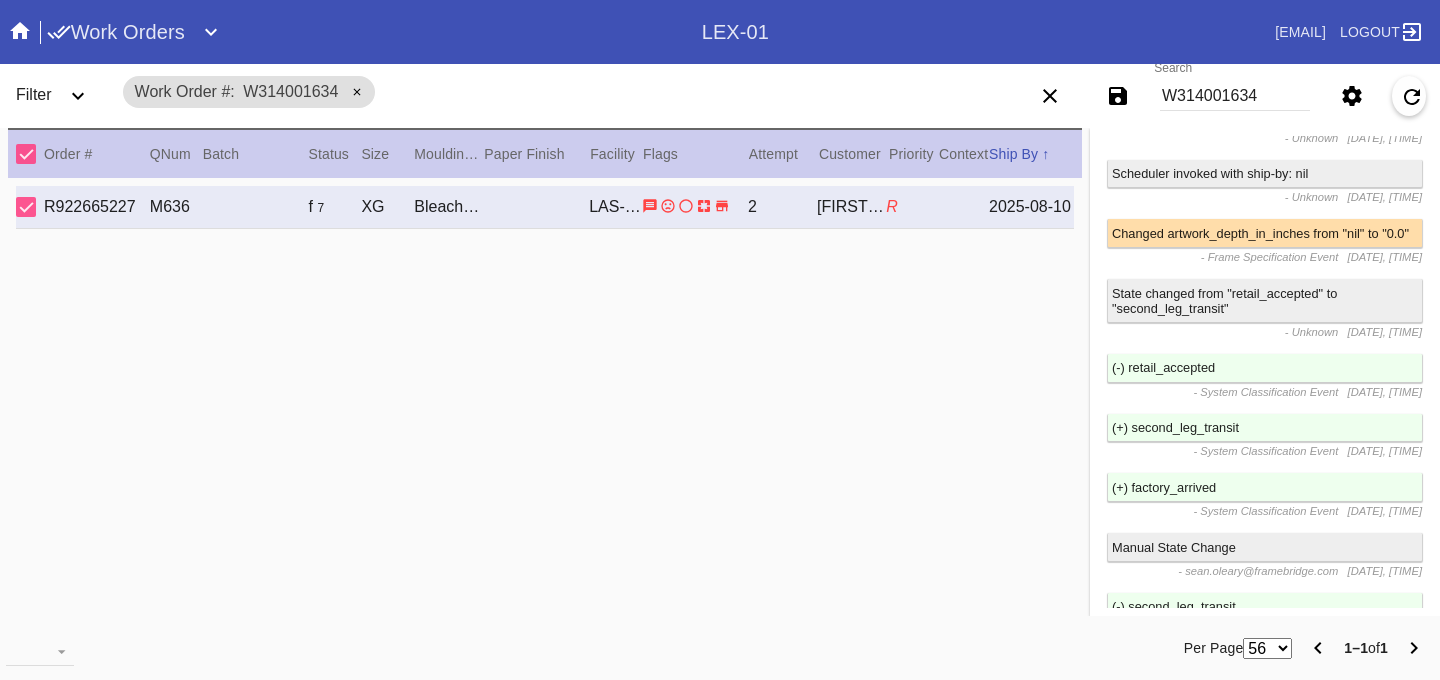 scroll, scrollTop: 1789, scrollLeft: 0, axis: vertical 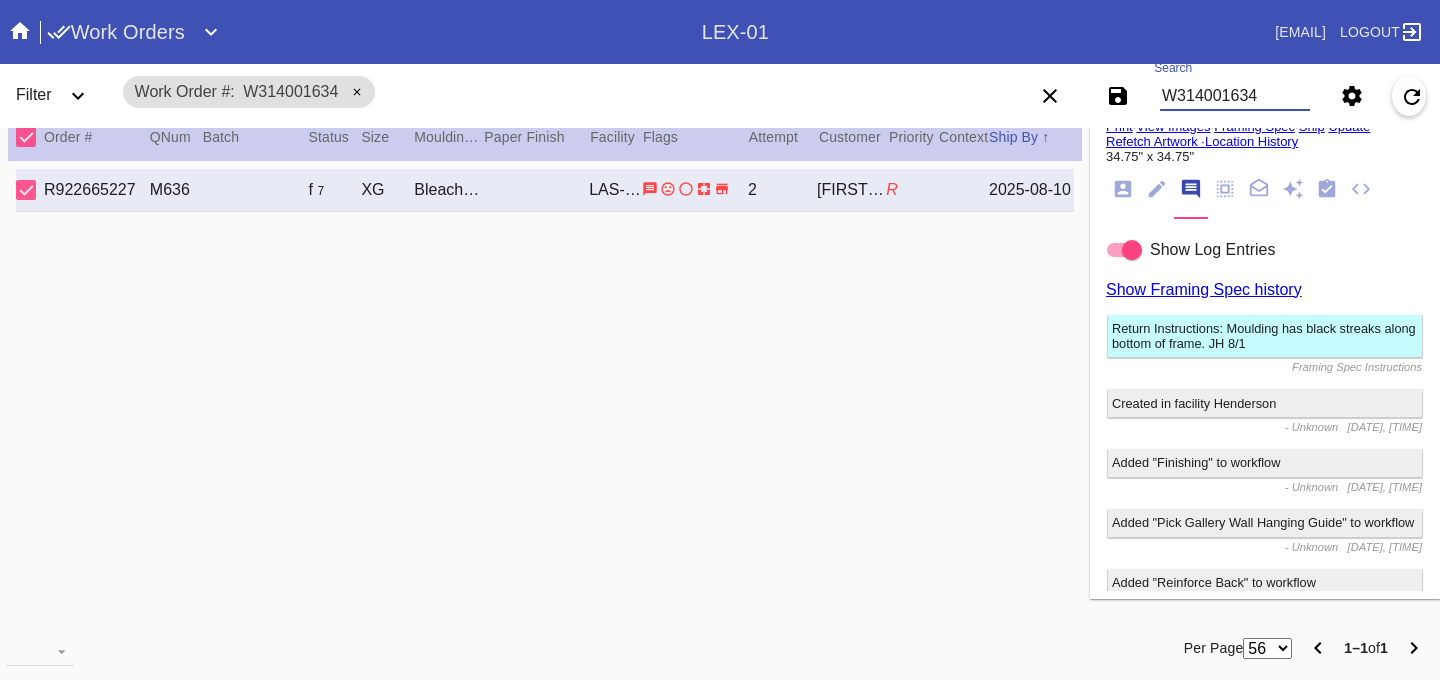 click on "W314001634" at bounding box center [1235, 96] 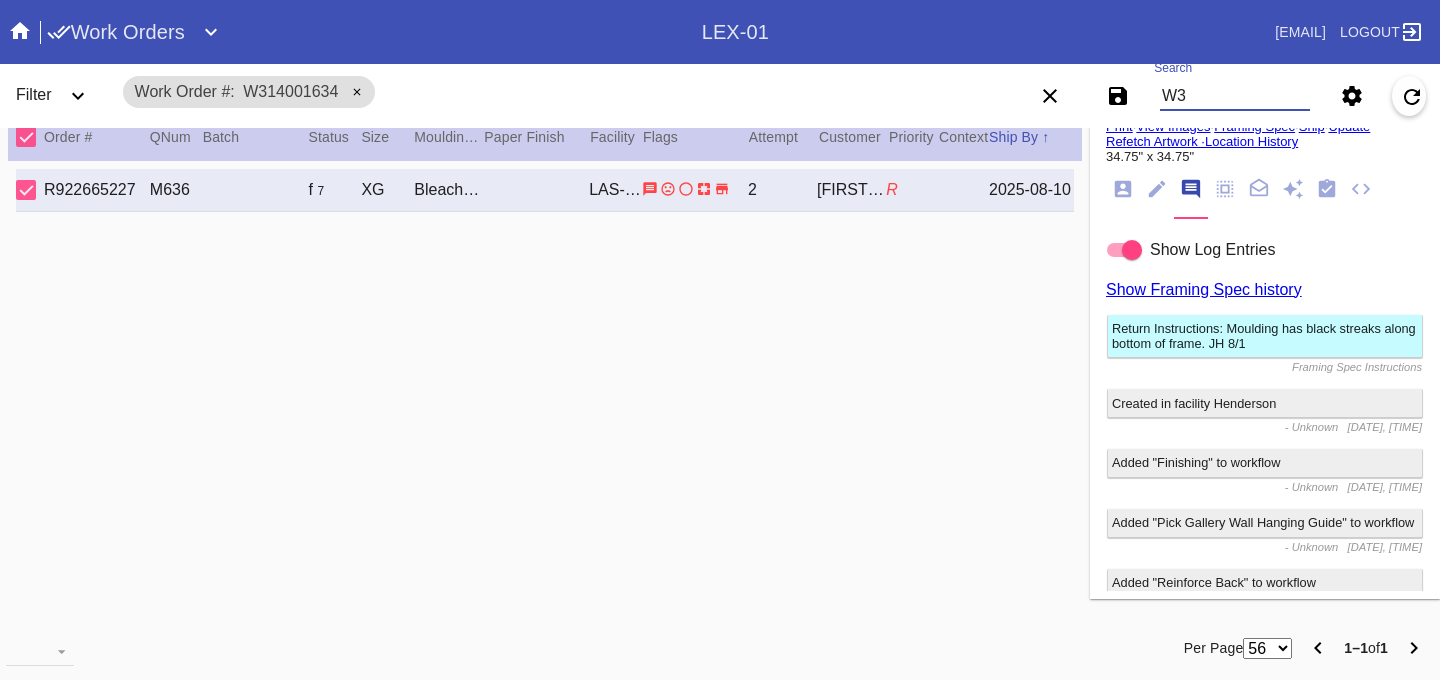 type on "W" 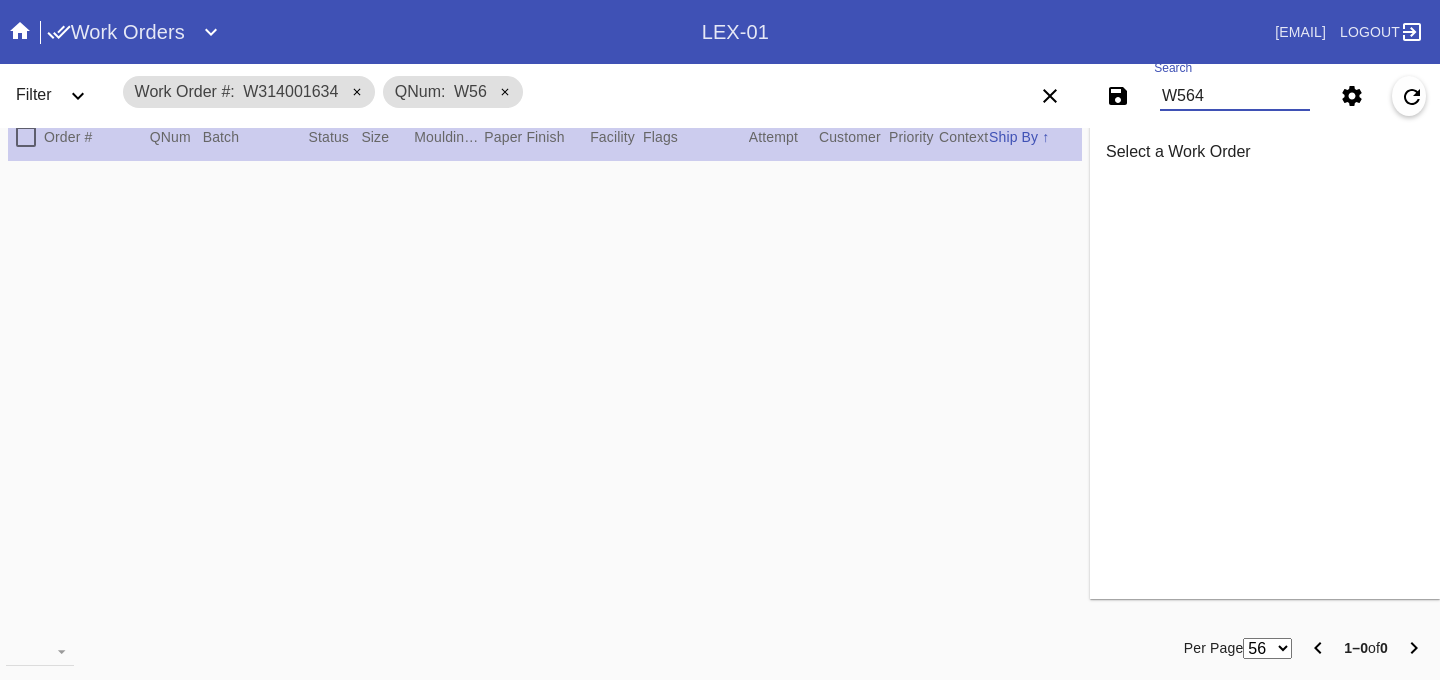 scroll, scrollTop: 0, scrollLeft: 0, axis: both 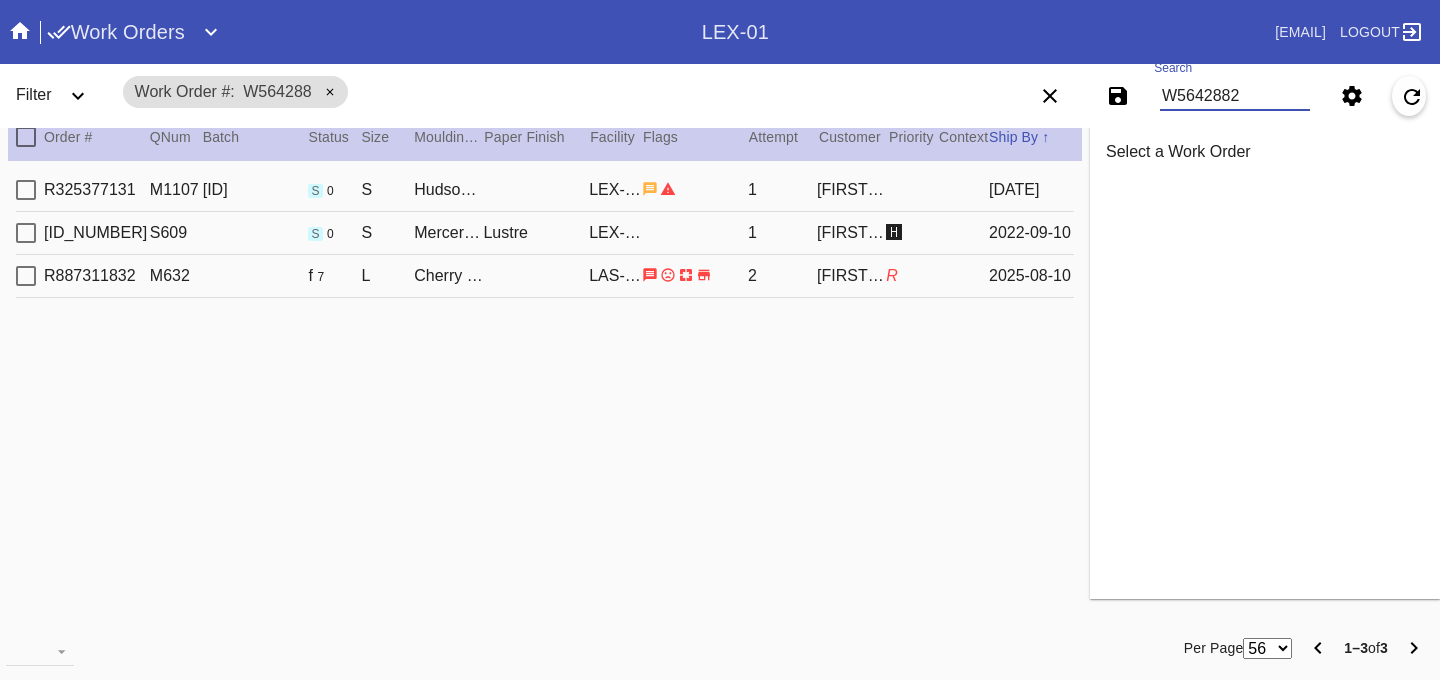 type on "W56428822" 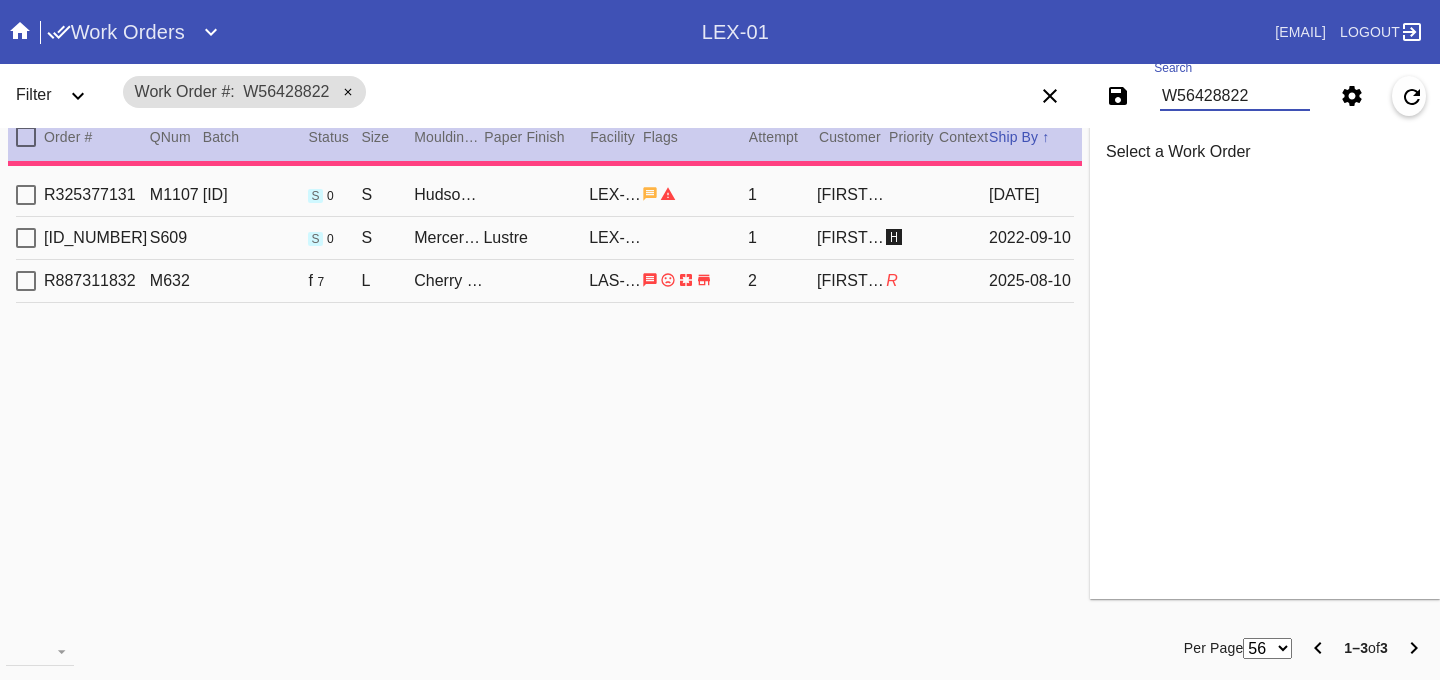 type on "3.0" 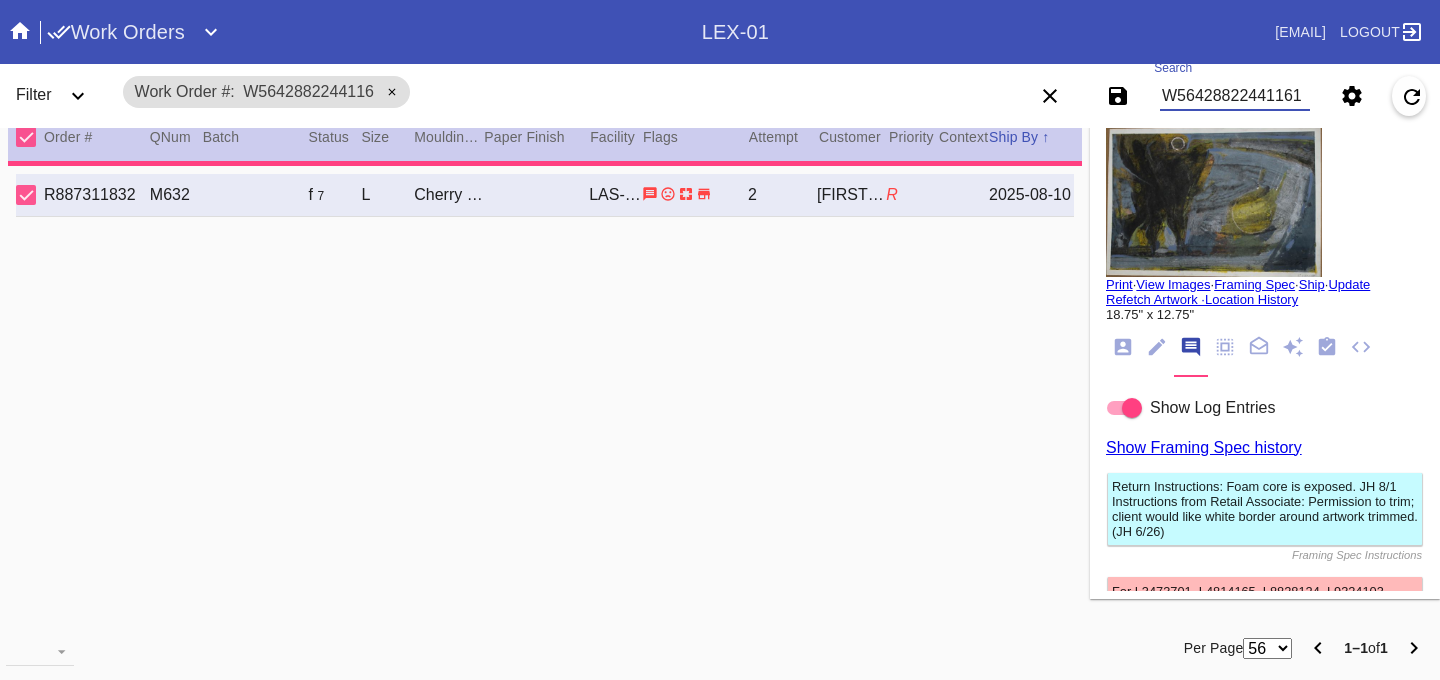 type on "W564288224411611" 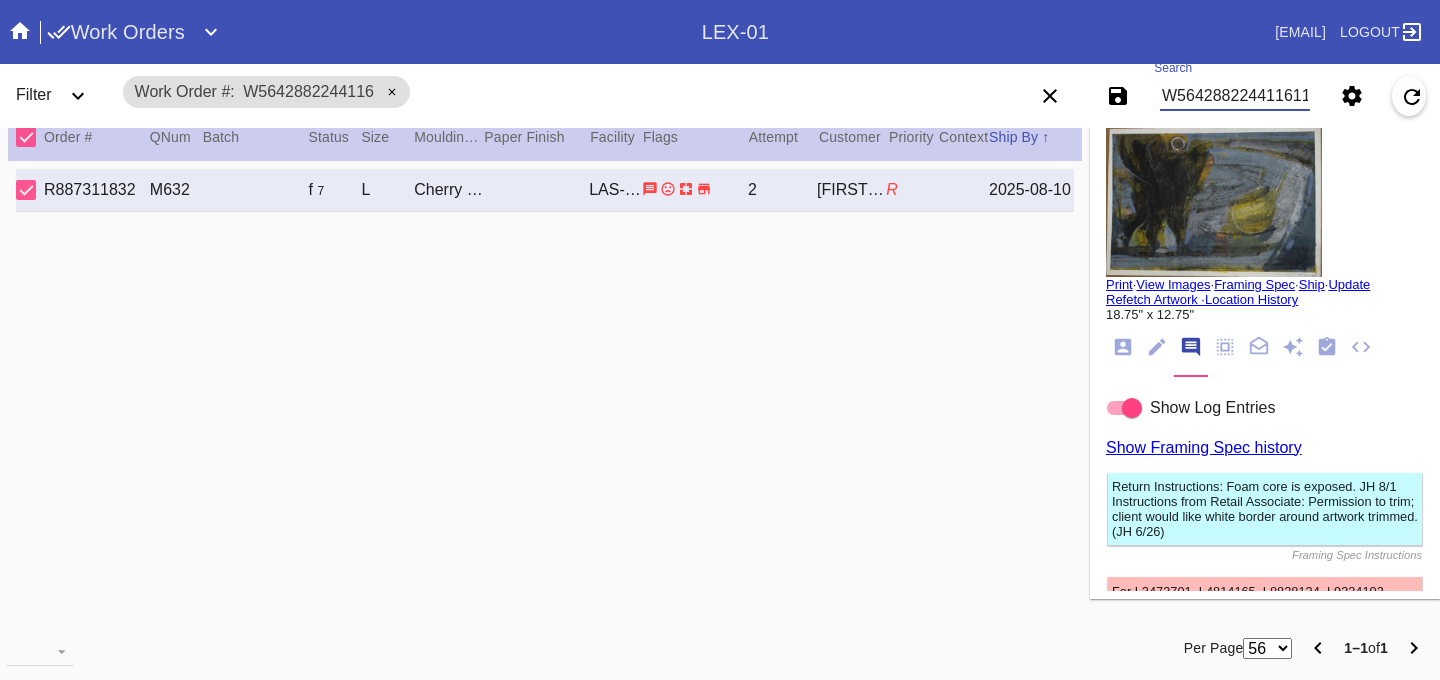 scroll, scrollTop: 0, scrollLeft: 3, axis: horizontal 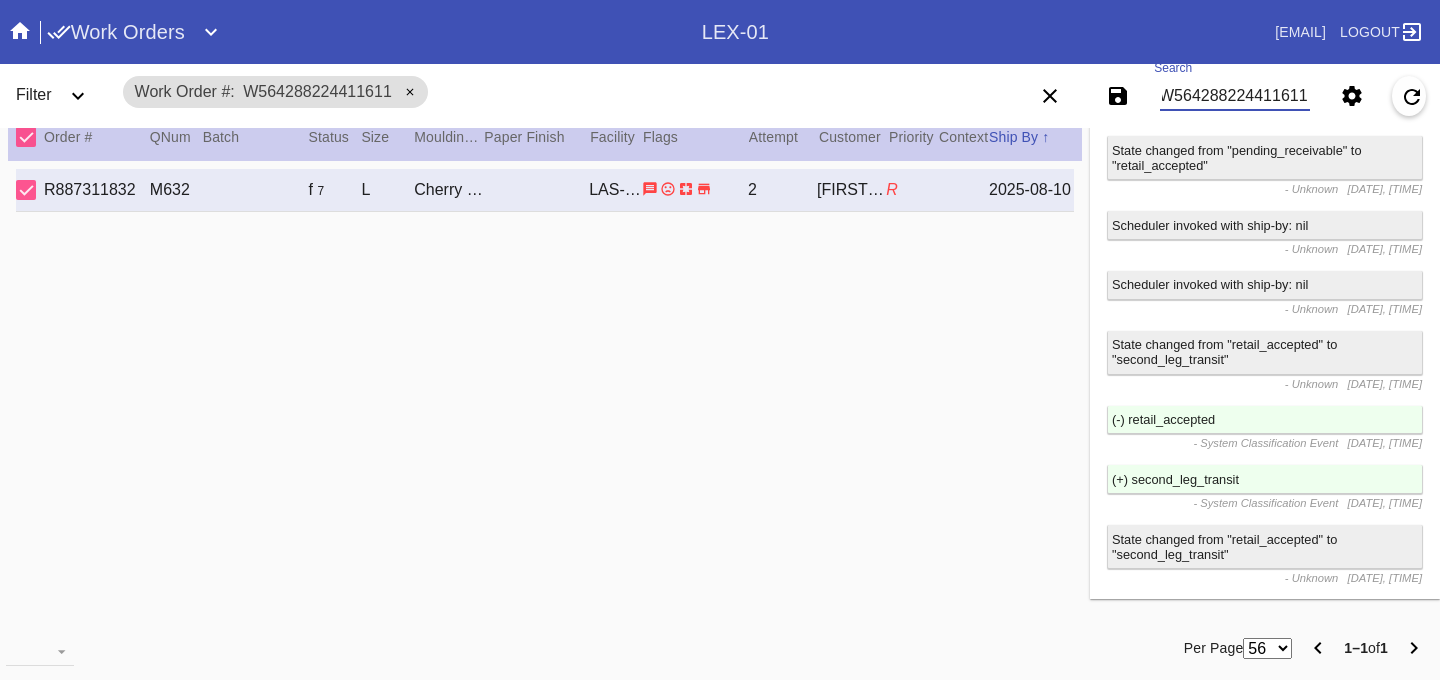 click on "W564288224411611" at bounding box center [1235, 96] 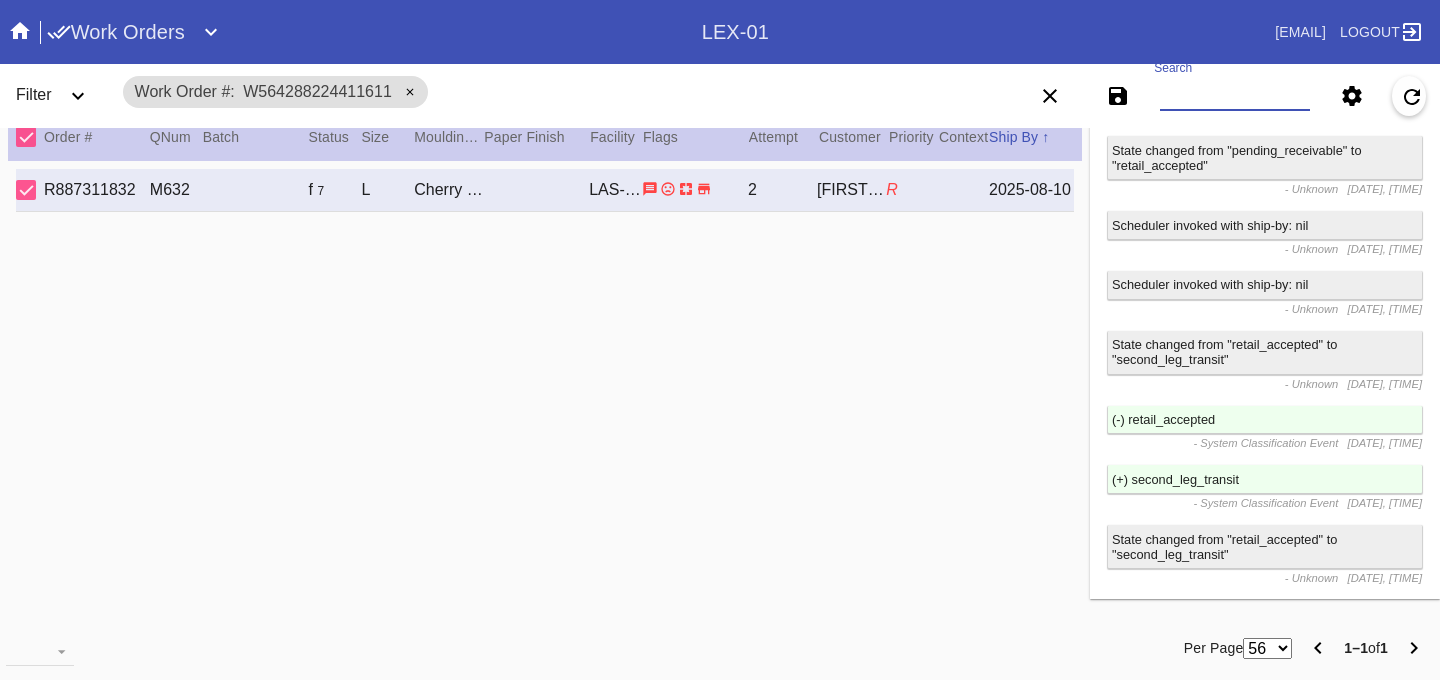 scroll, scrollTop: 0, scrollLeft: 0, axis: both 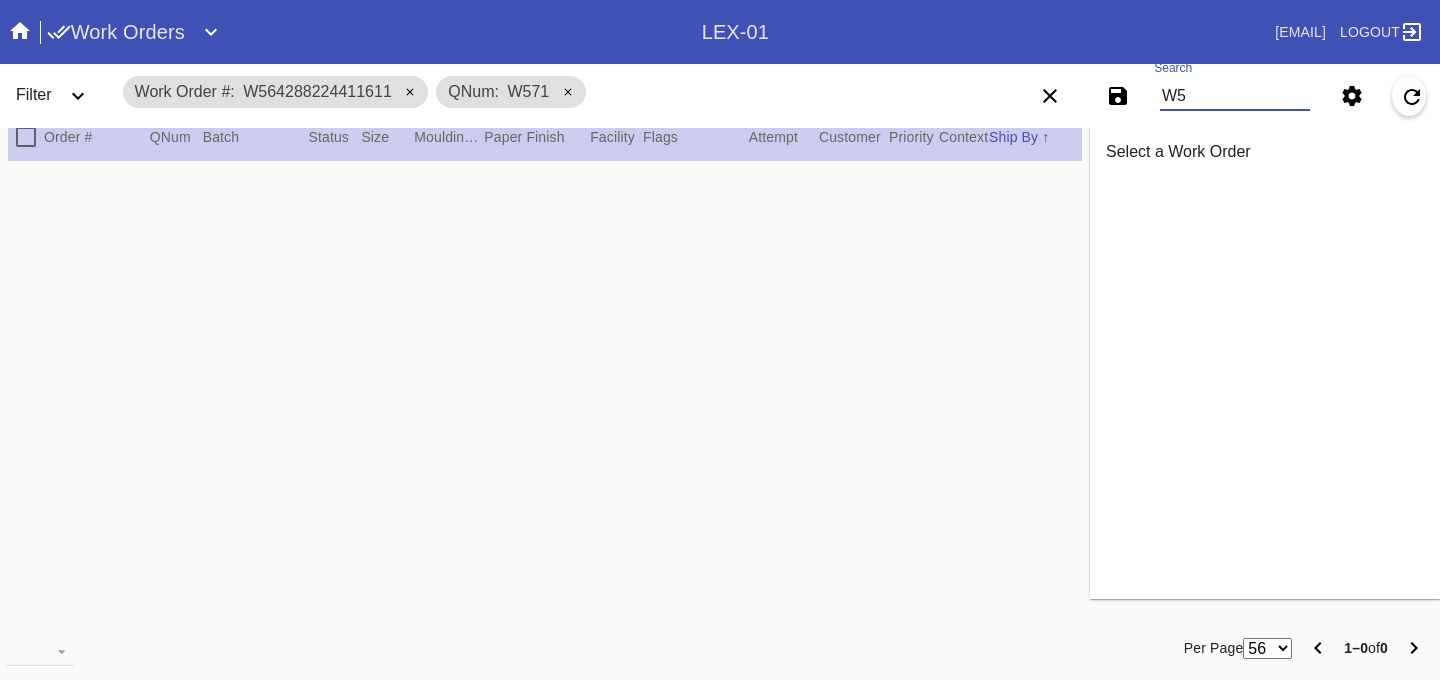 type on "W" 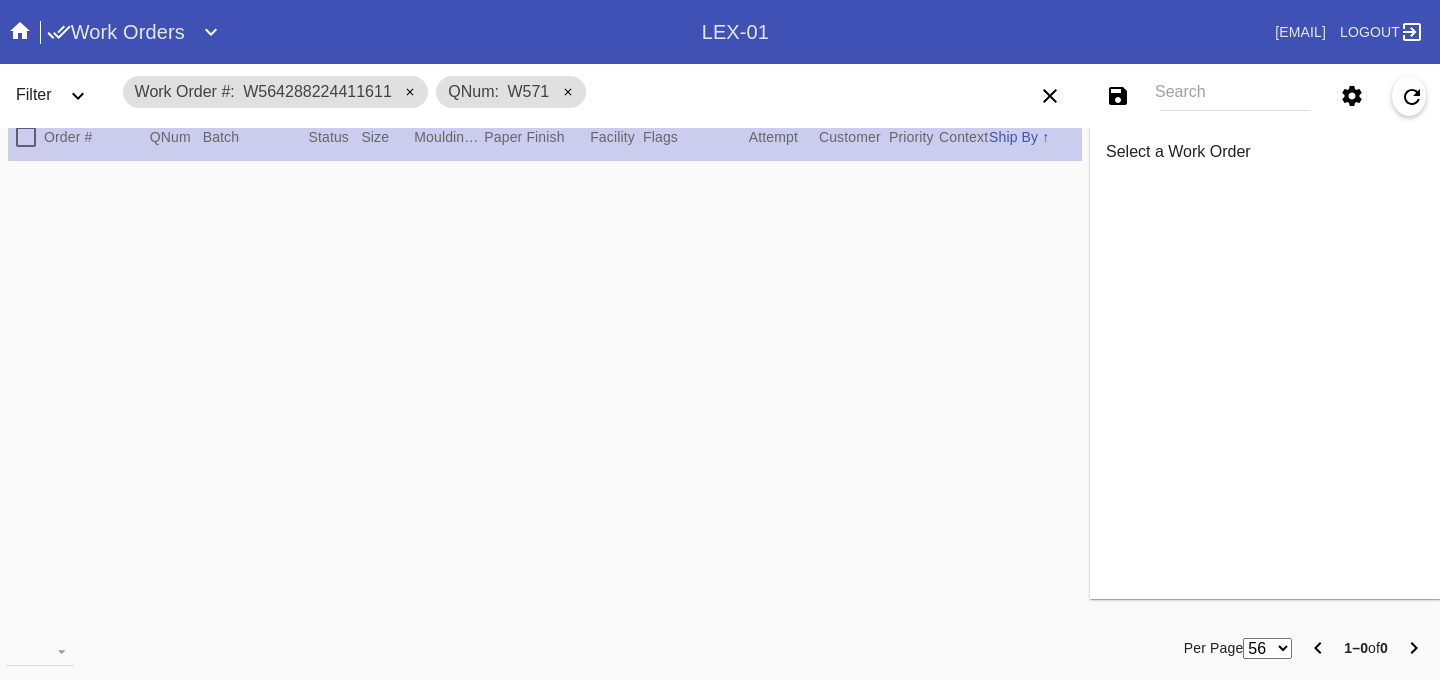 click 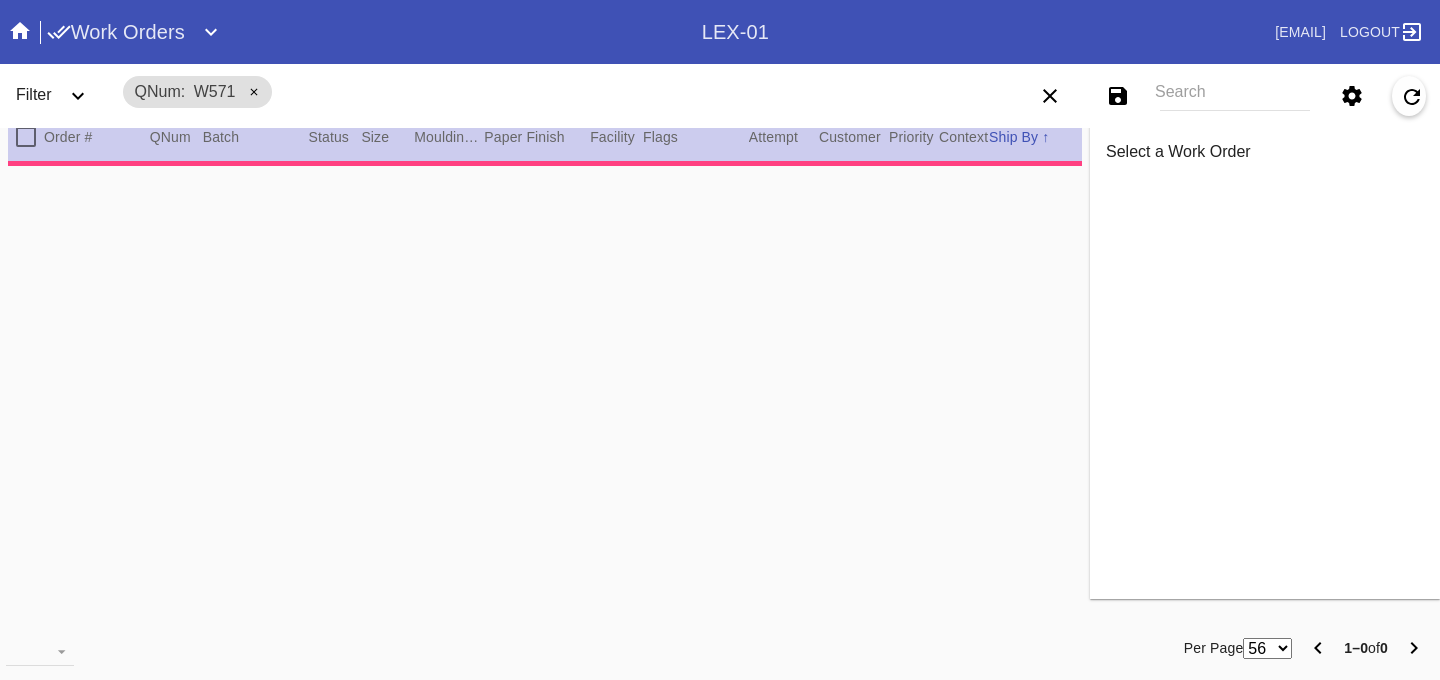 click on "Search" at bounding box center (1235, 96) 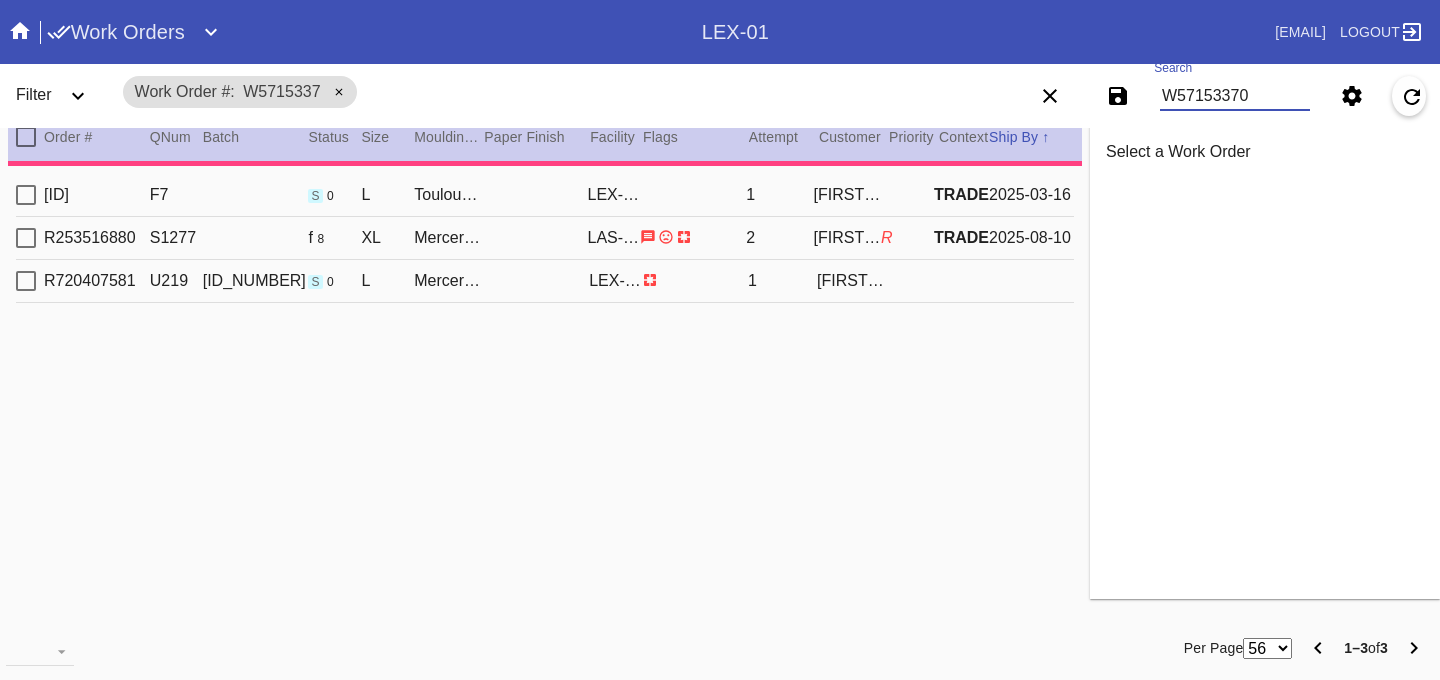 type on "W571533708" 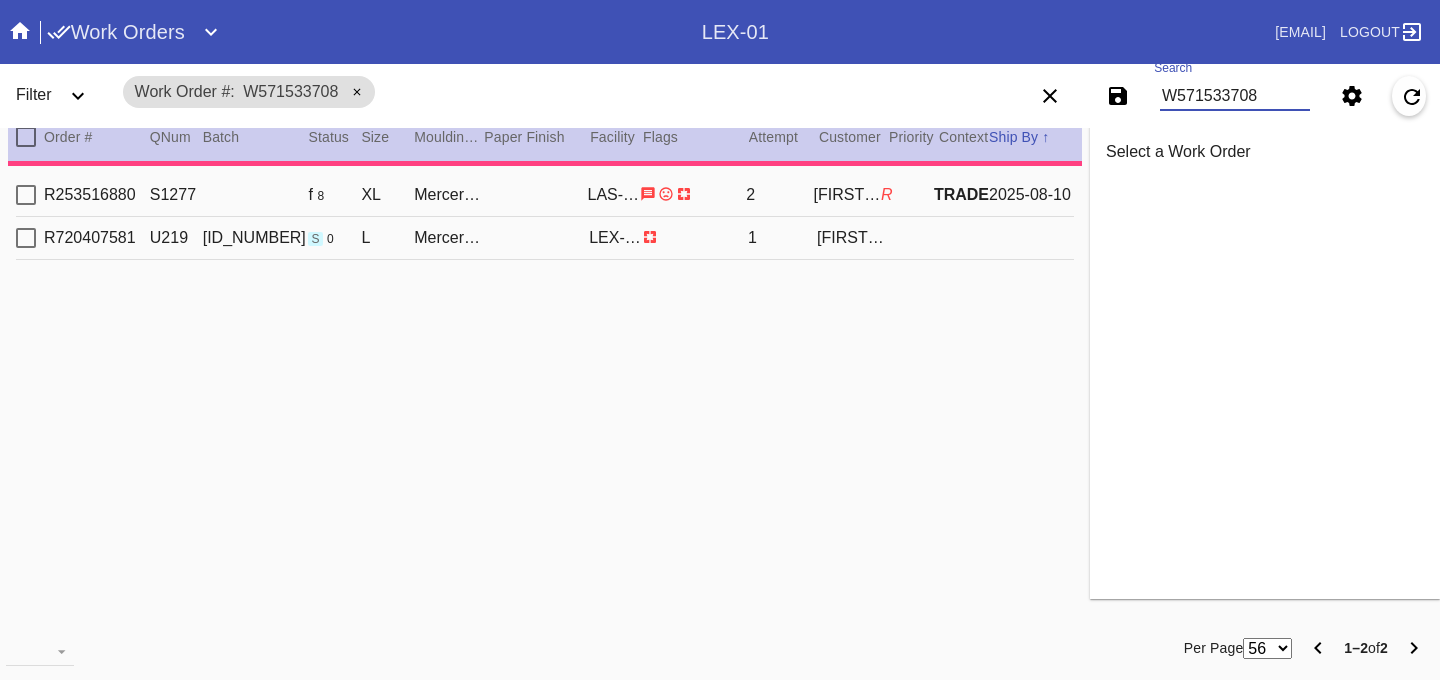 type on "2.0" 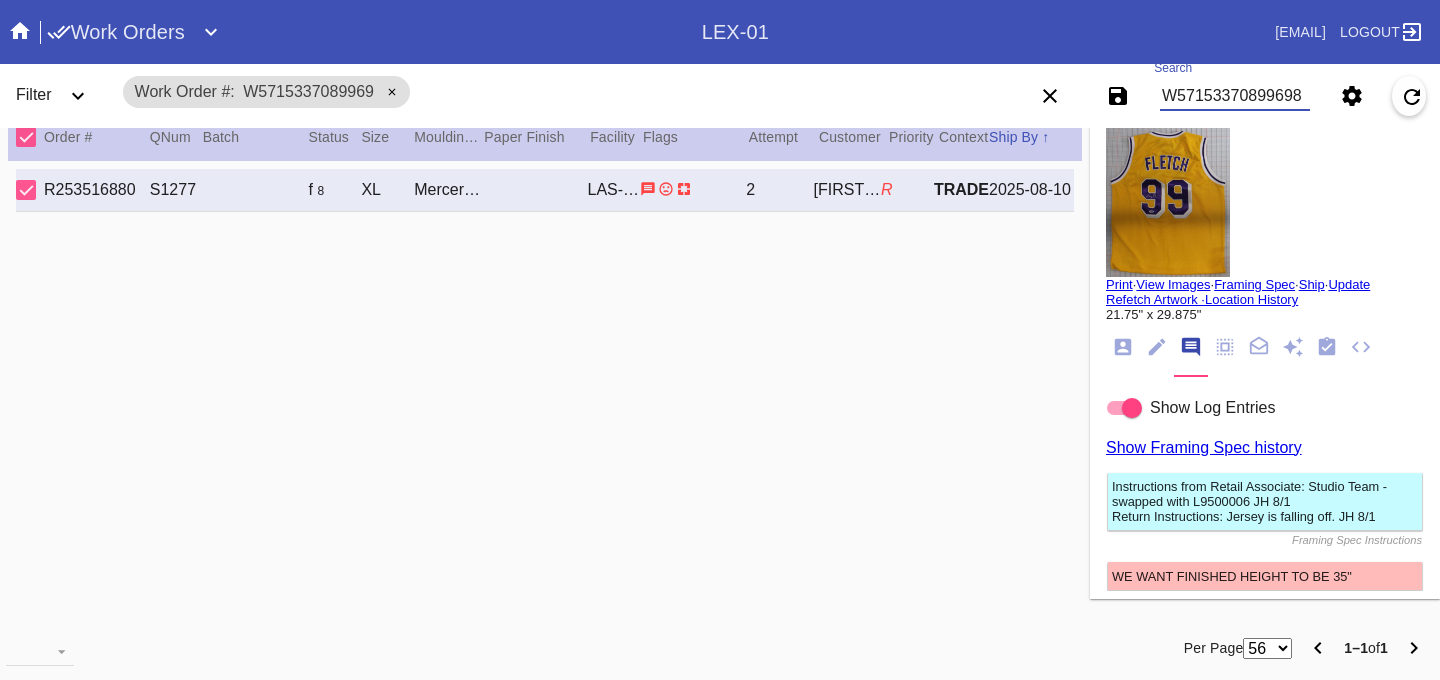 type on "W571533708996985" 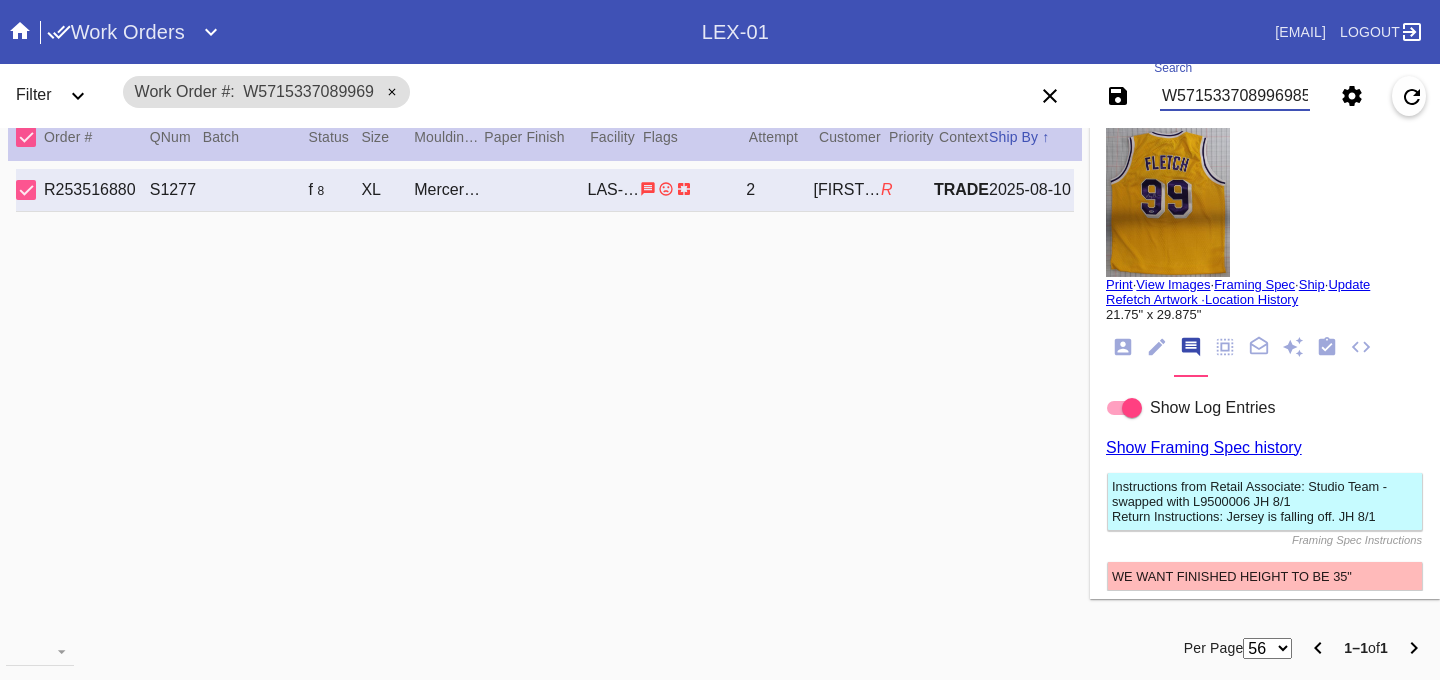 scroll, scrollTop: 0, scrollLeft: 3, axis: horizontal 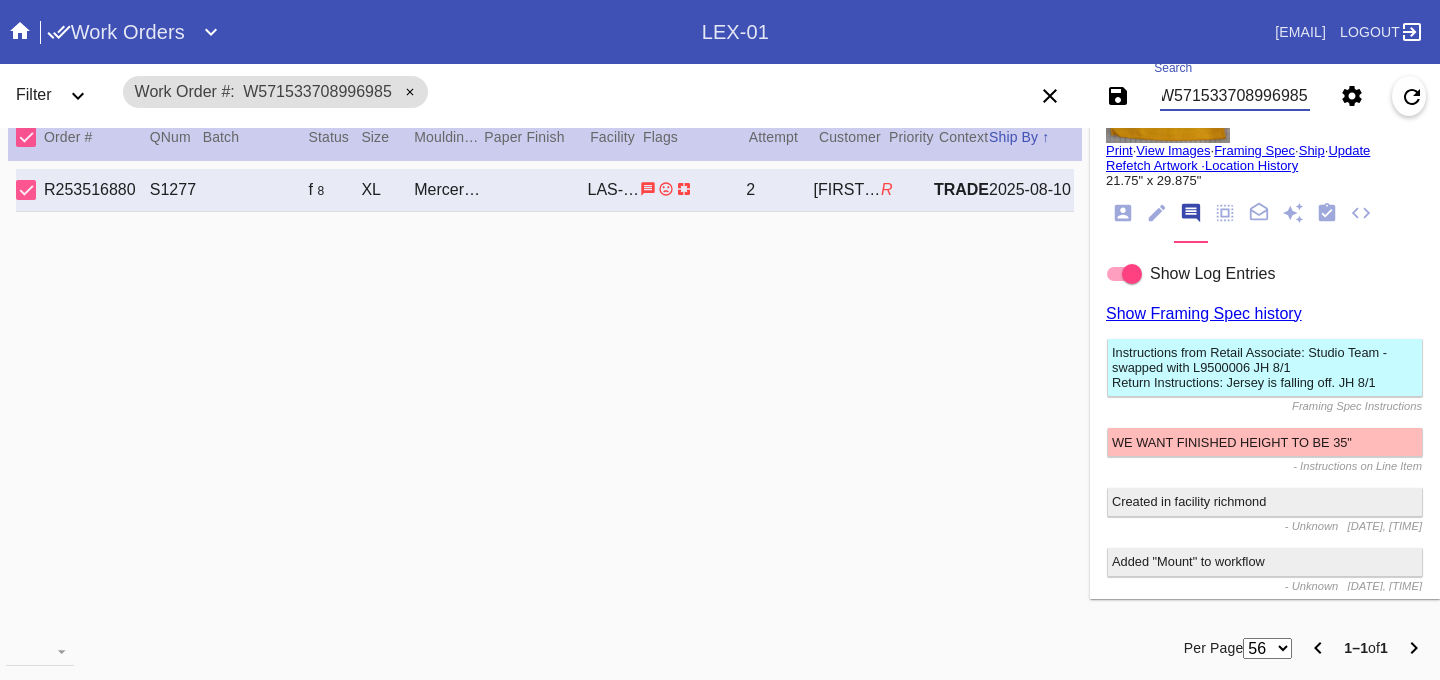 click on "W571533708996985" at bounding box center (1235, 96) 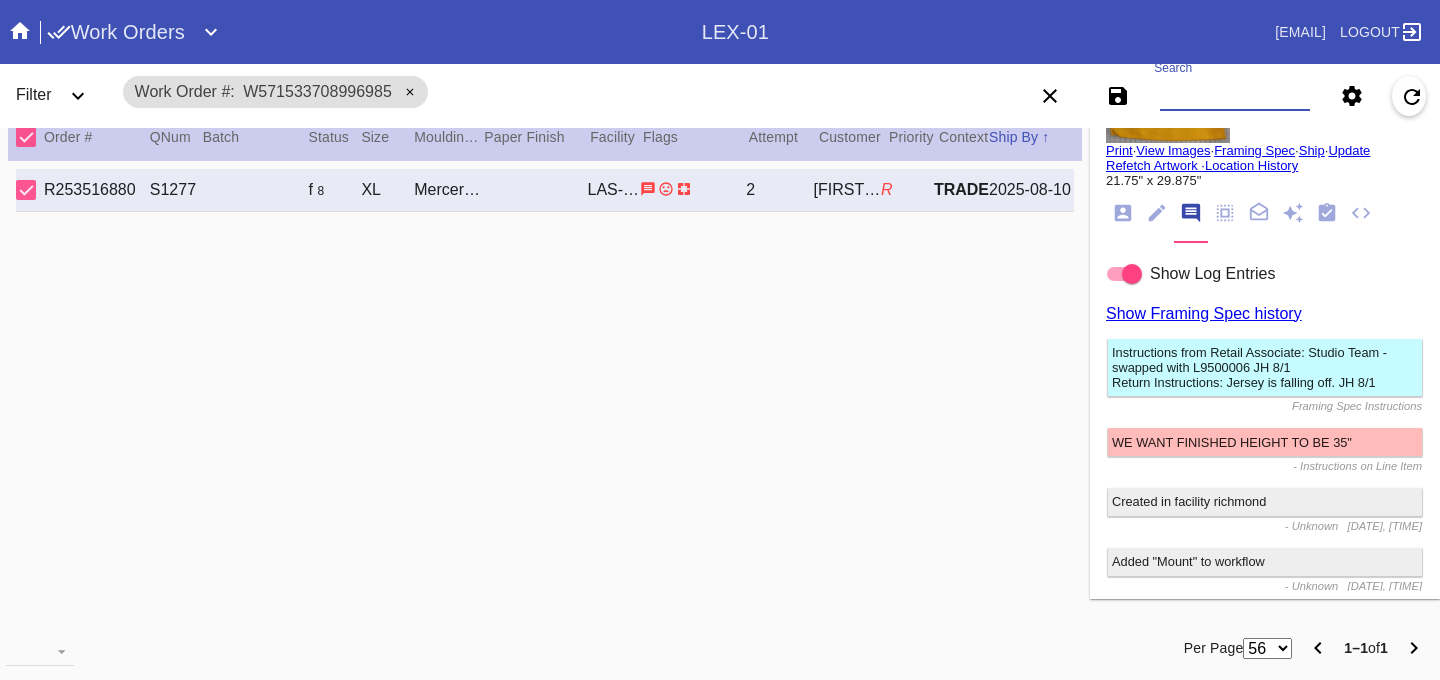 scroll, scrollTop: 0, scrollLeft: 0, axis: both 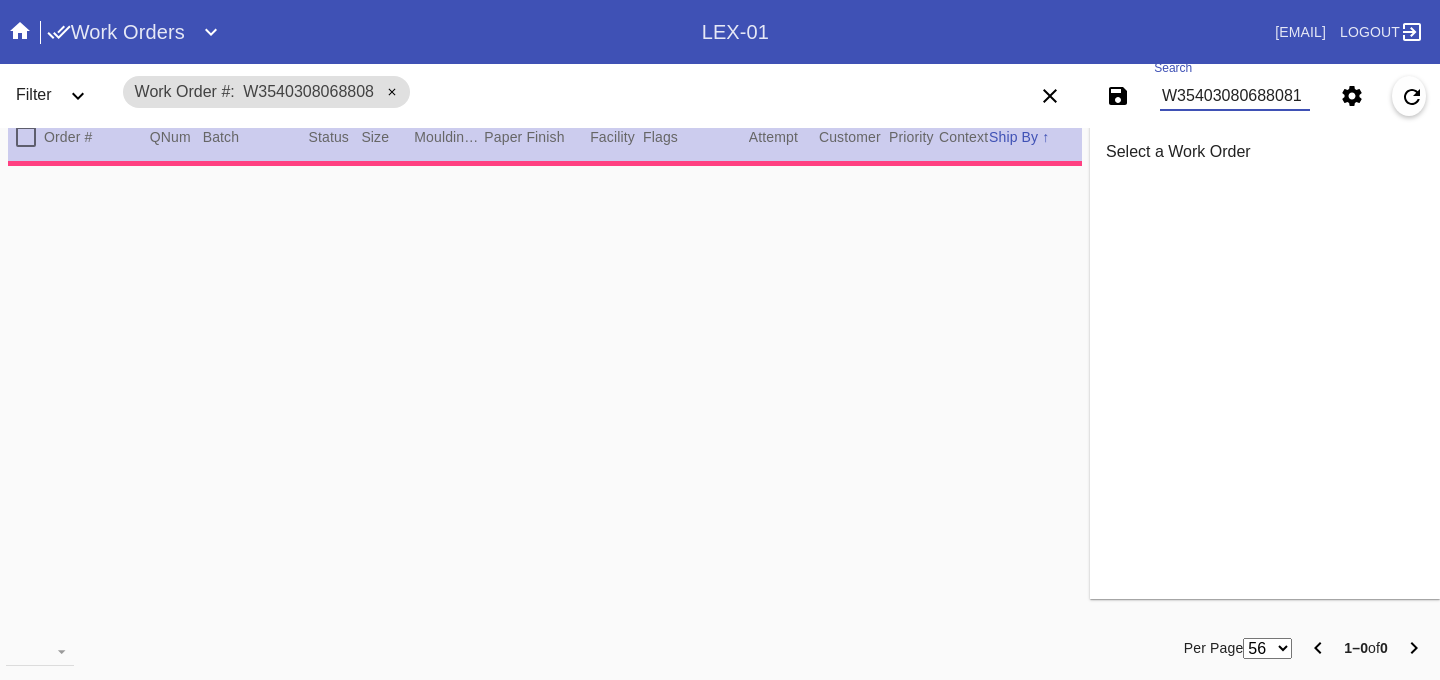 type on "W354030806880813" 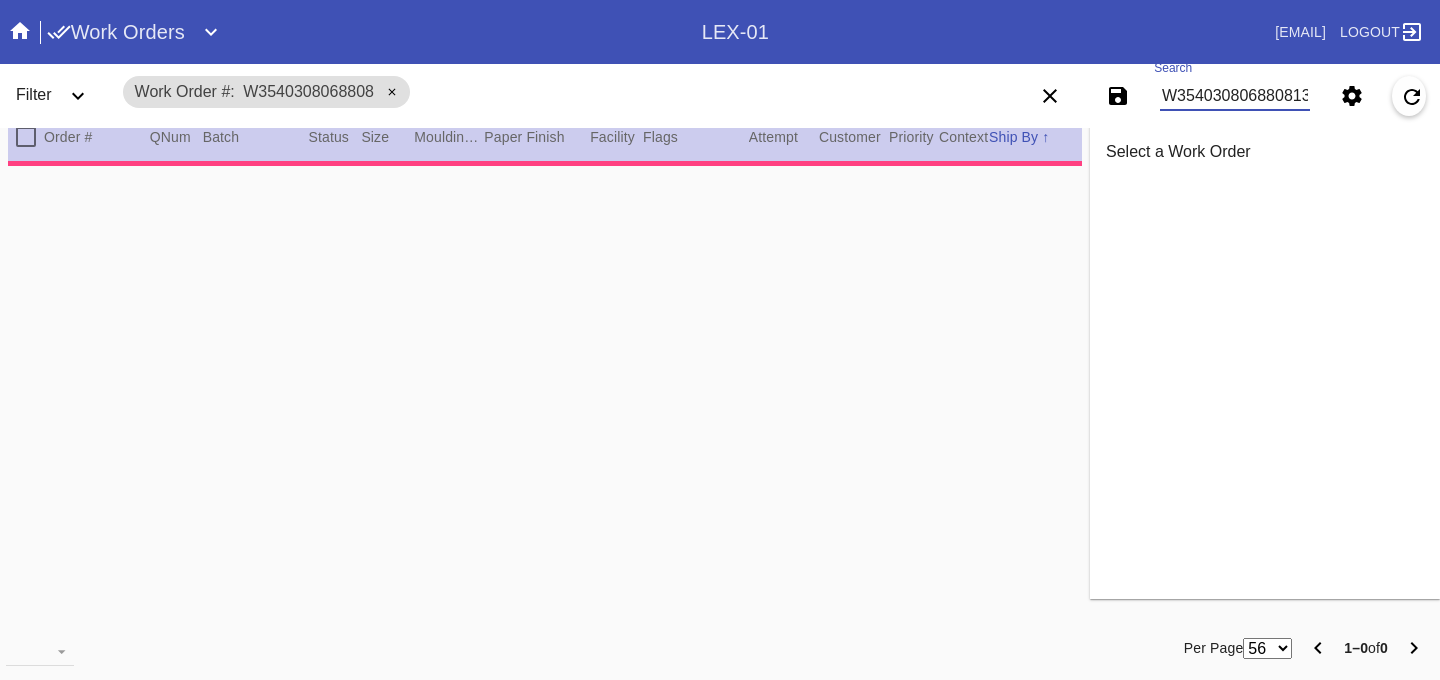 scroll, scrollTop: 0, scrollLeft: 3, axis: horizontal 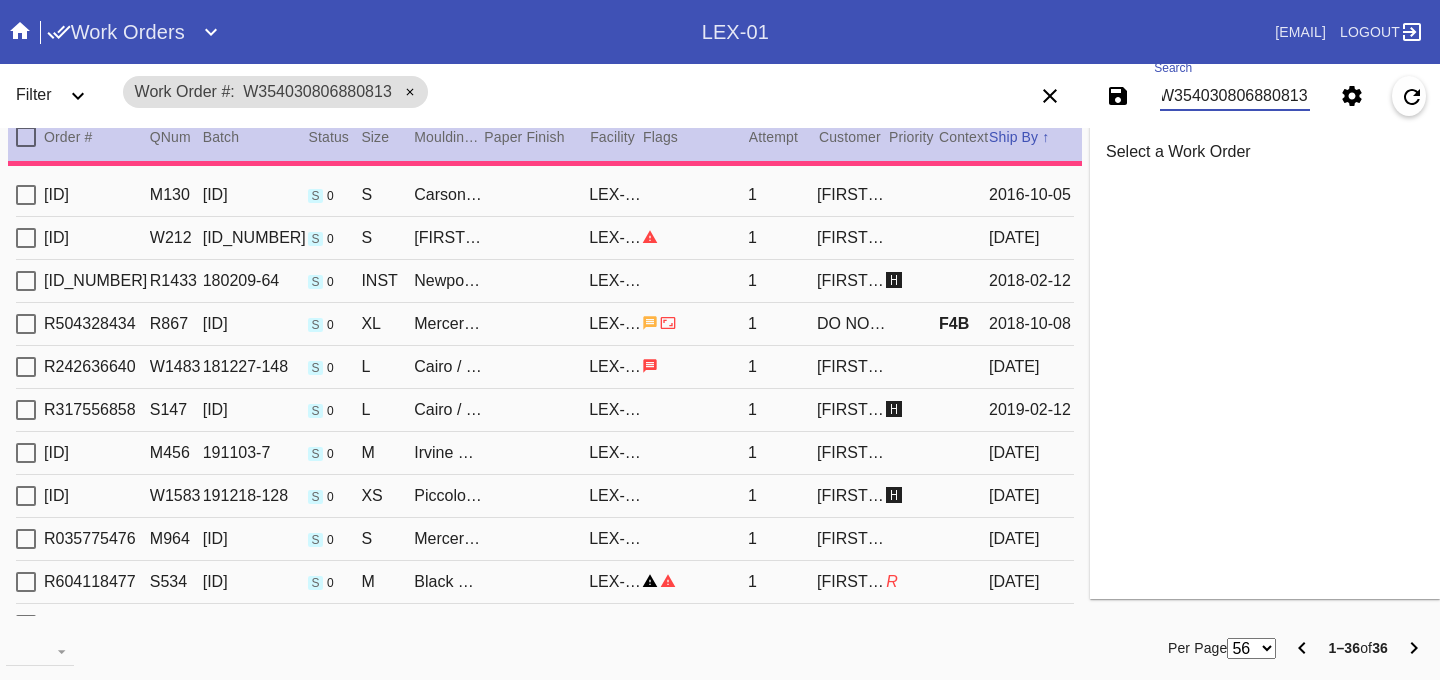 type on "2.0" 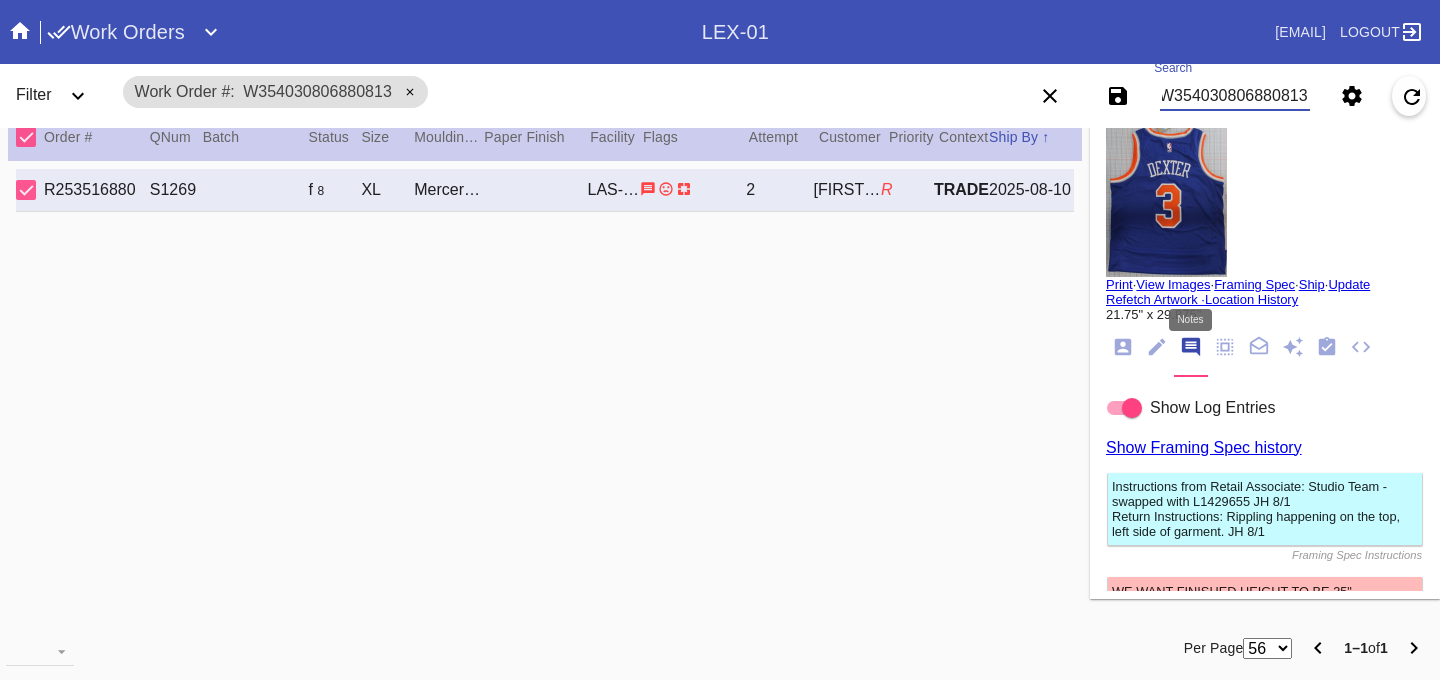 type on "W354030806880813" 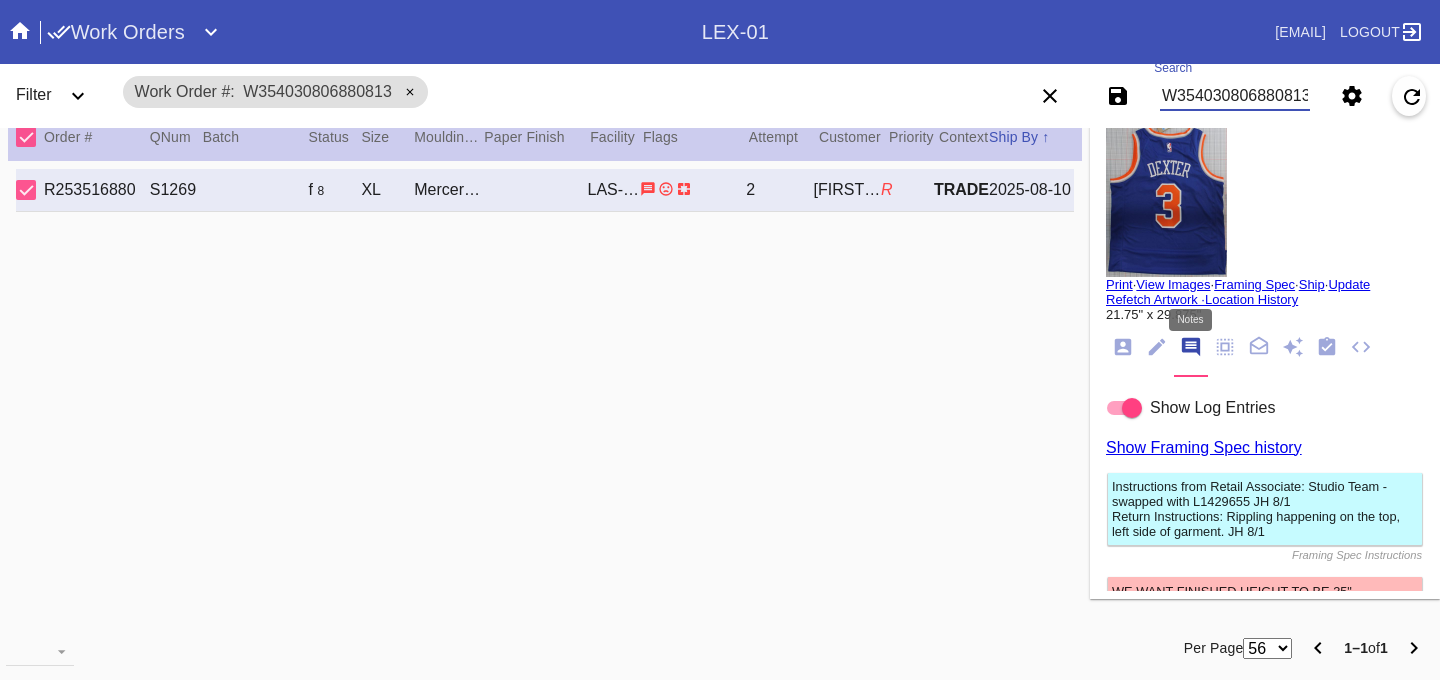 click 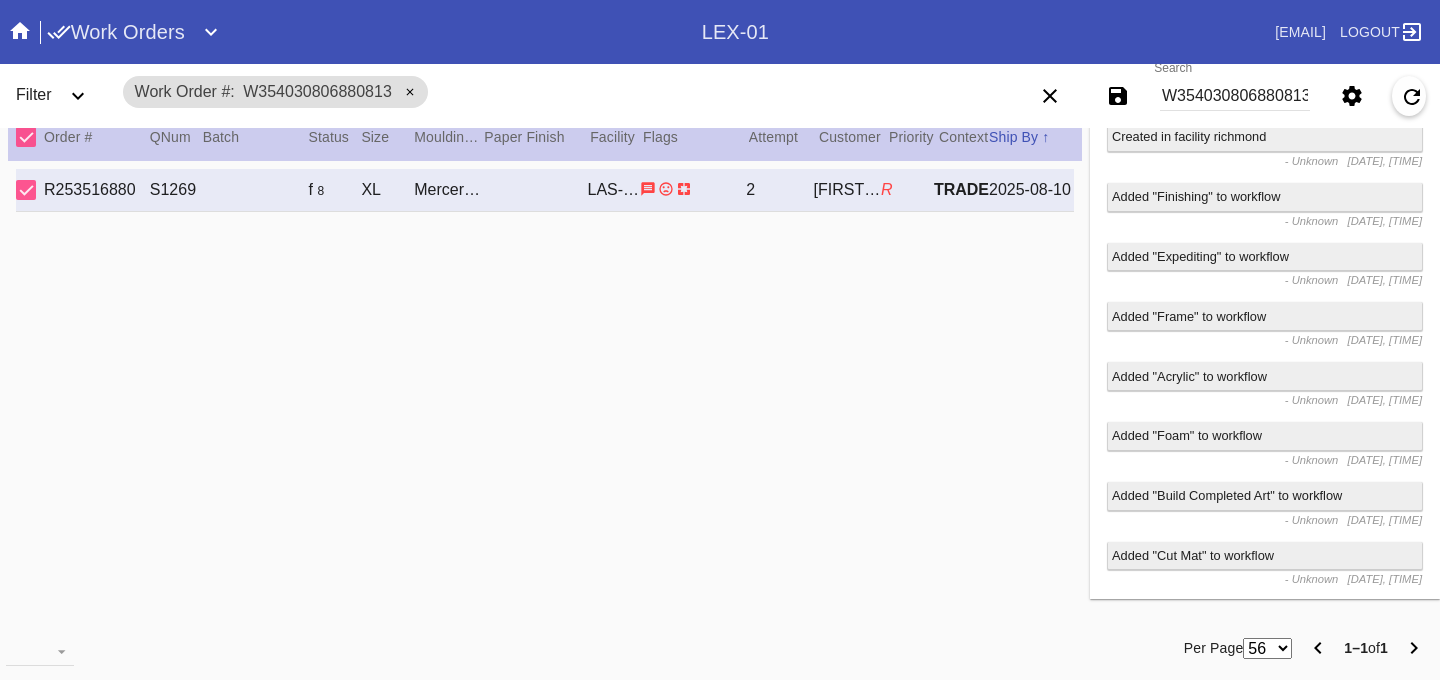 scroll, scrollTop: 512, scrollLeft: 0, axis: vertical 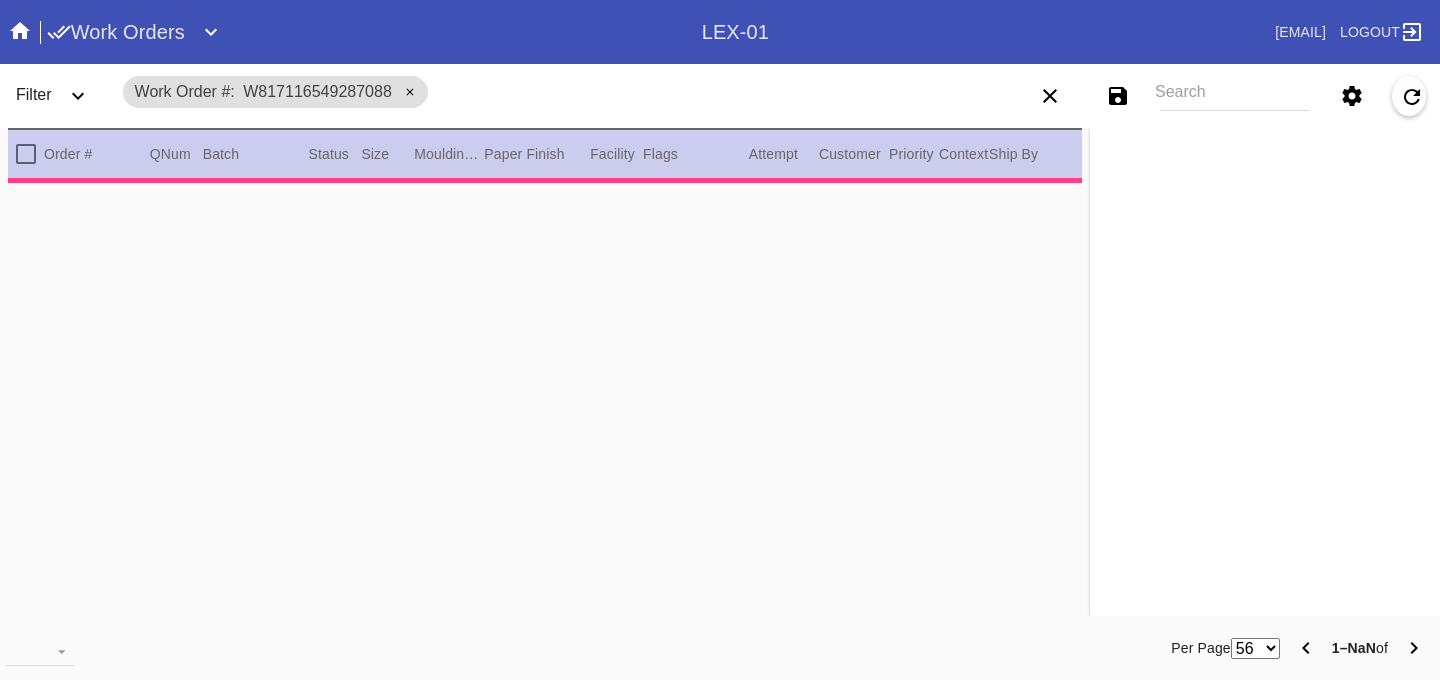 type on "0.0" 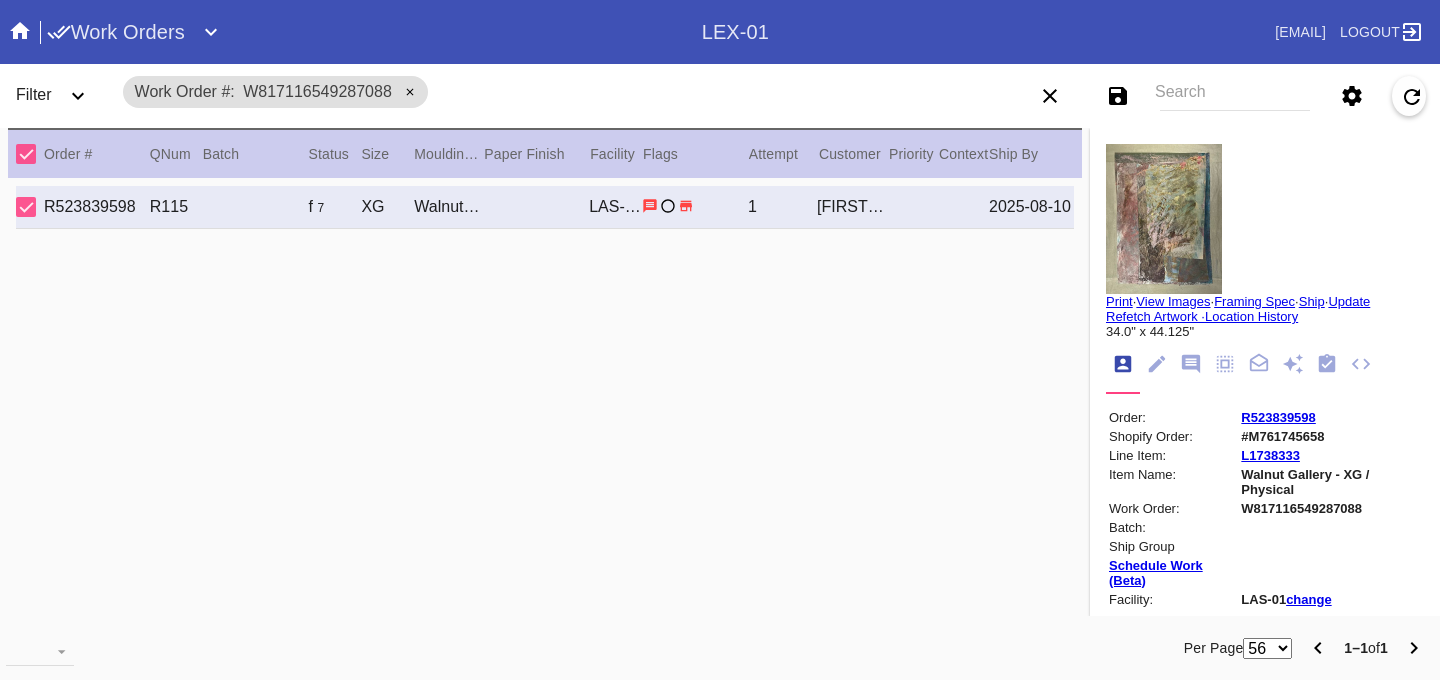 click on "R523839598" at bounding box center [1278, 417] 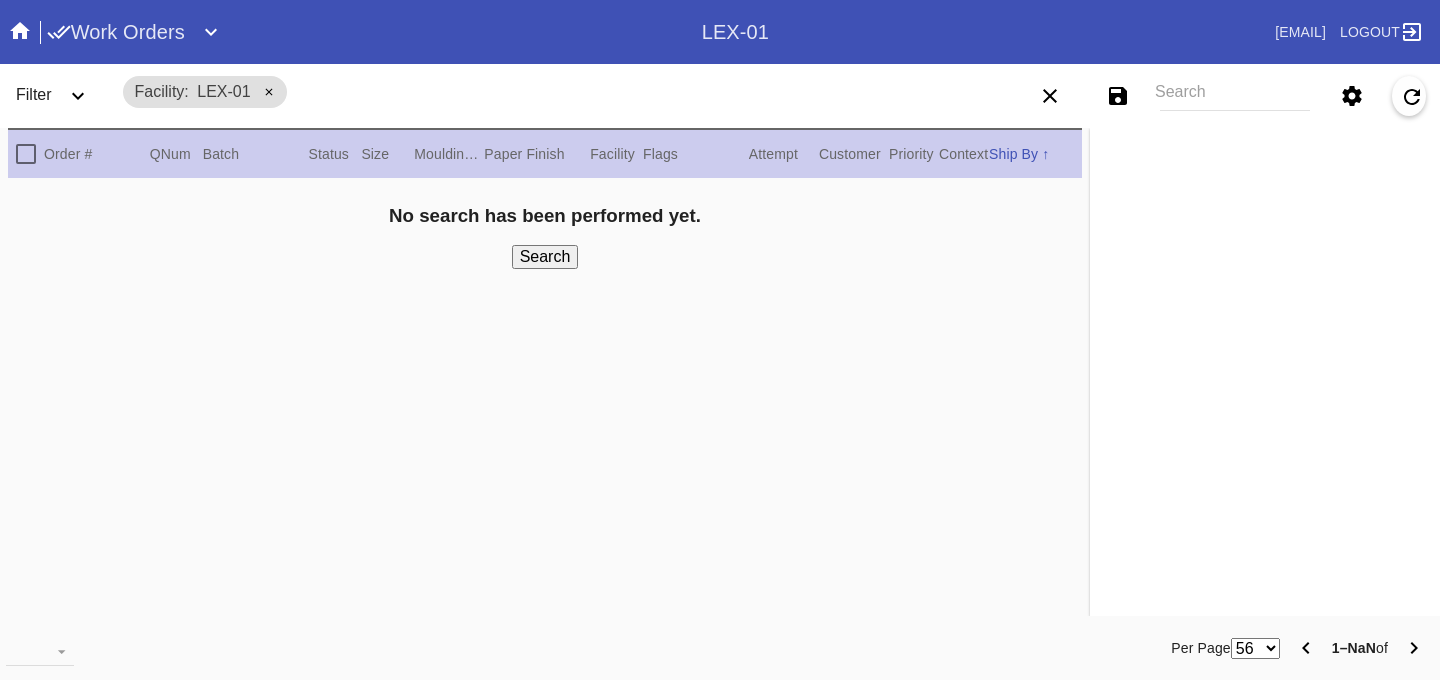 scroll, scrollTop: 0, scrollLeft: 0, axis: both 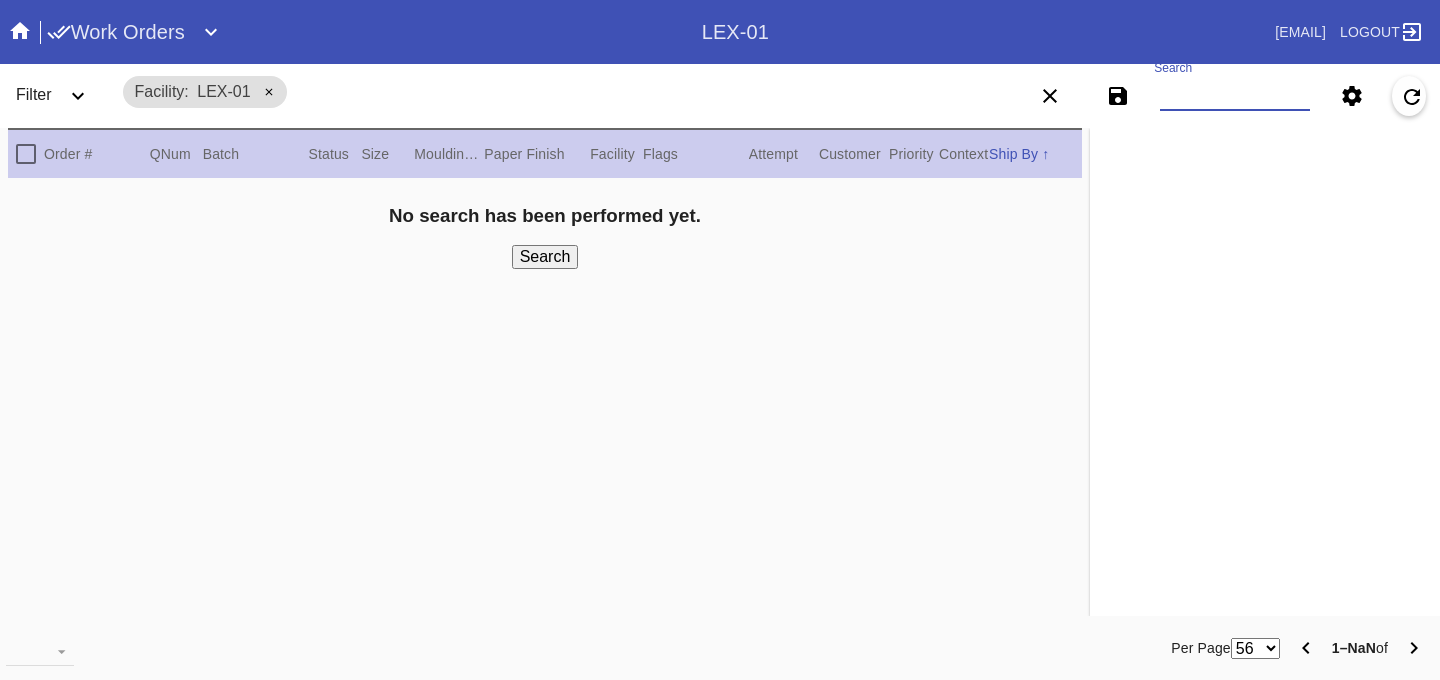 paste on "W791650234389505" 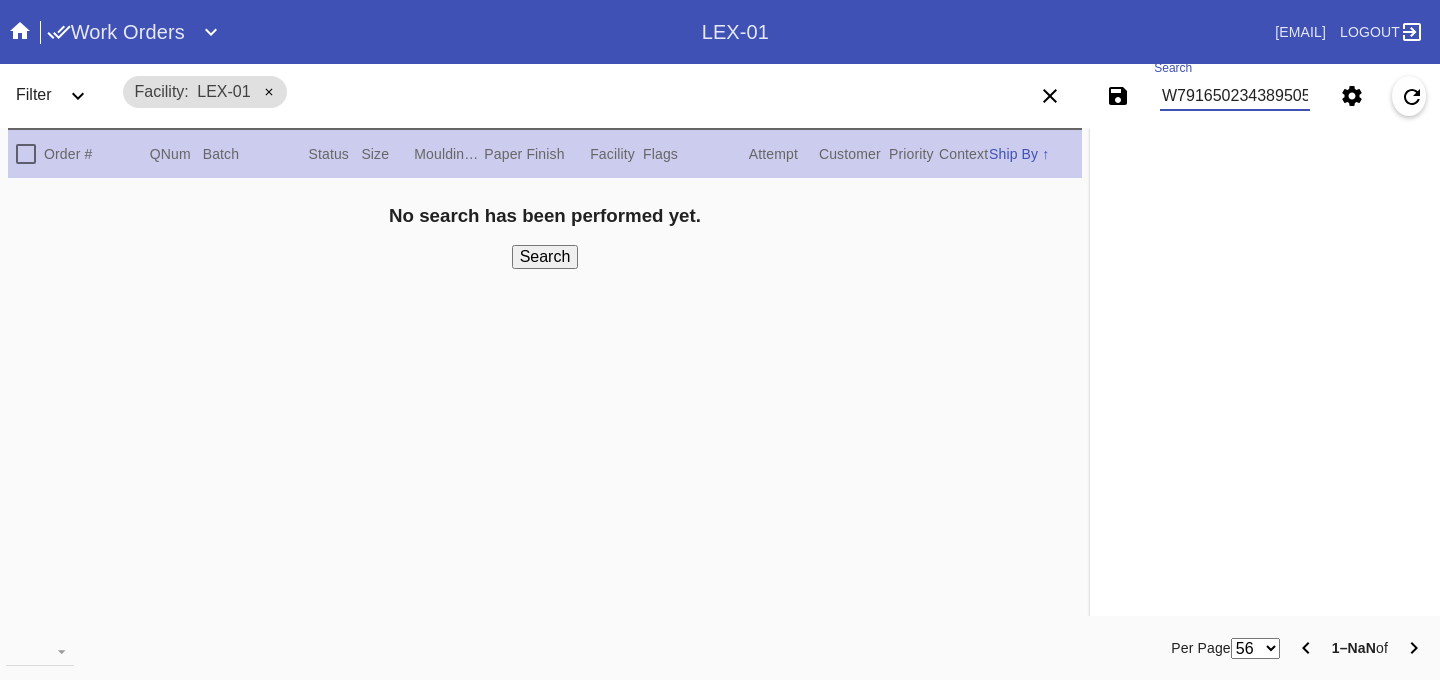 scroll, scrollTop: 0, scrollLeft: 3, axis: horizontal 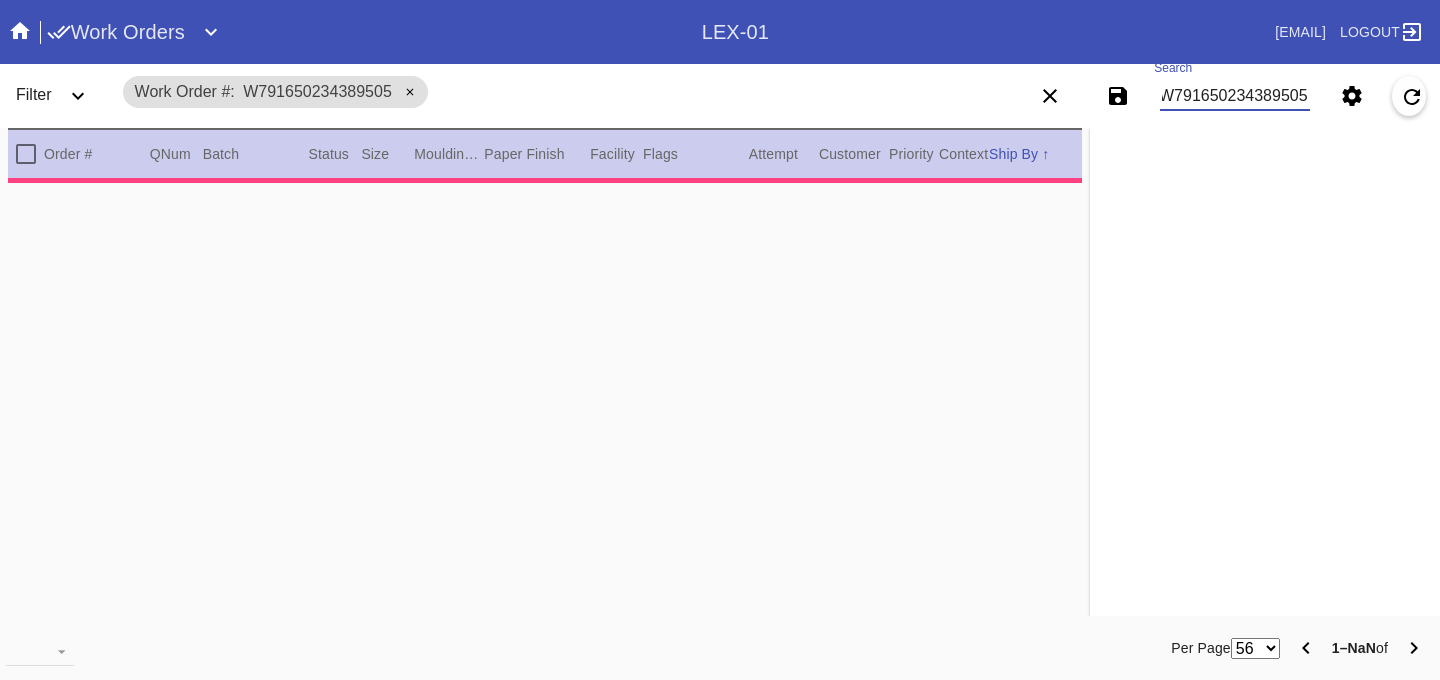 type on "1.5" 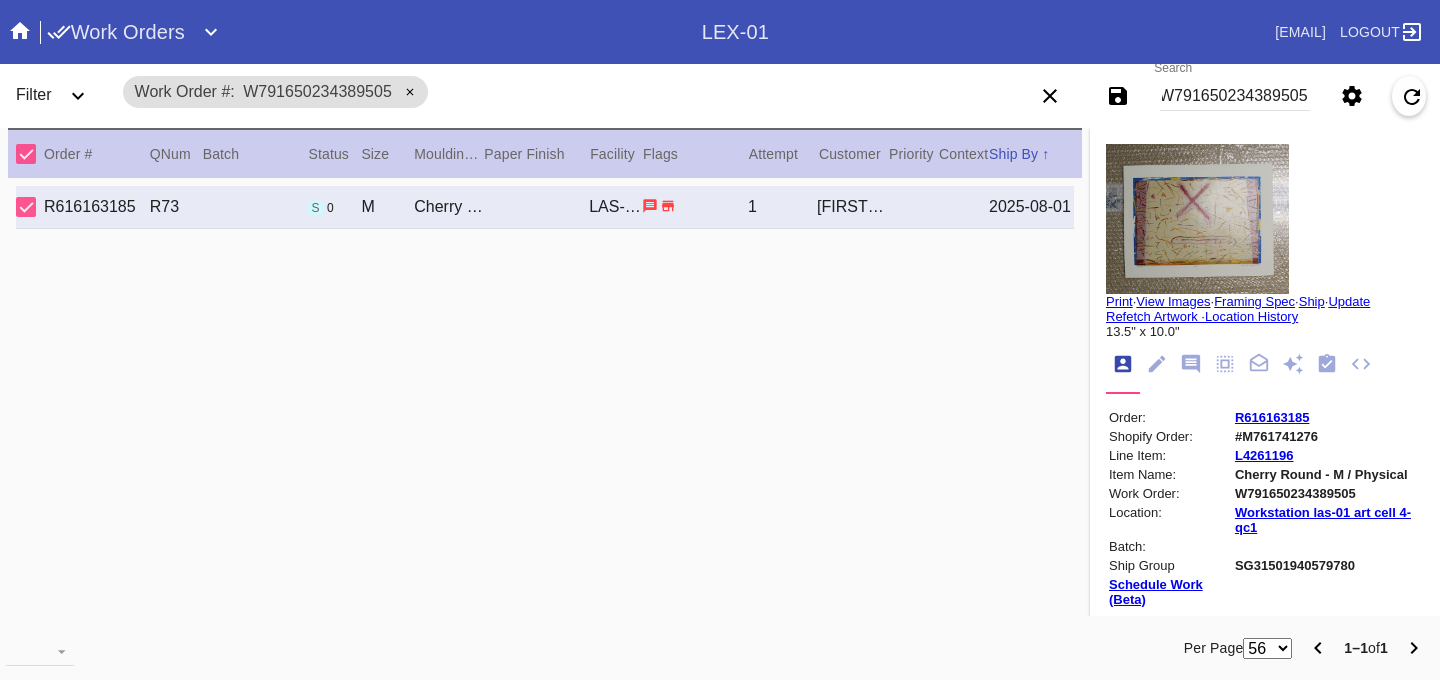scroll, scrollTop: 0, scrollLeft: 0, axis: both 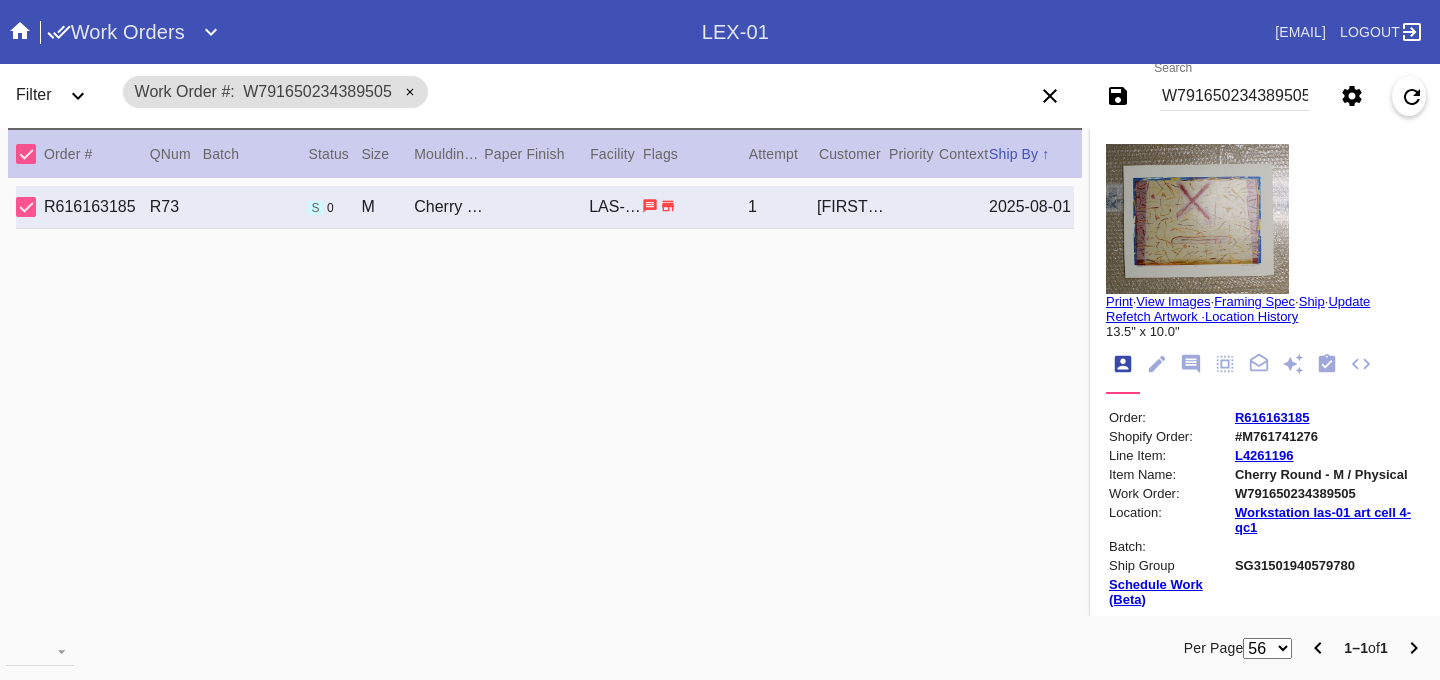 click at bounding box center [1197, 219] 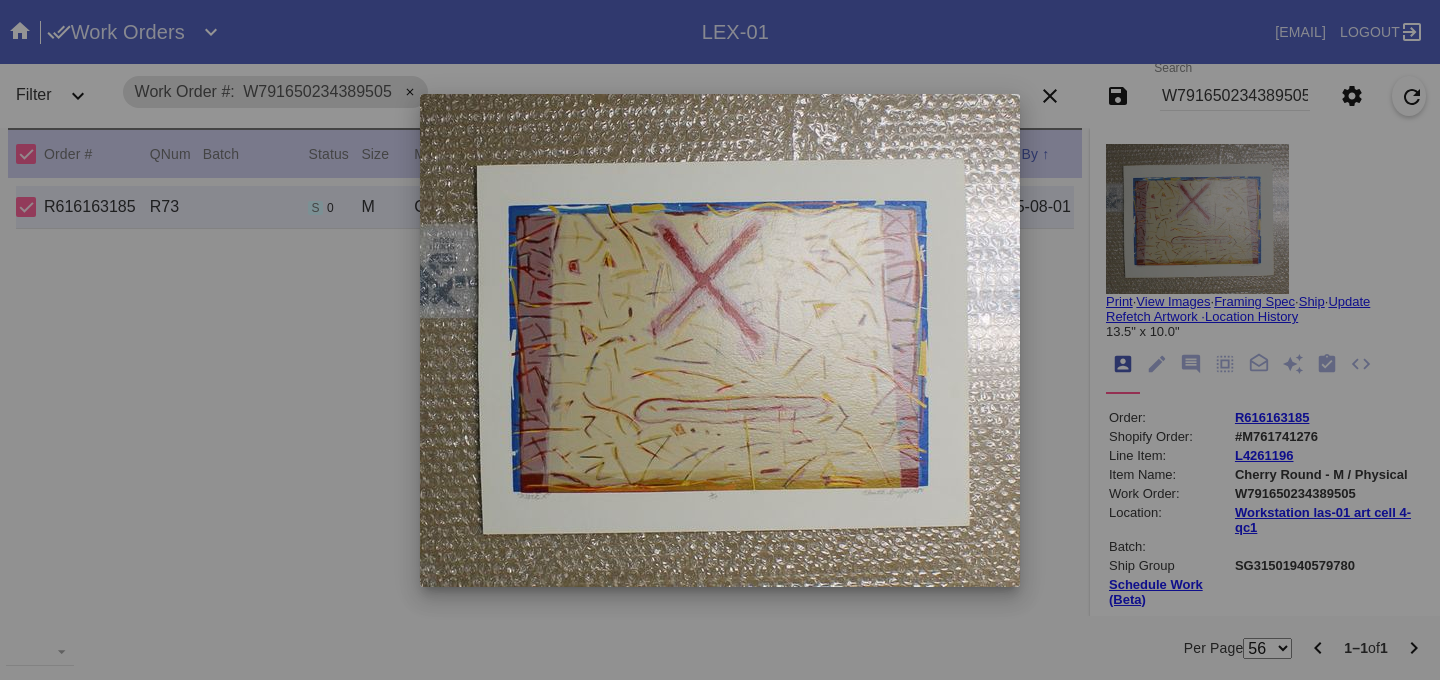 click at bounding box center [720, 340] 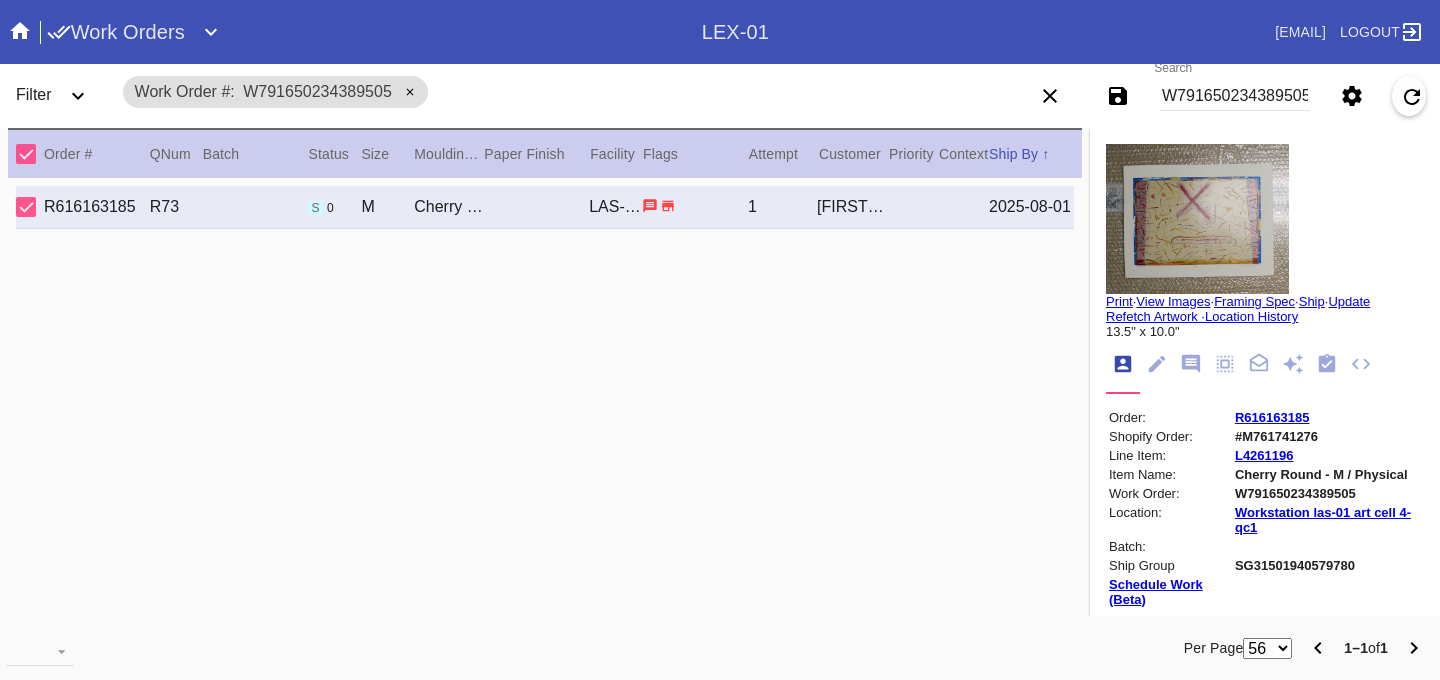 click at bounding box center [720, 340] 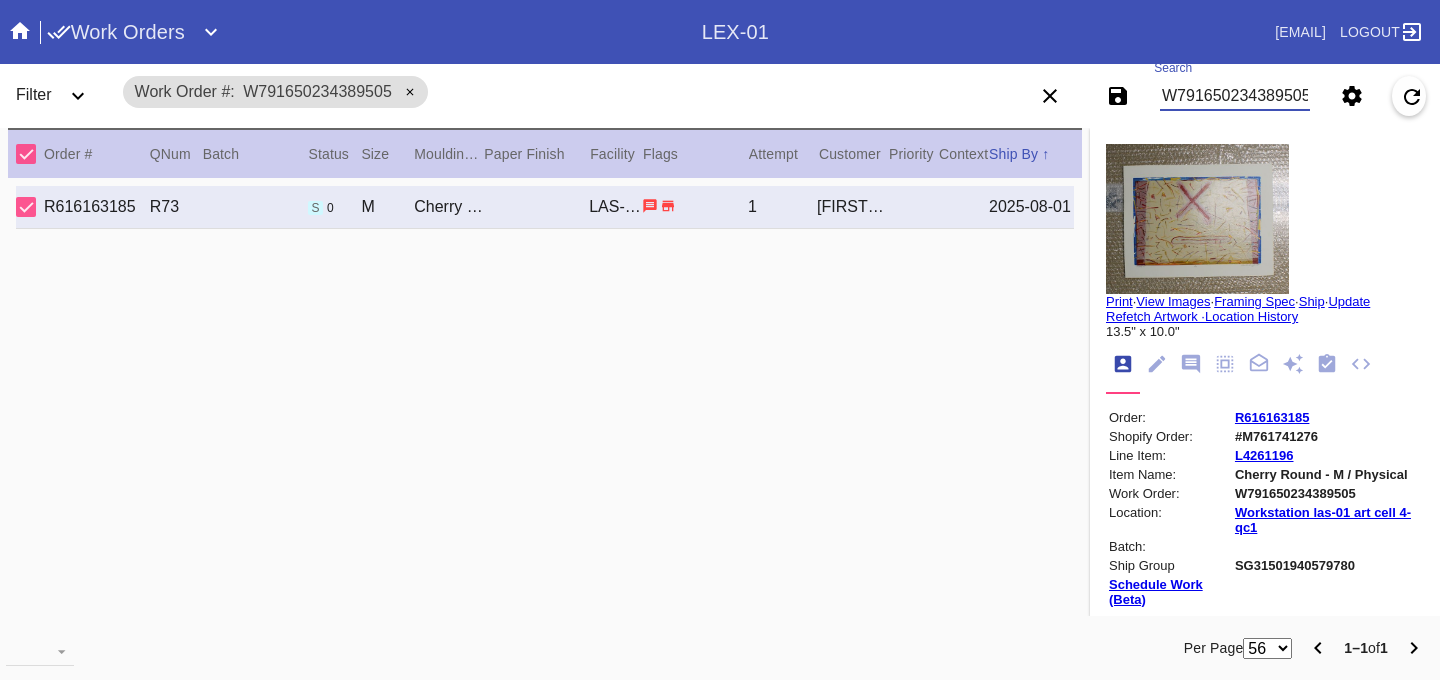 paste on "220182633912147" 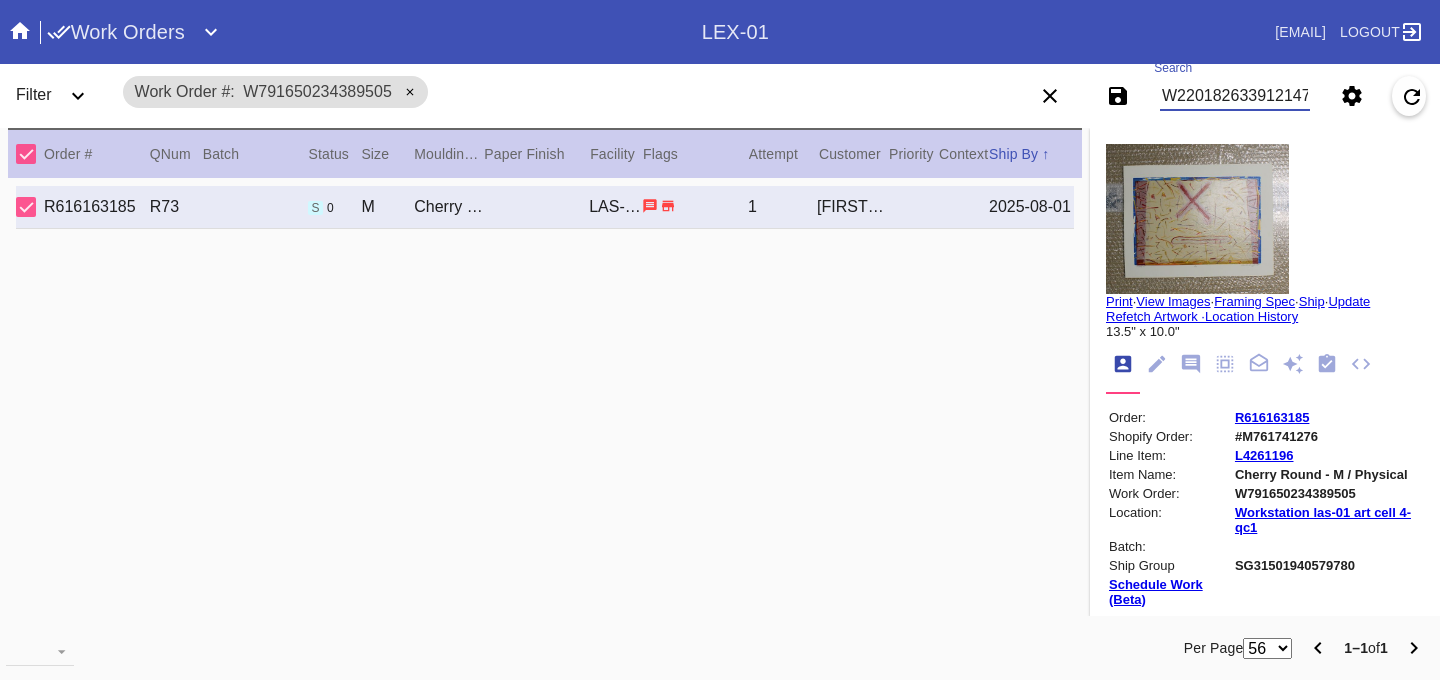 scroll, scrollTop: 0, scrollLeft: 3, axis: horizontal 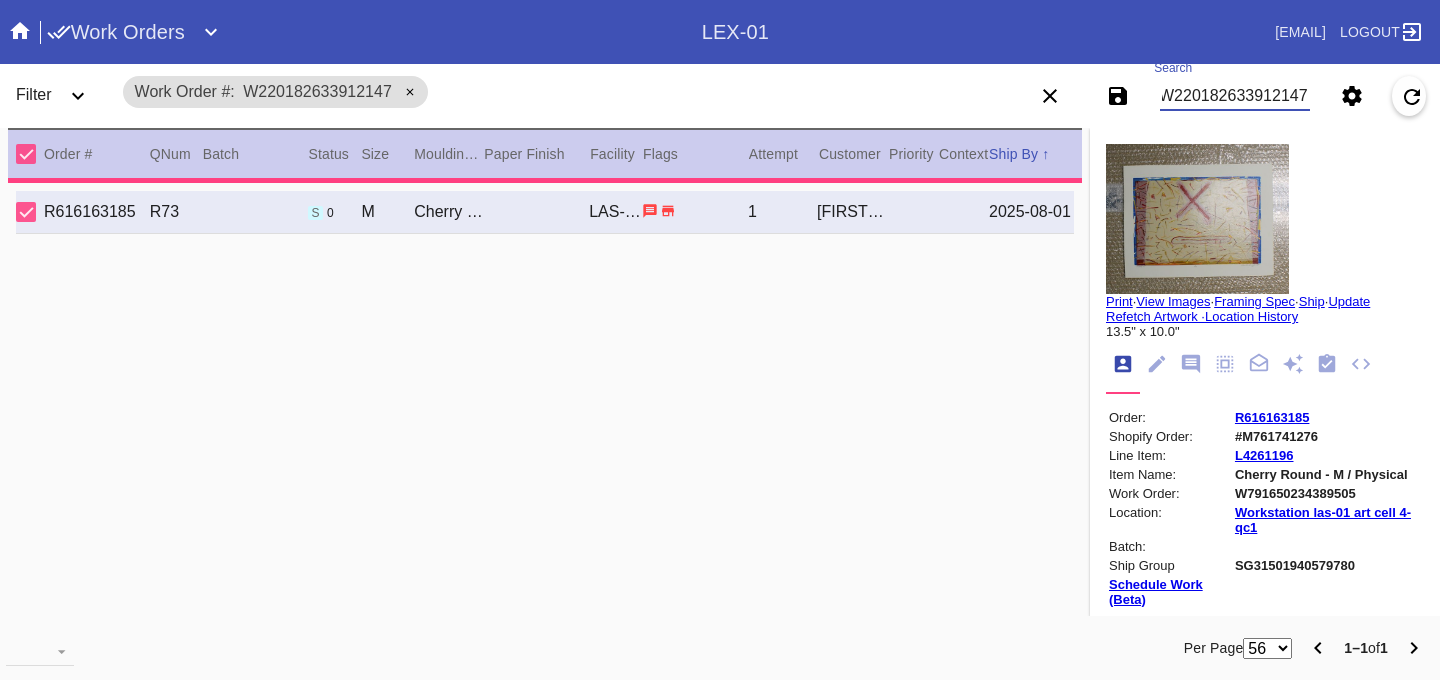 type on "34.75" 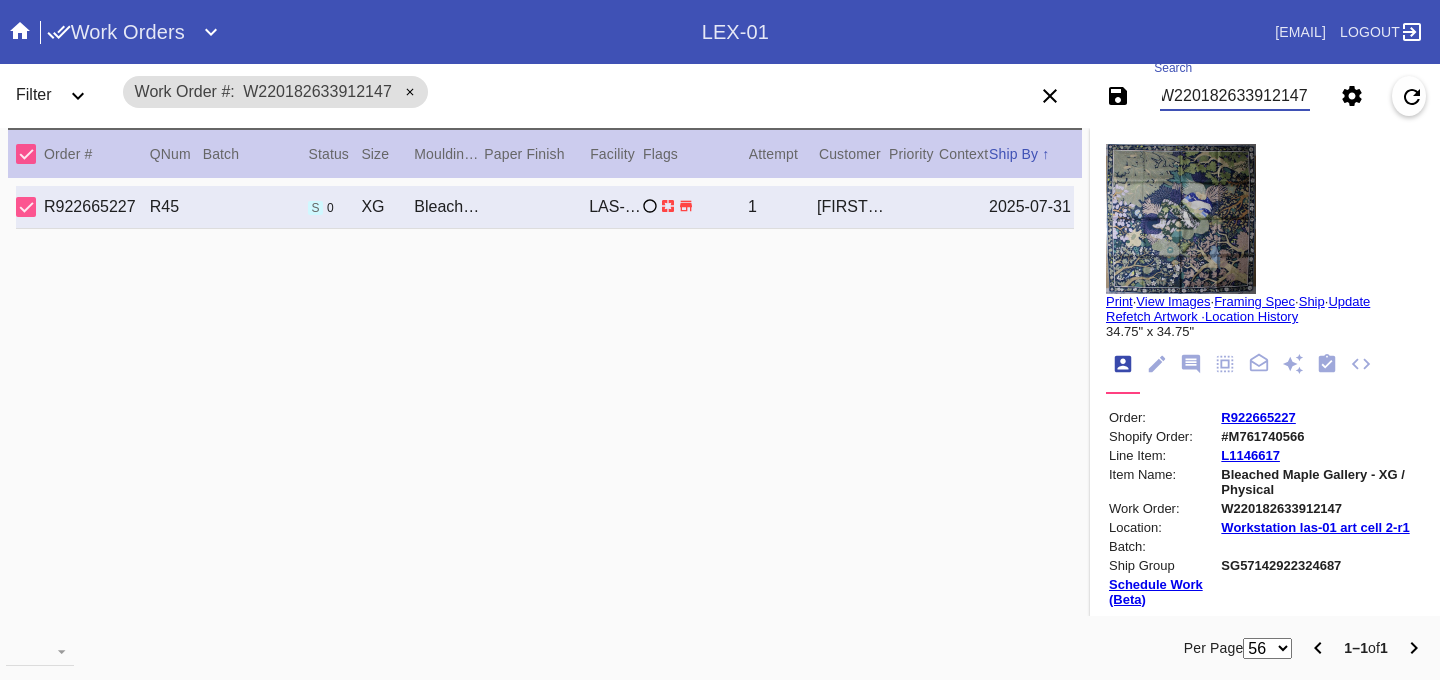 type on "W220182633912147" 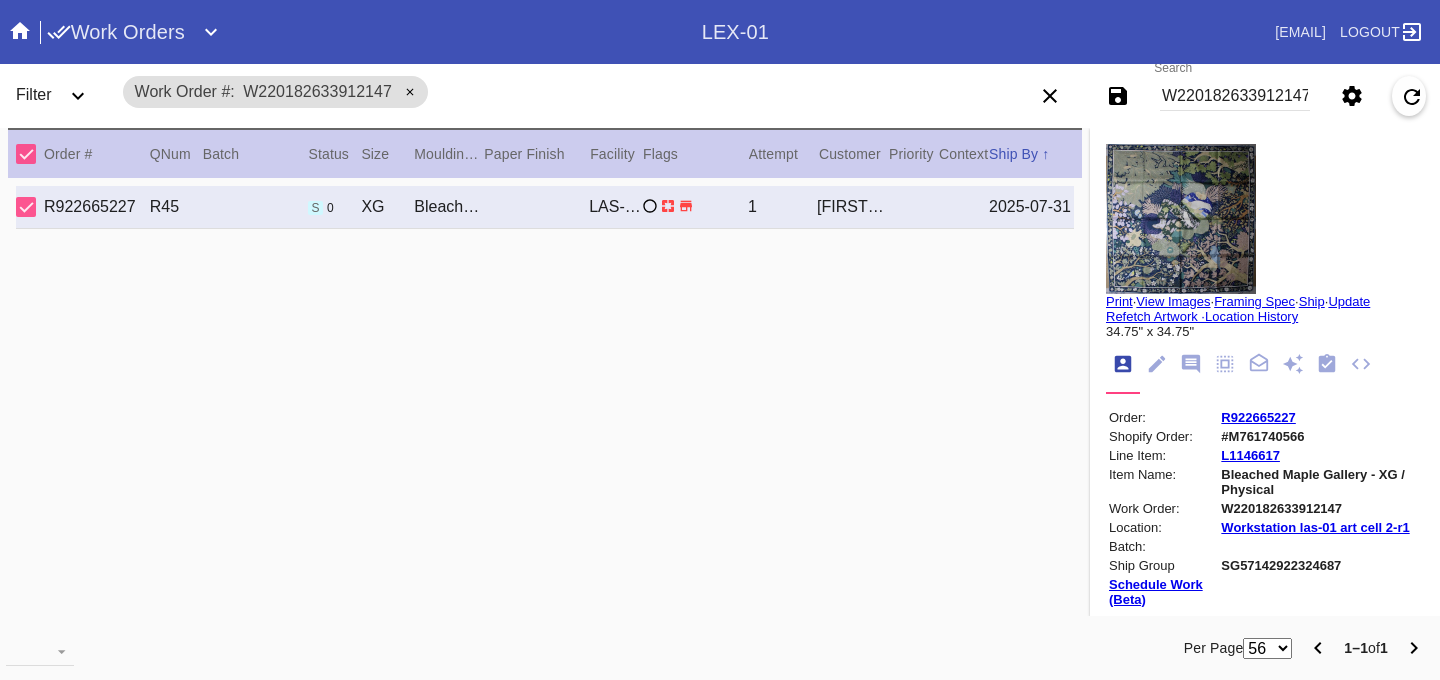 click at bounding box center (1181, 219) 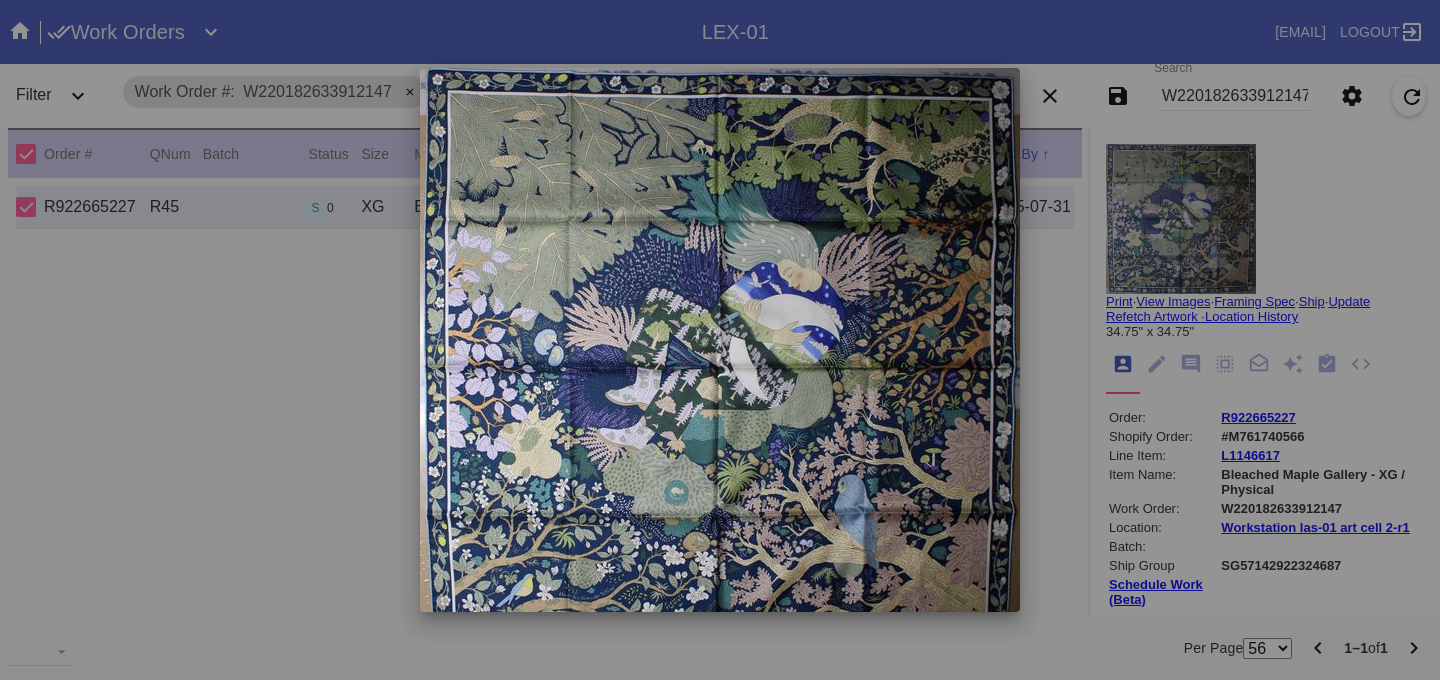 click at bounding box center (720, 340) 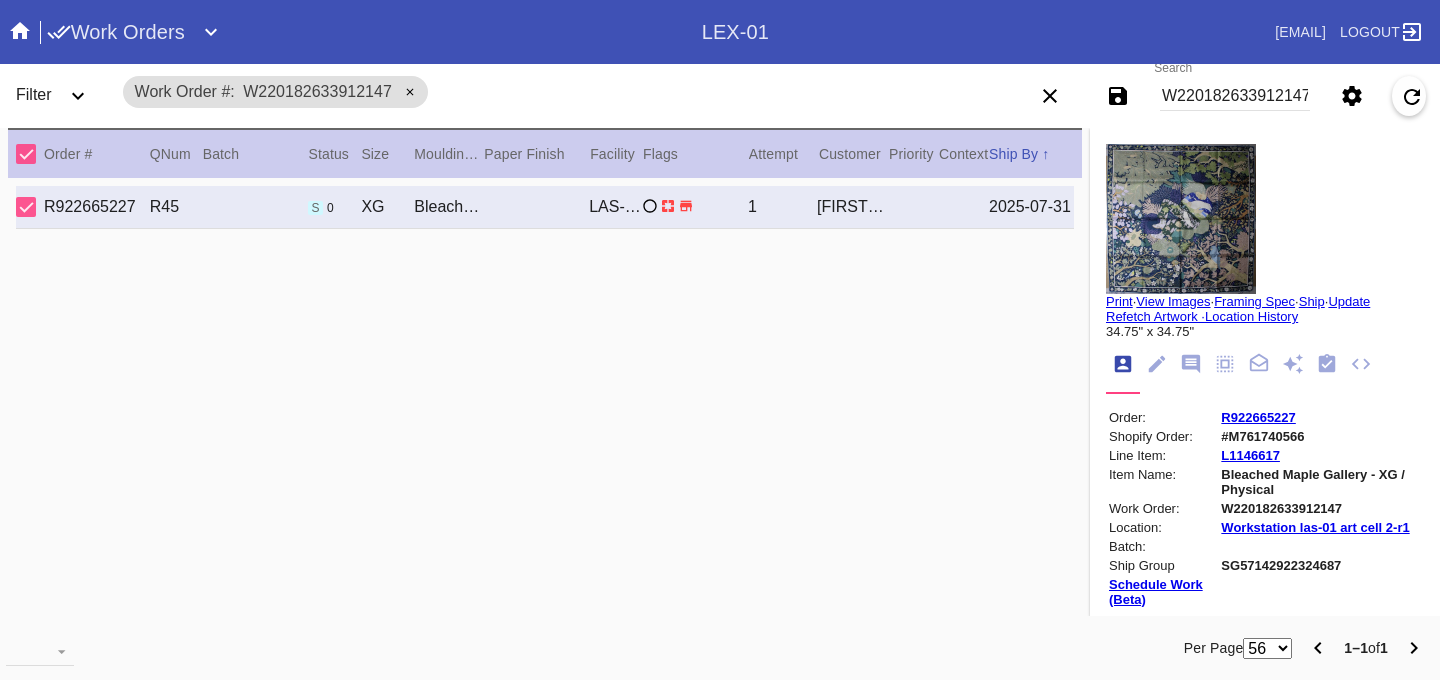 click 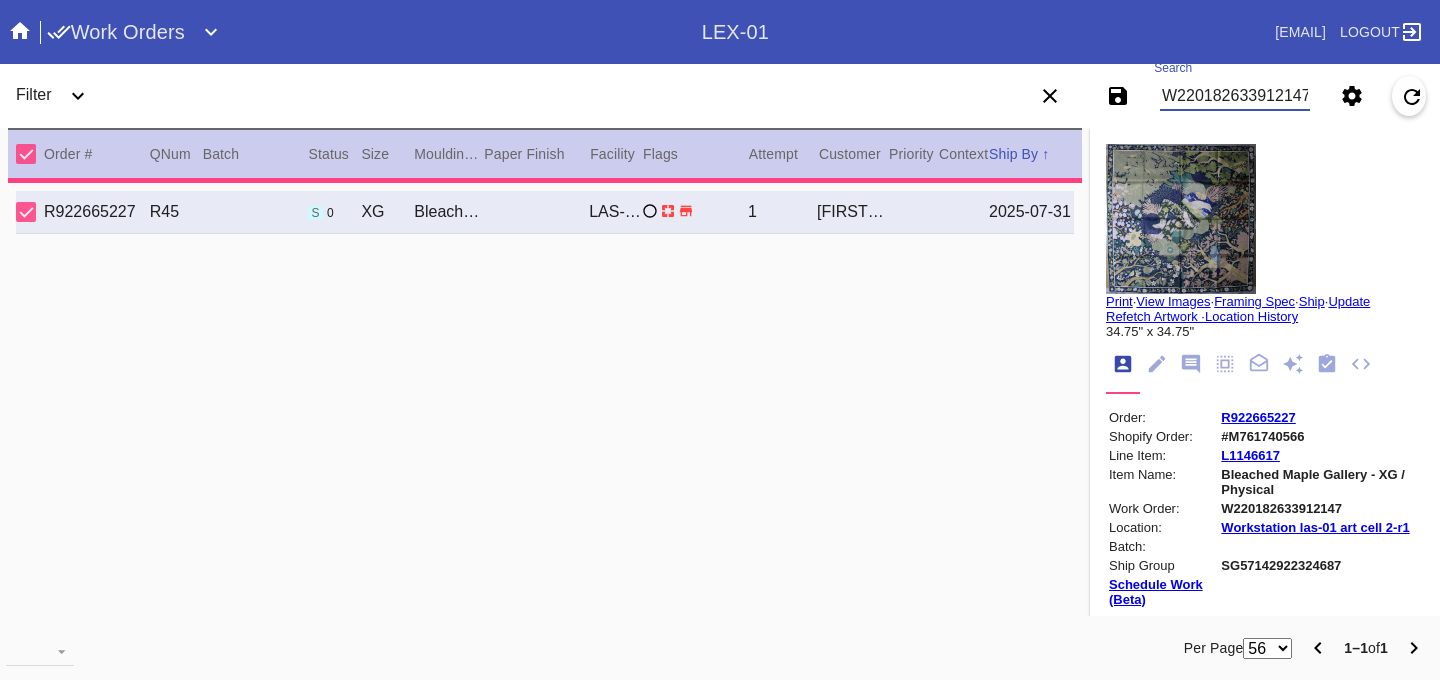 click on "W220182633912147" at bounding box center [1235, 96] 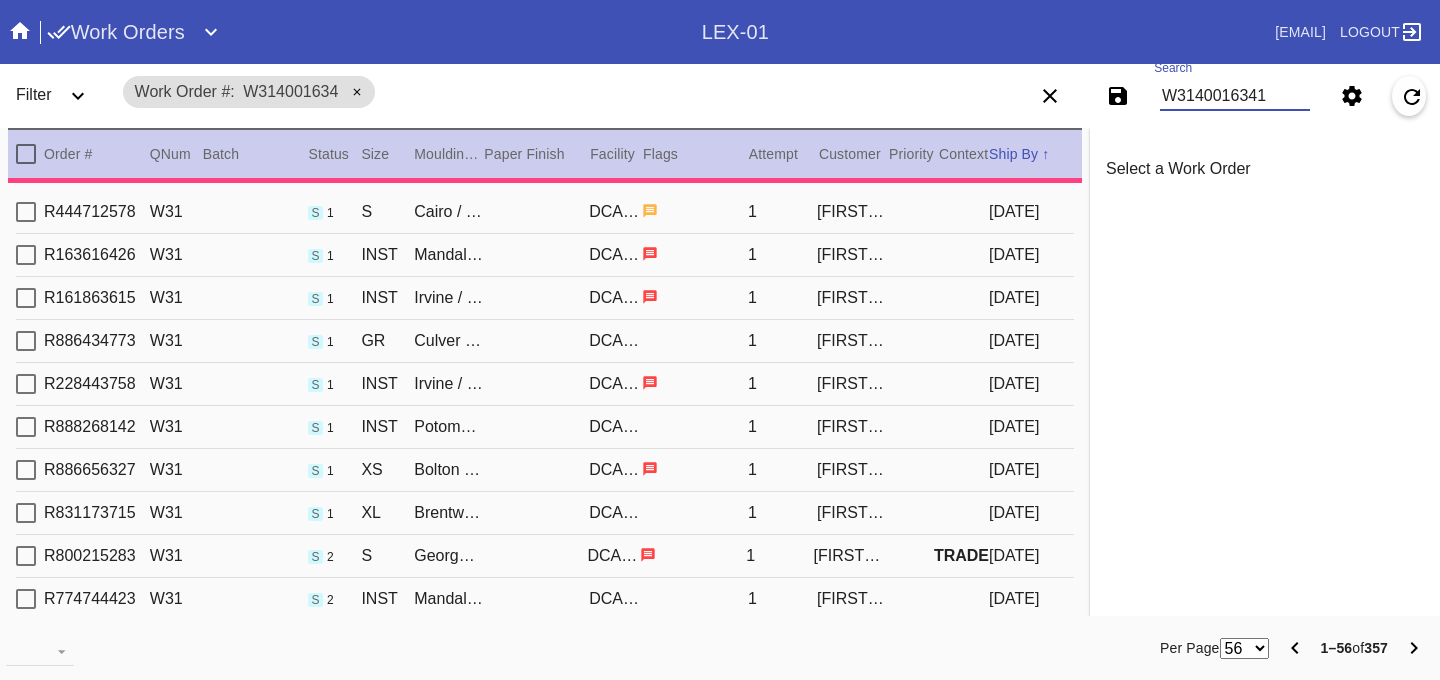 type on "W31400163419" 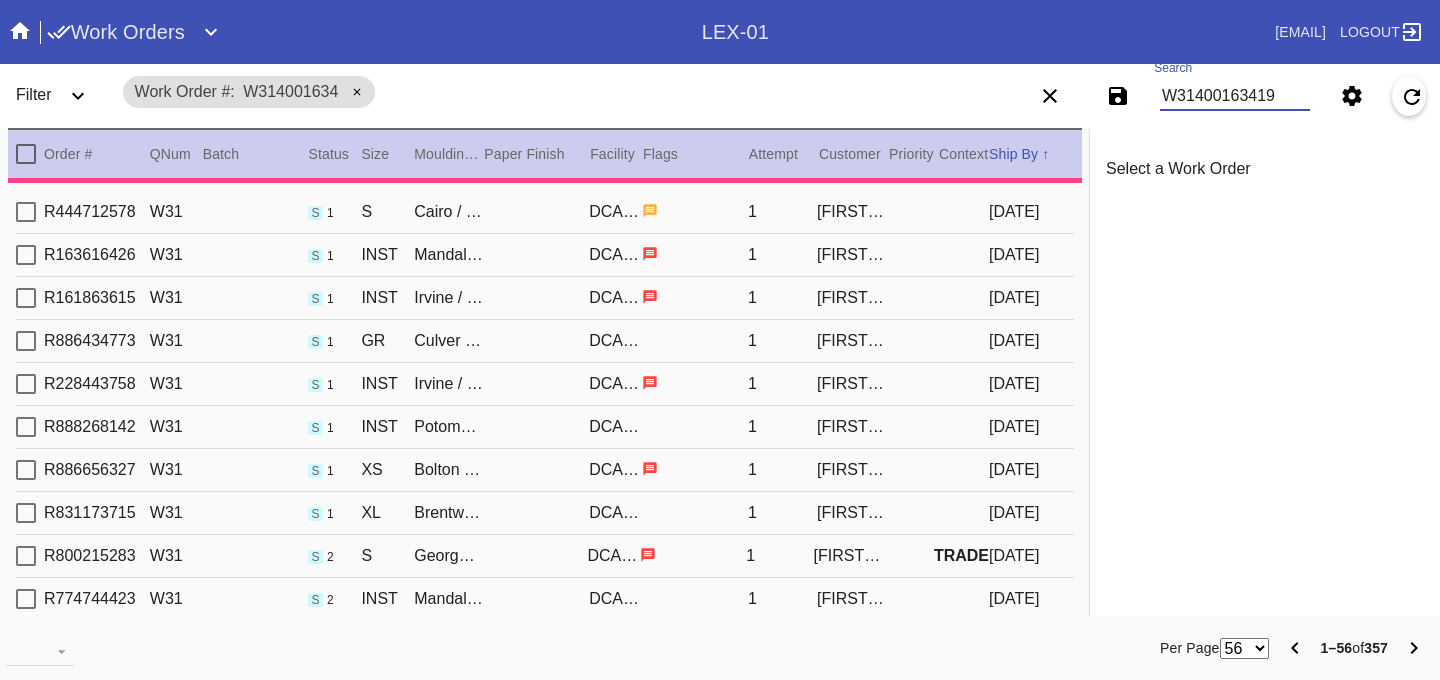 type on "1.5" 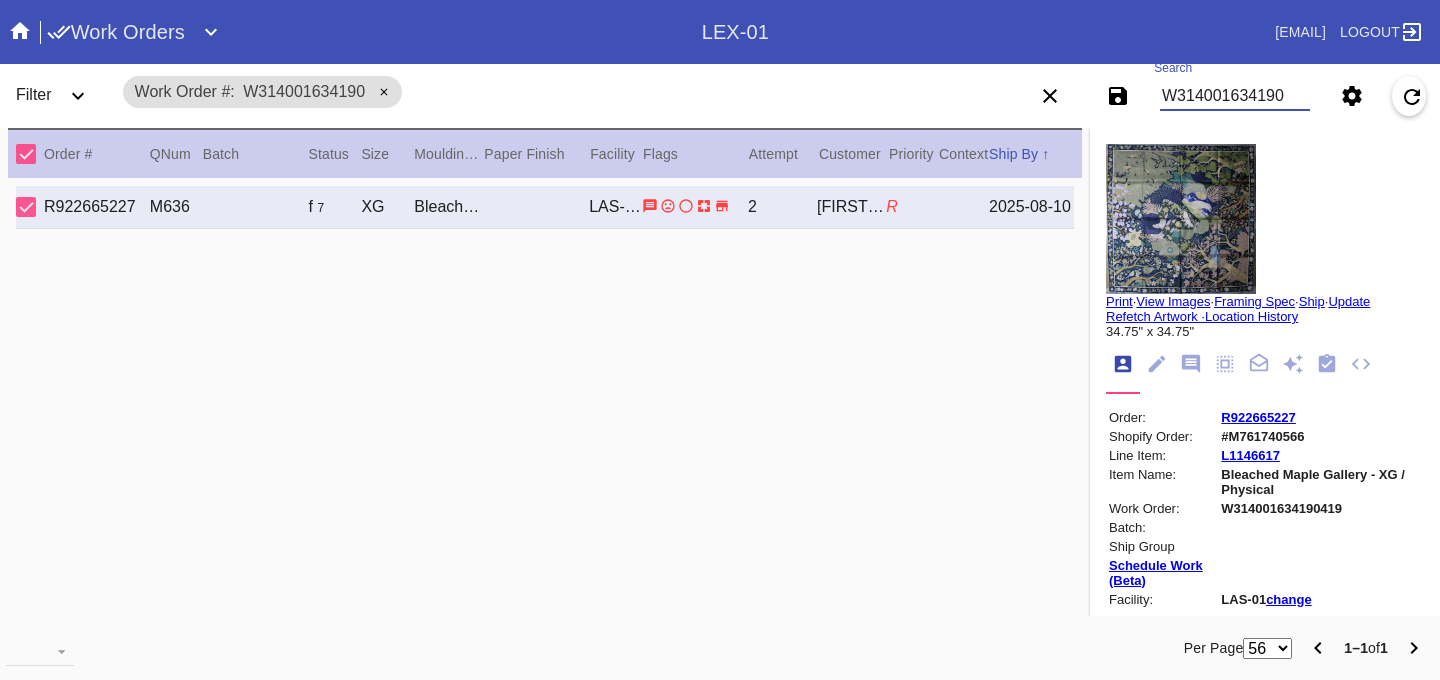 type on "W314001634190" 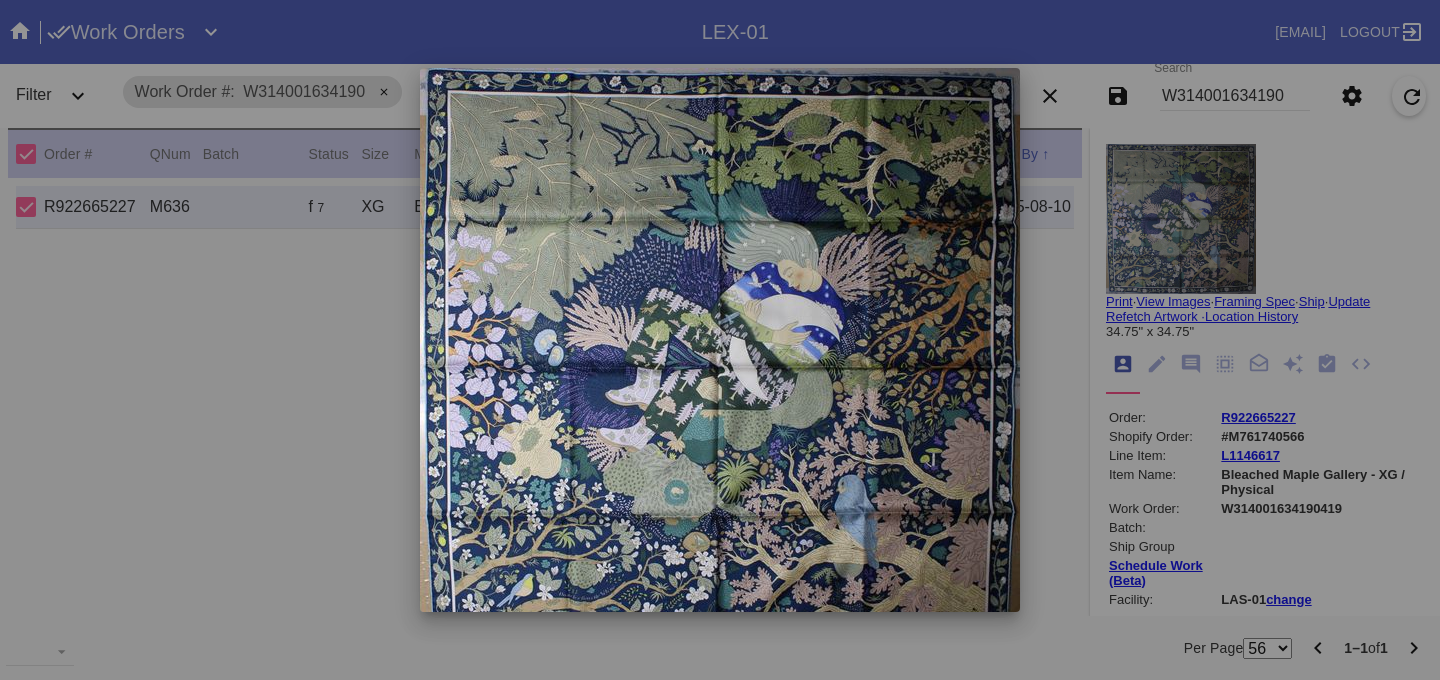 click at bounding box center (720, 340) 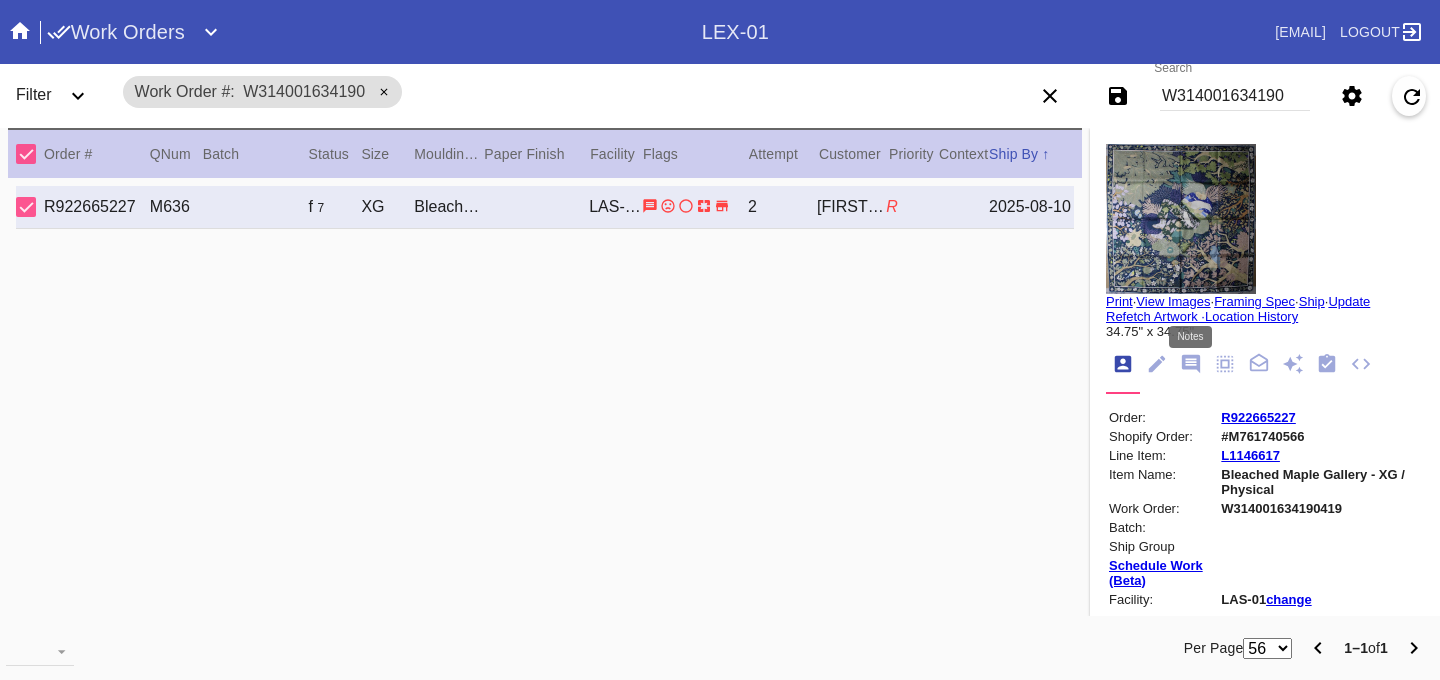 click 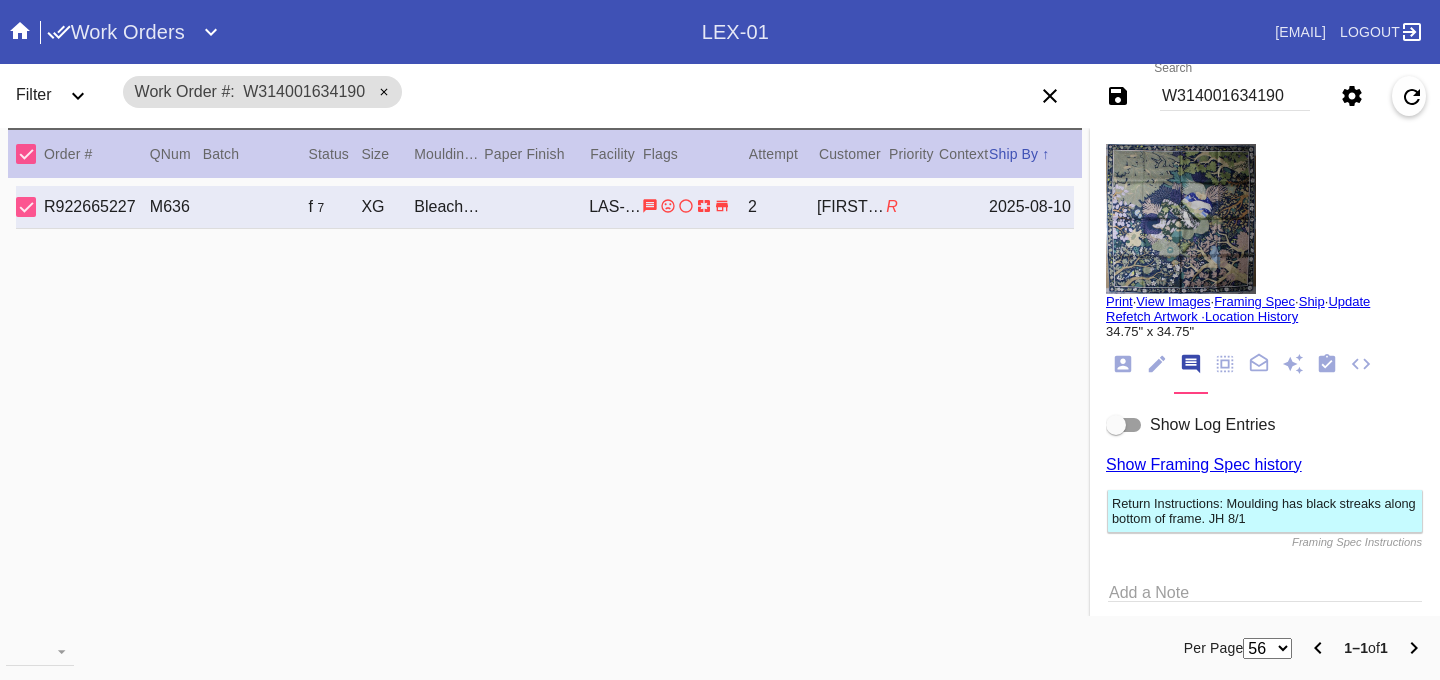 click at bounding box center (1116, 425) 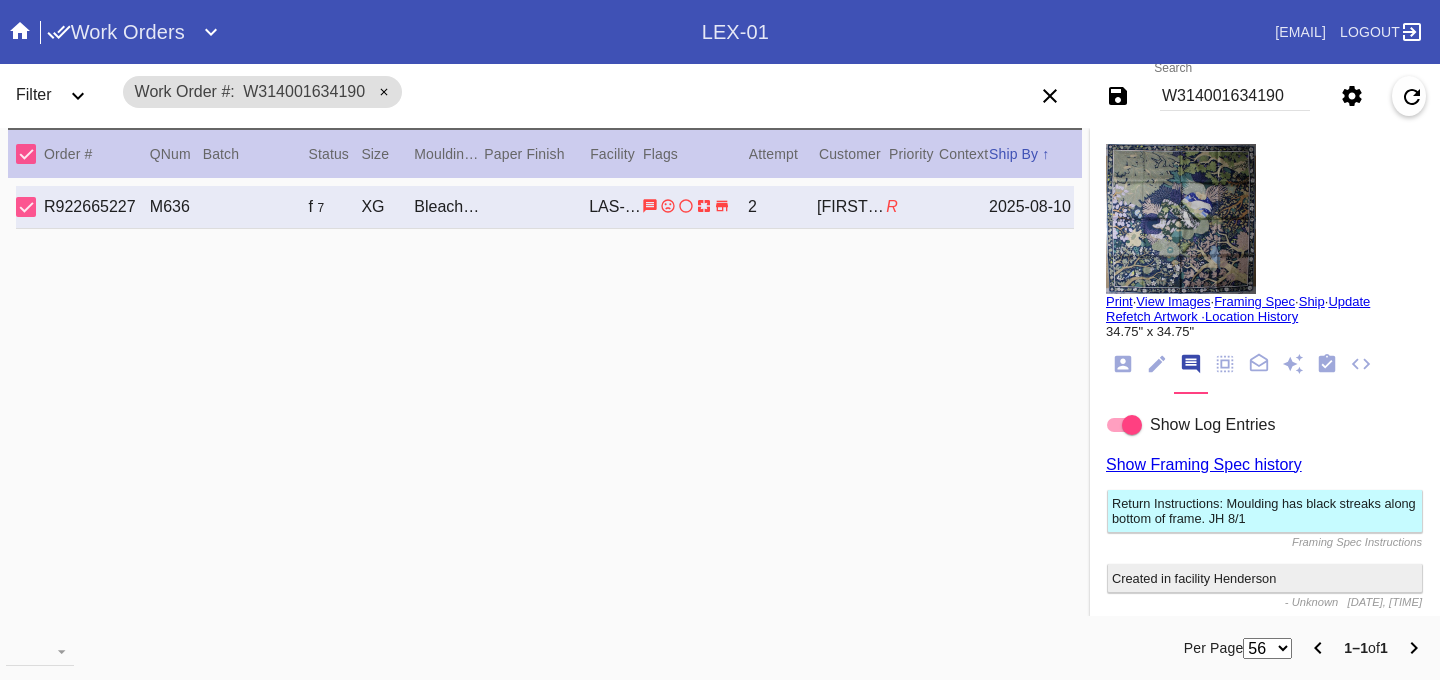 click at bounding box center [1124, 425] 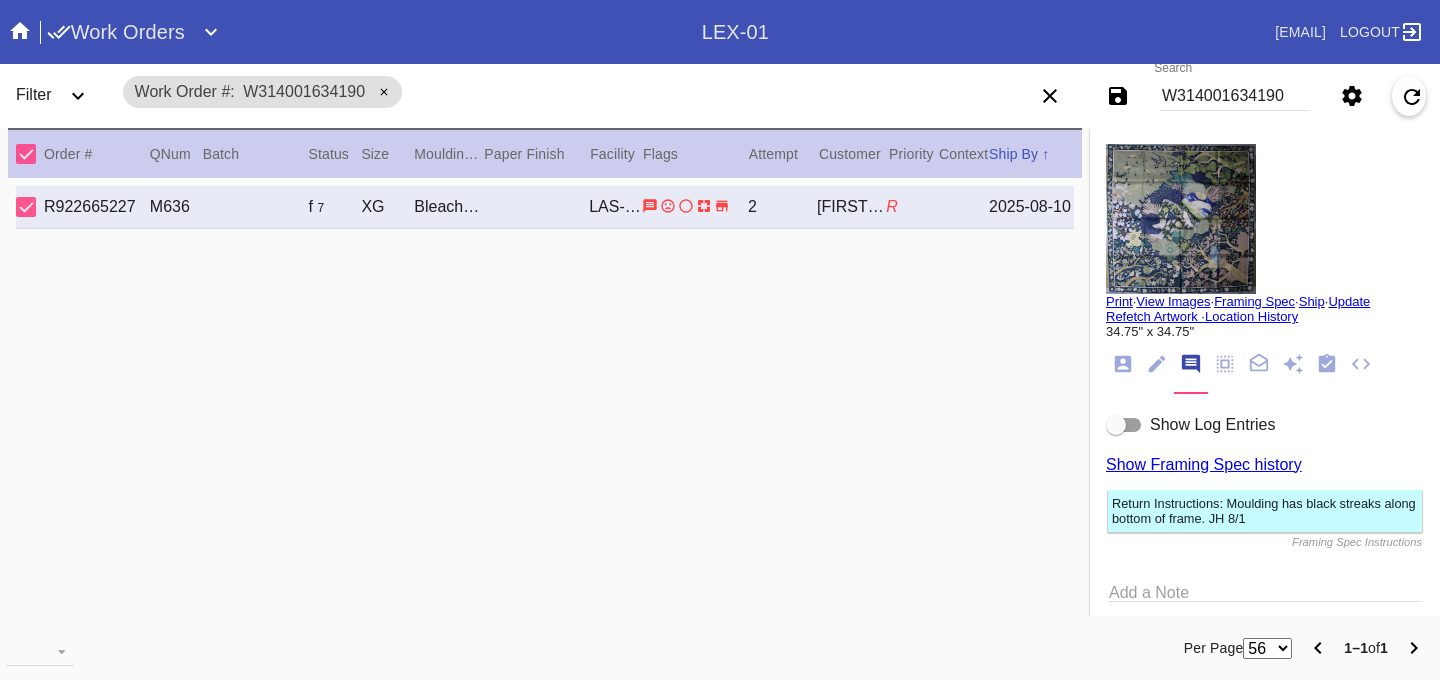 click at bounding box center [1116, 425] 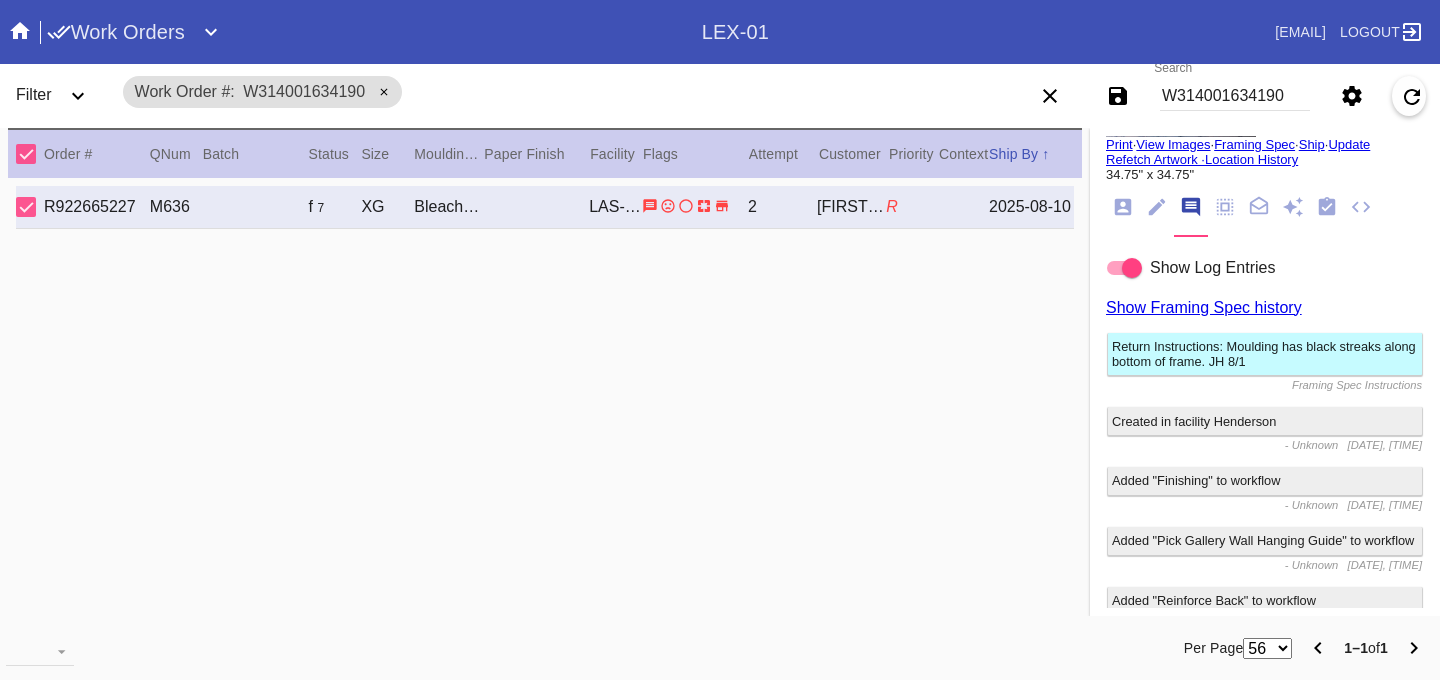 scroll, scrollTop: 0, scrollLeft: 0, axis: both 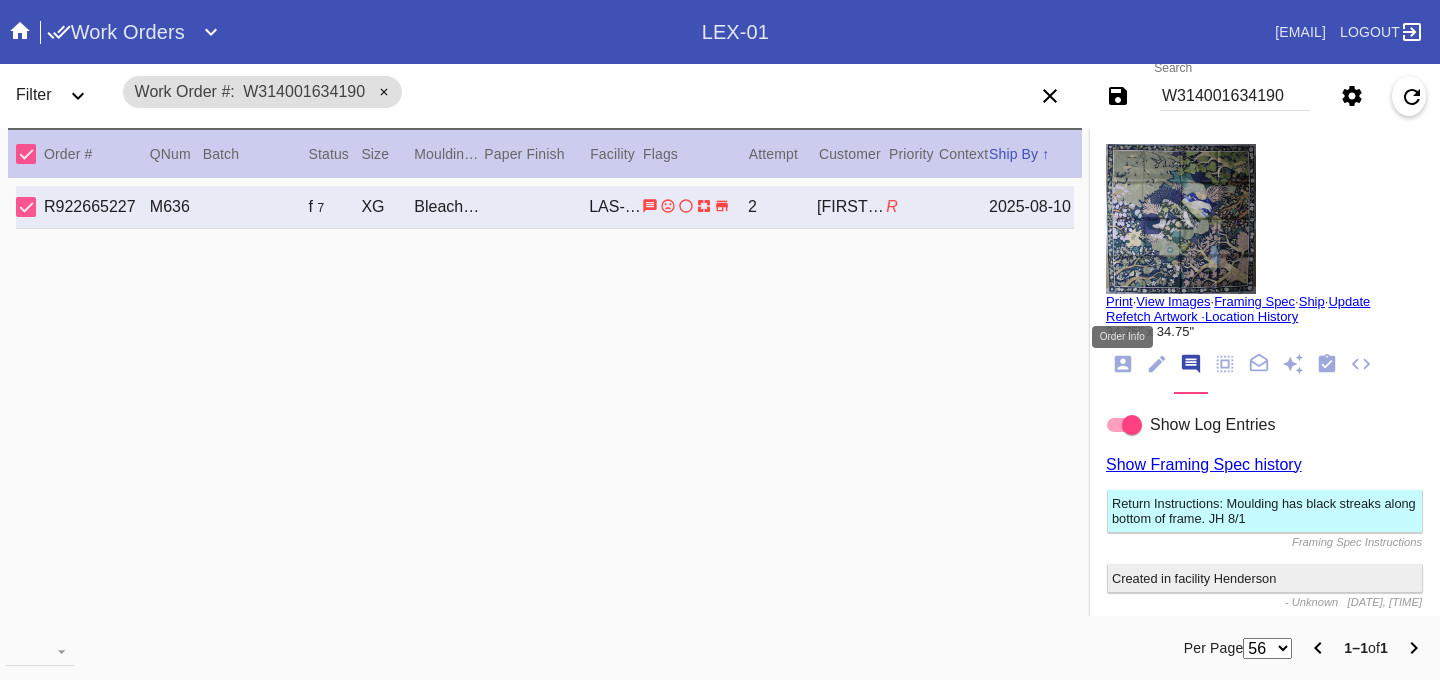 click 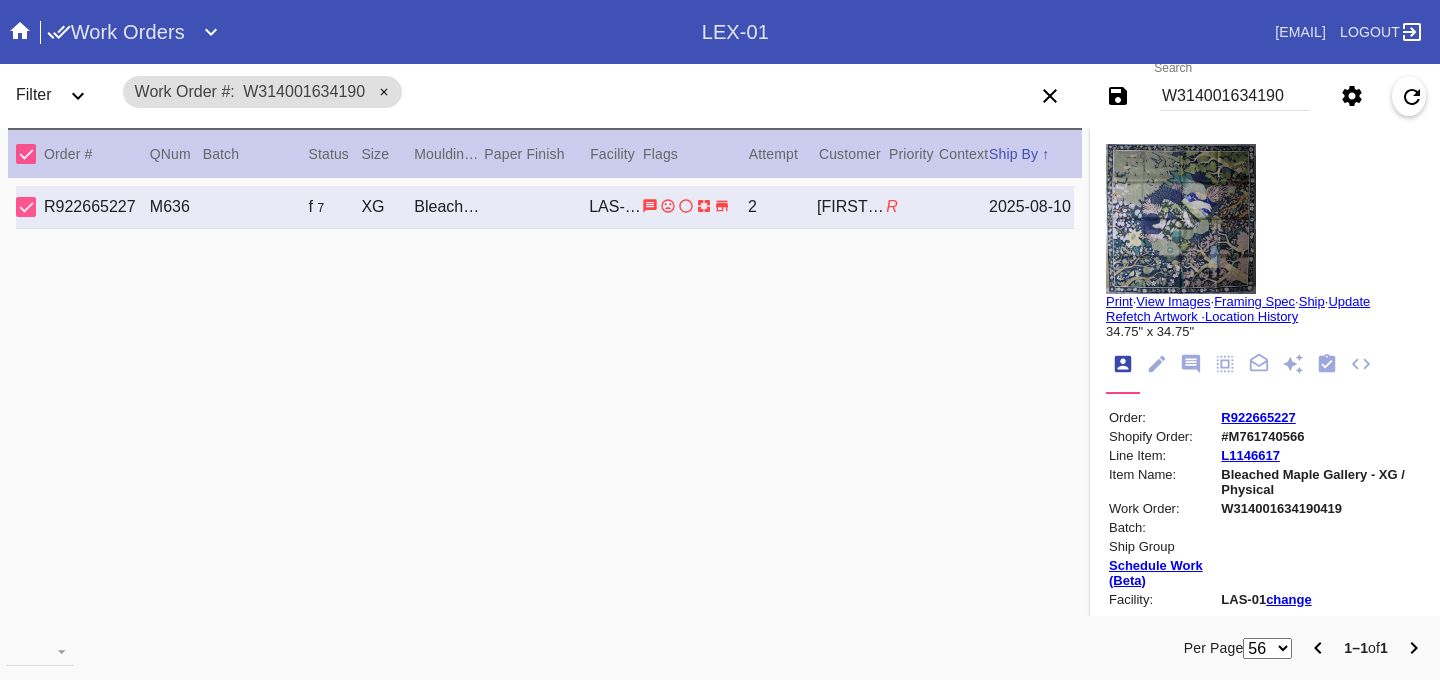 click on "R922665227" at bounding box center (1258, 417) 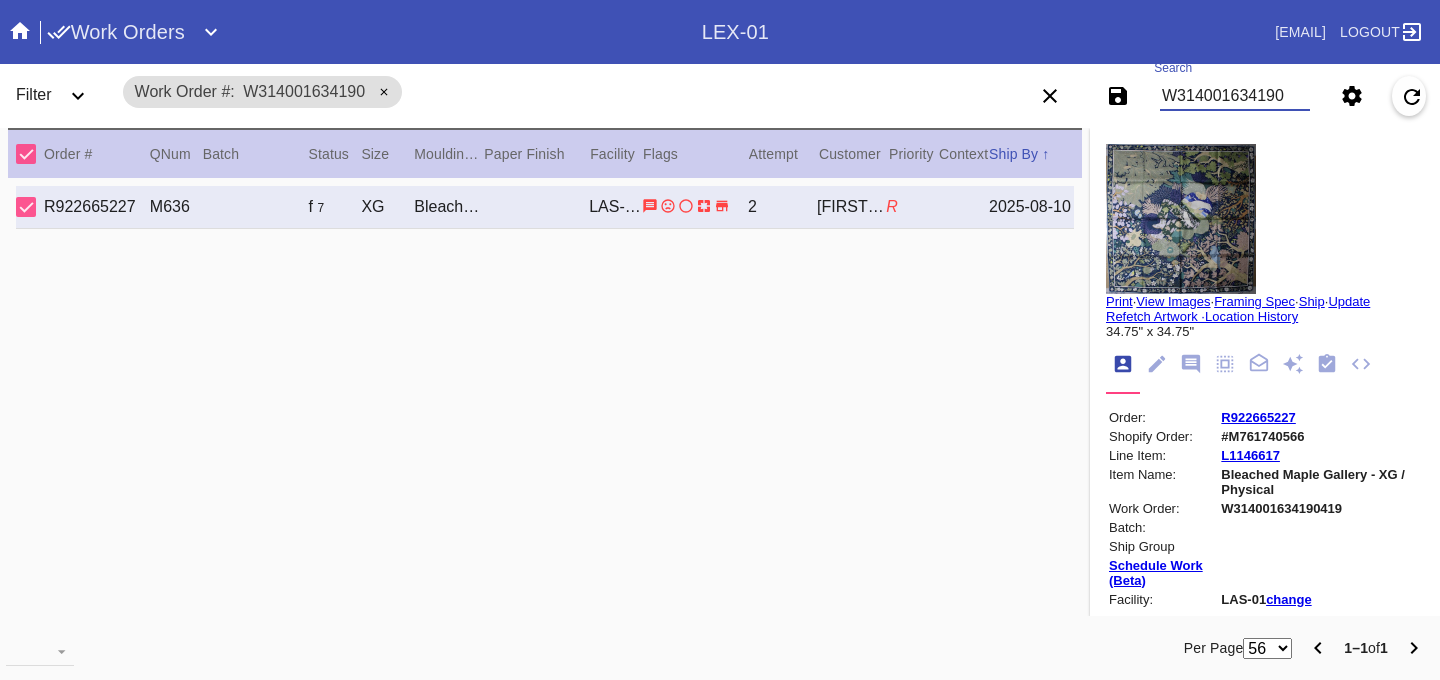click on "W314001634190" at bounding box center [1235, 96] 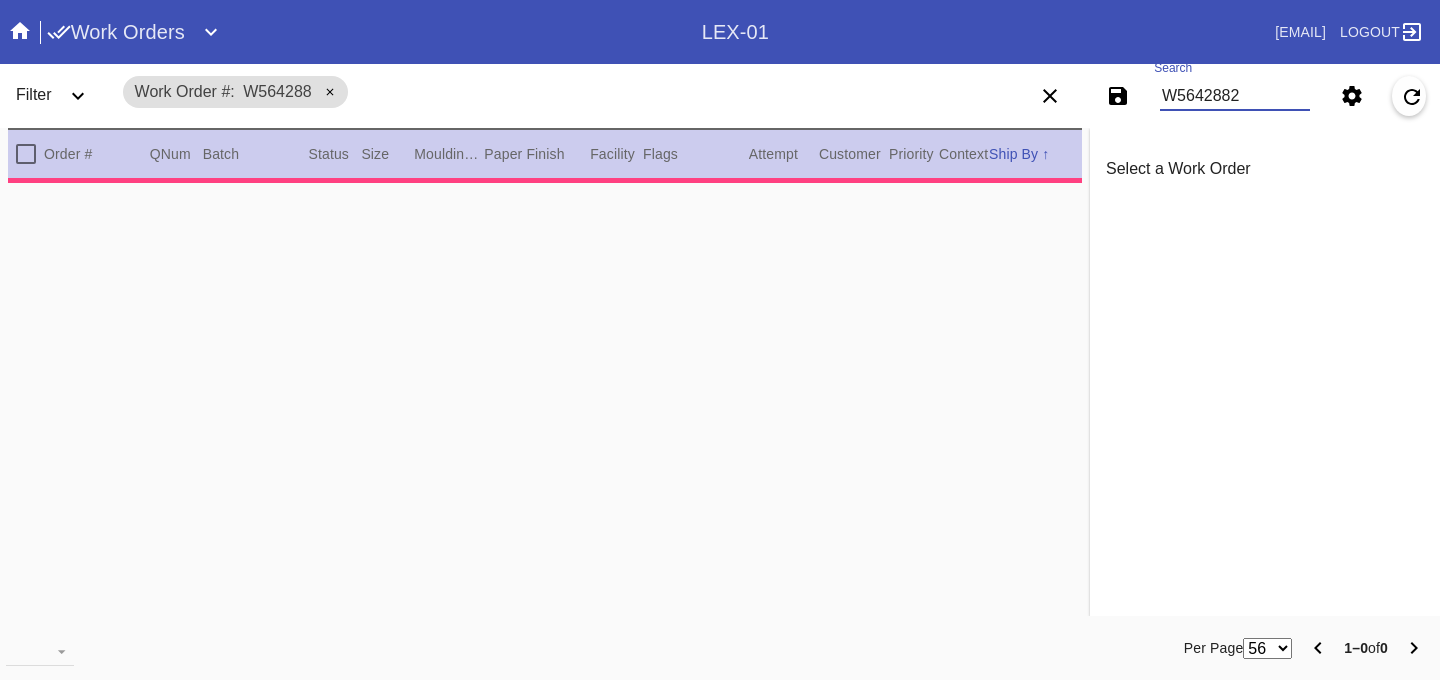 type on "W56428822" 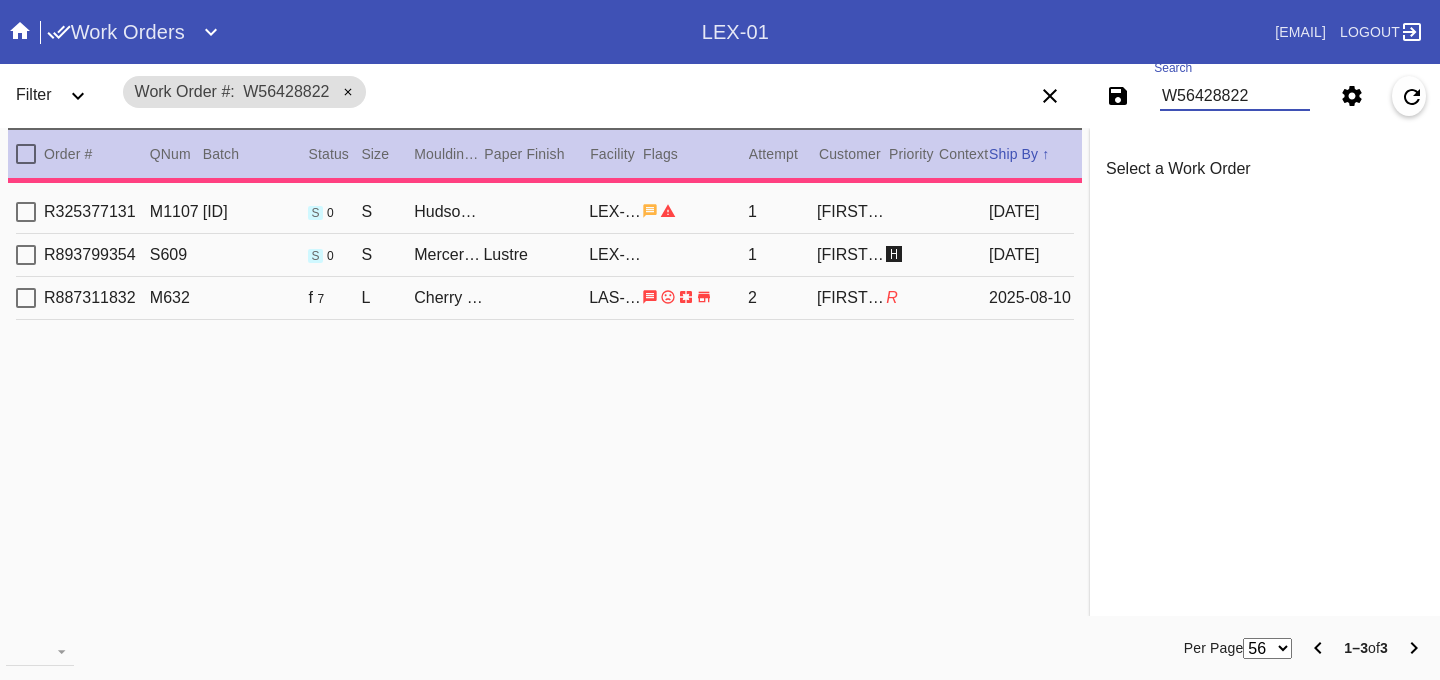 type on "3.0" 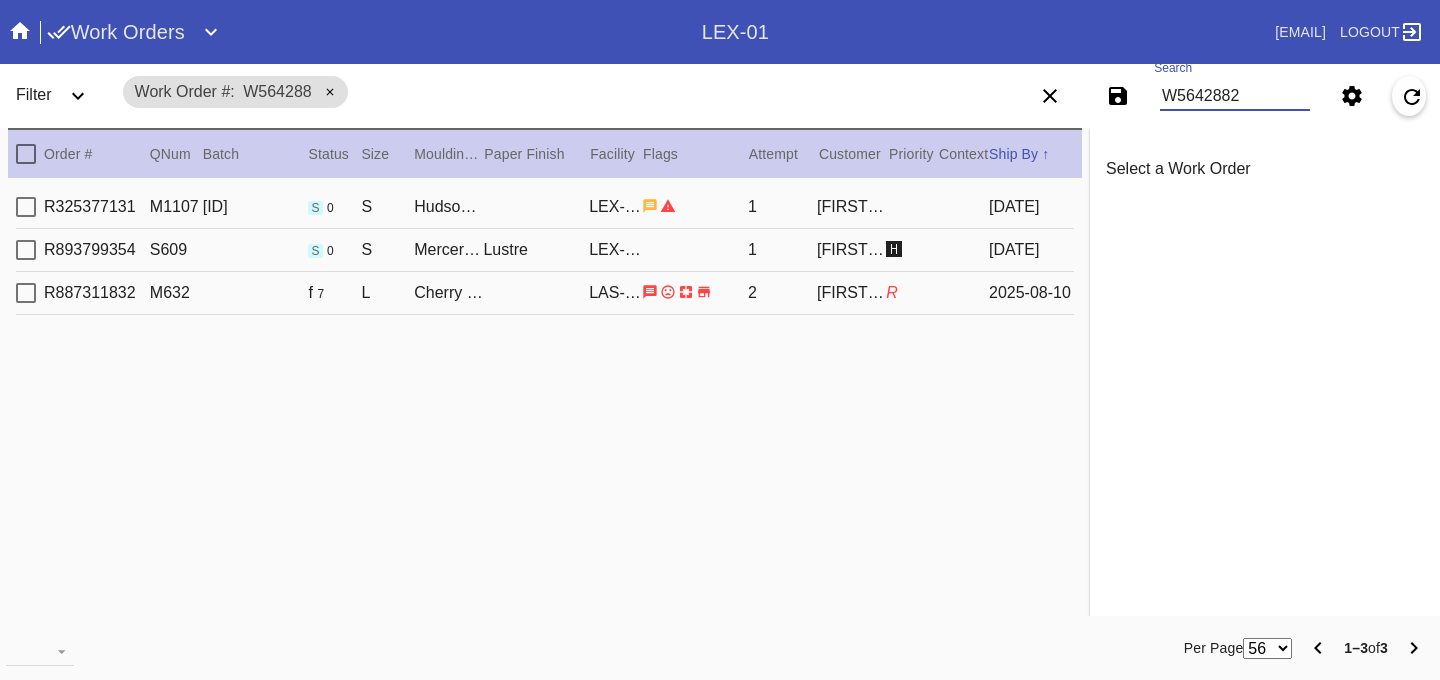 type on "W56428822" 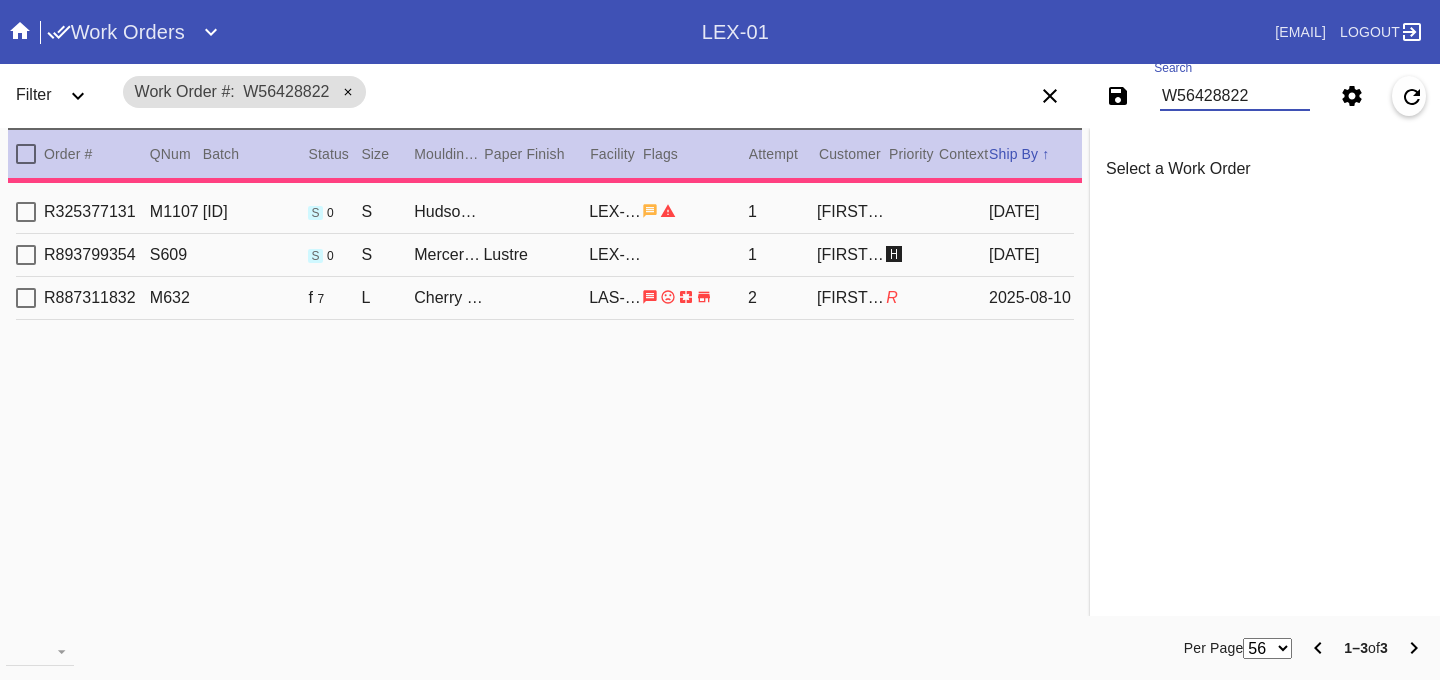 type on "3.0" 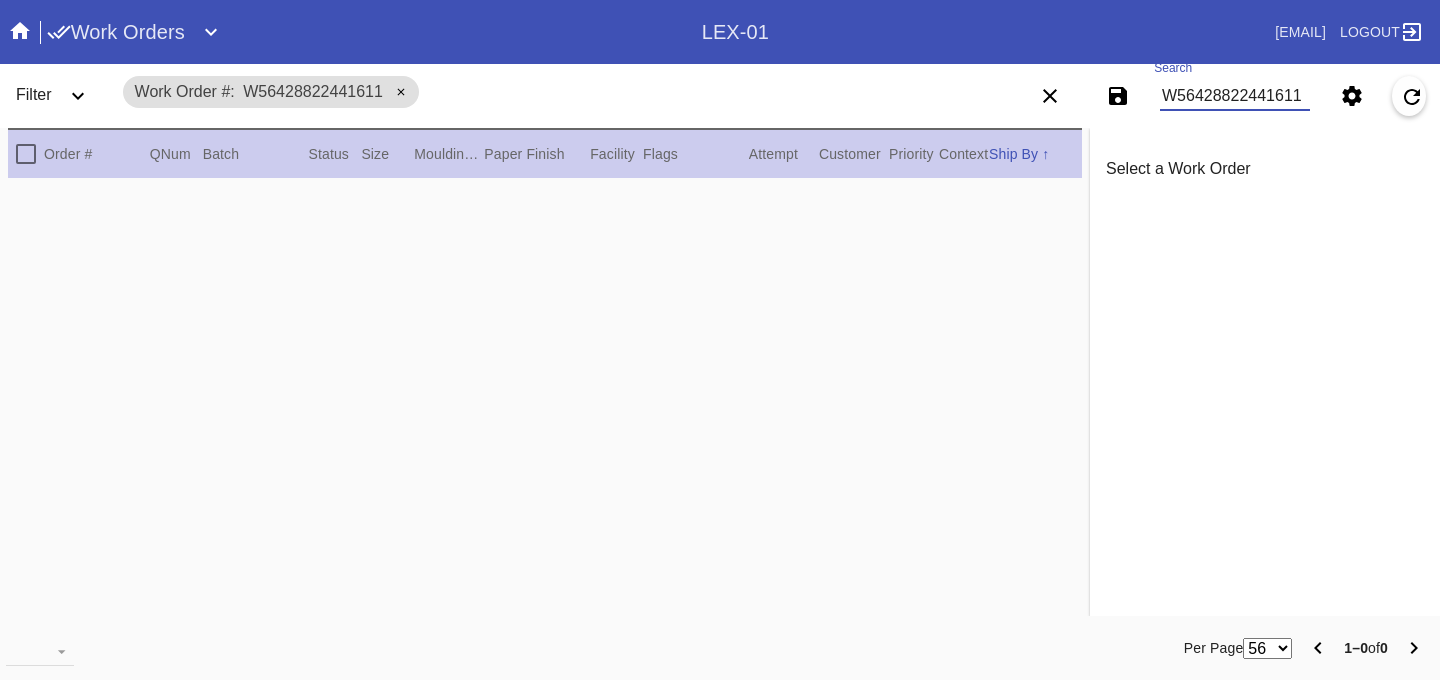 click on "W56428822441611" at bounding box center (1235, 96) 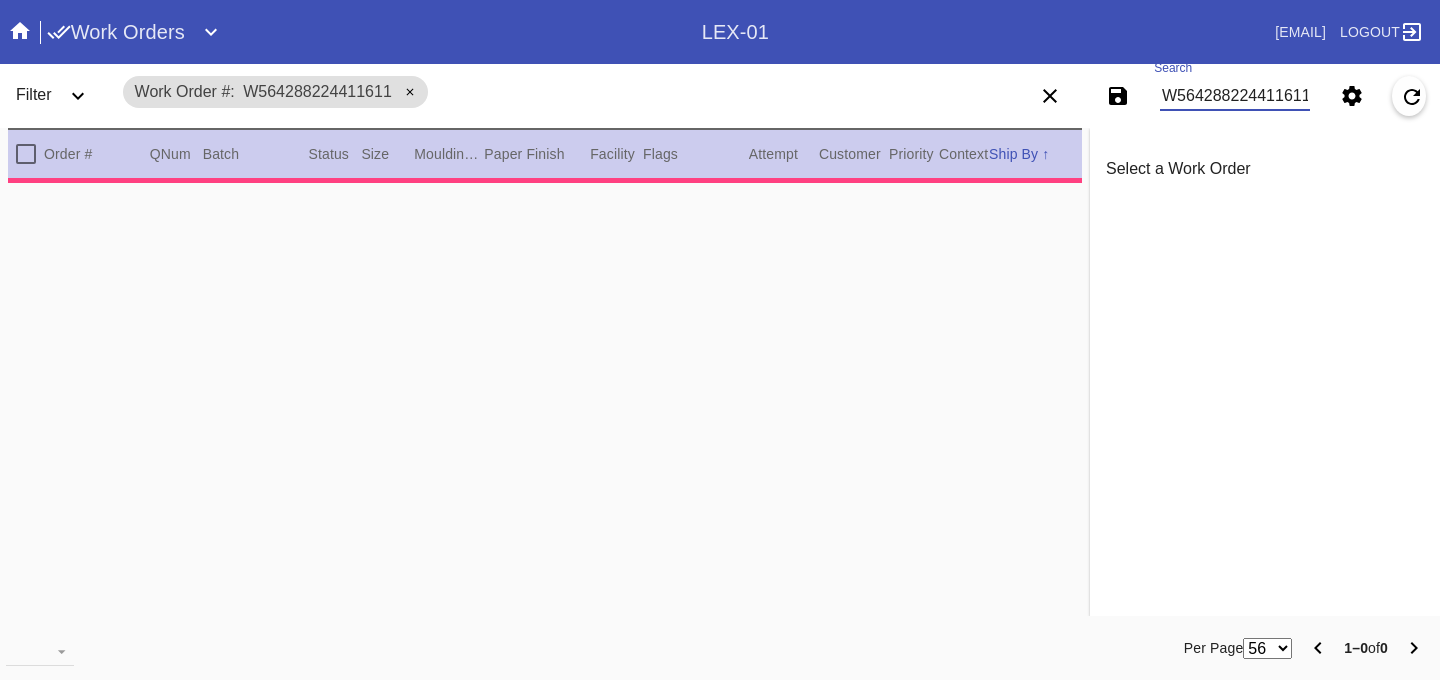 type on "3.0" 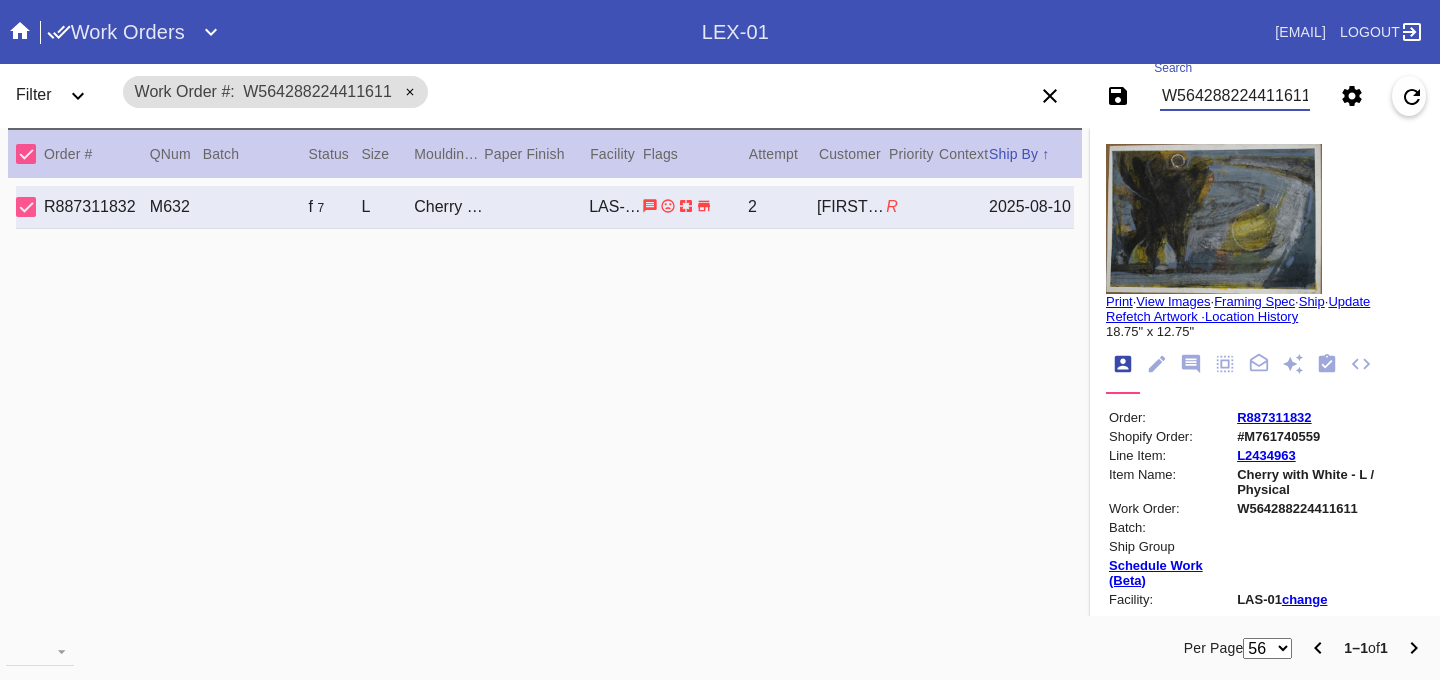 type on "W564288224411611" 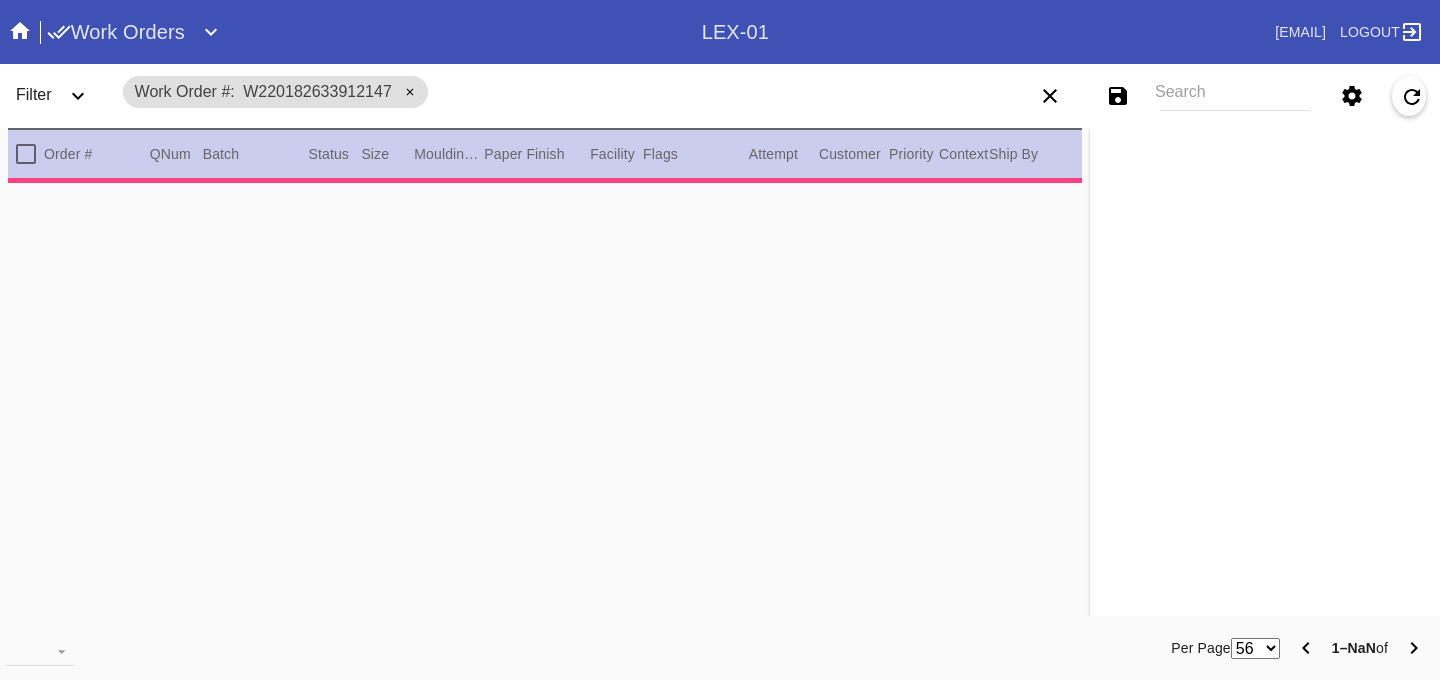 scroll, scrollTop: 0, scrollLeft: 0, axis: both 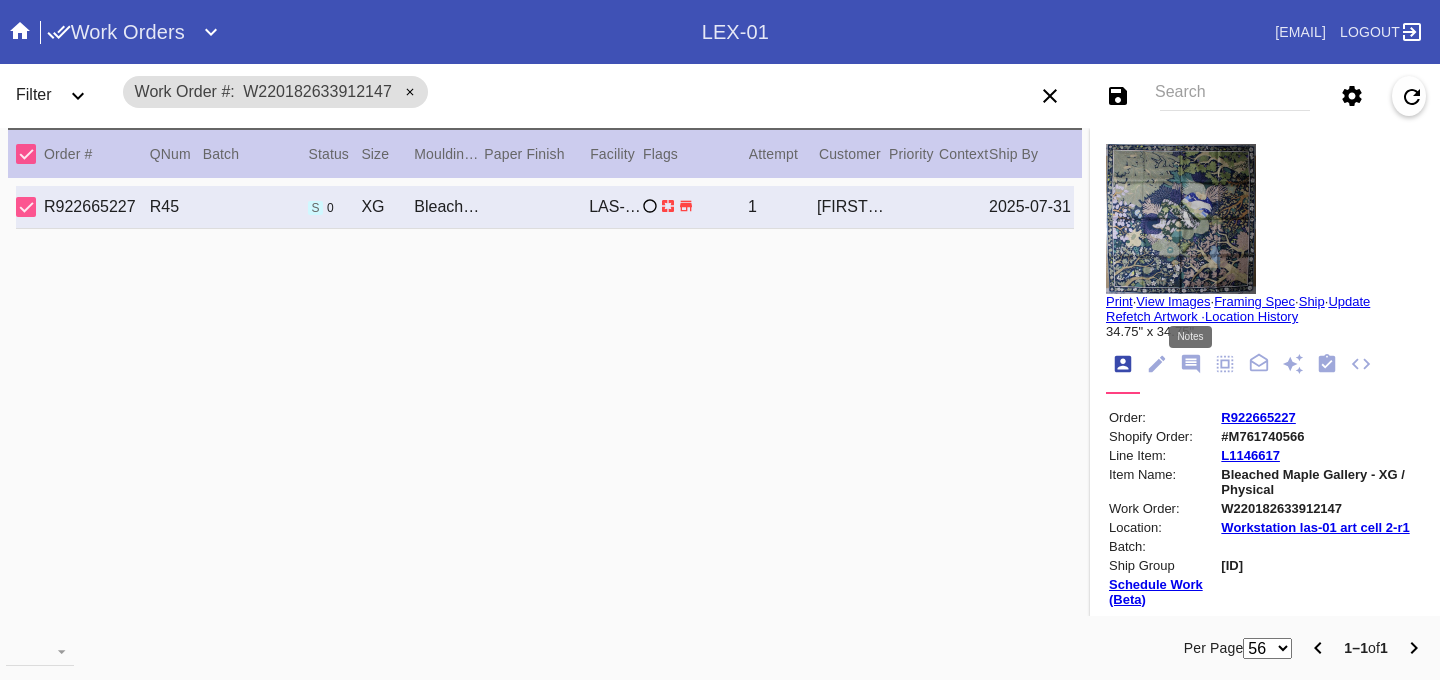 click 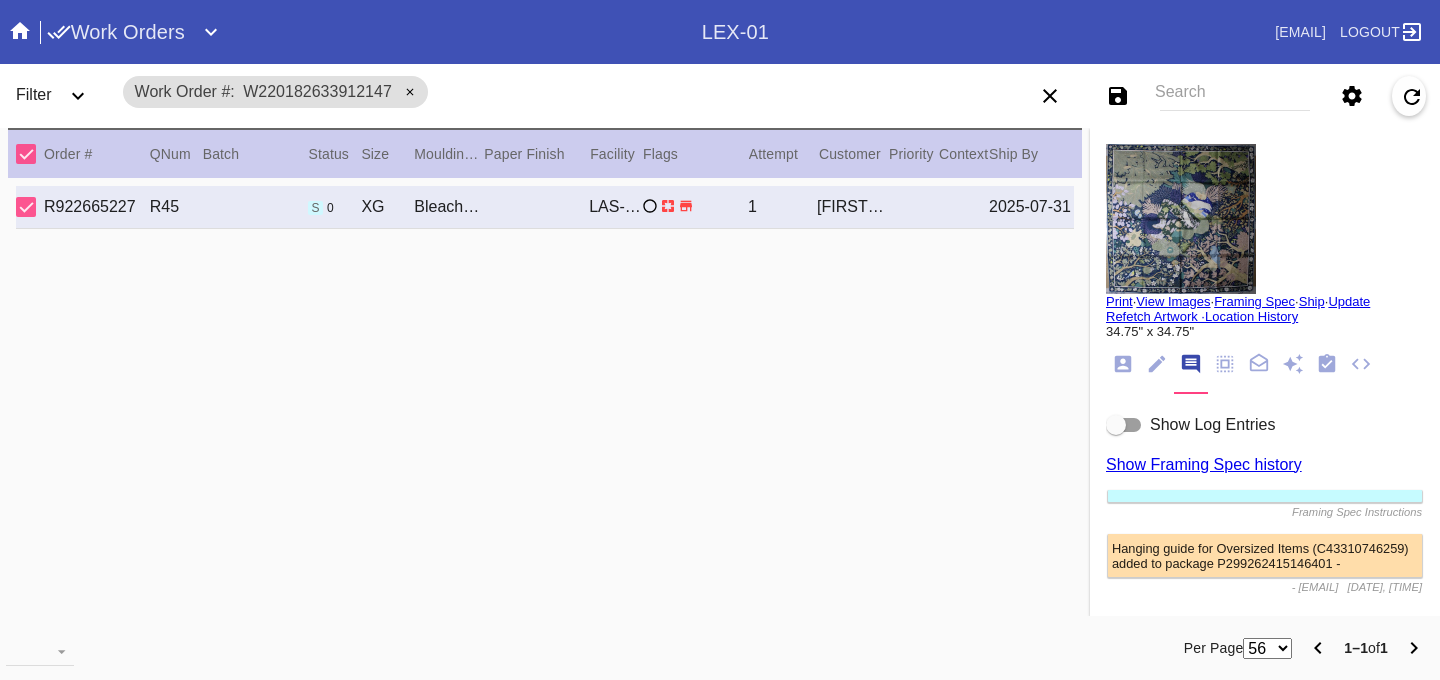 click at bounding box center (1124, 425) 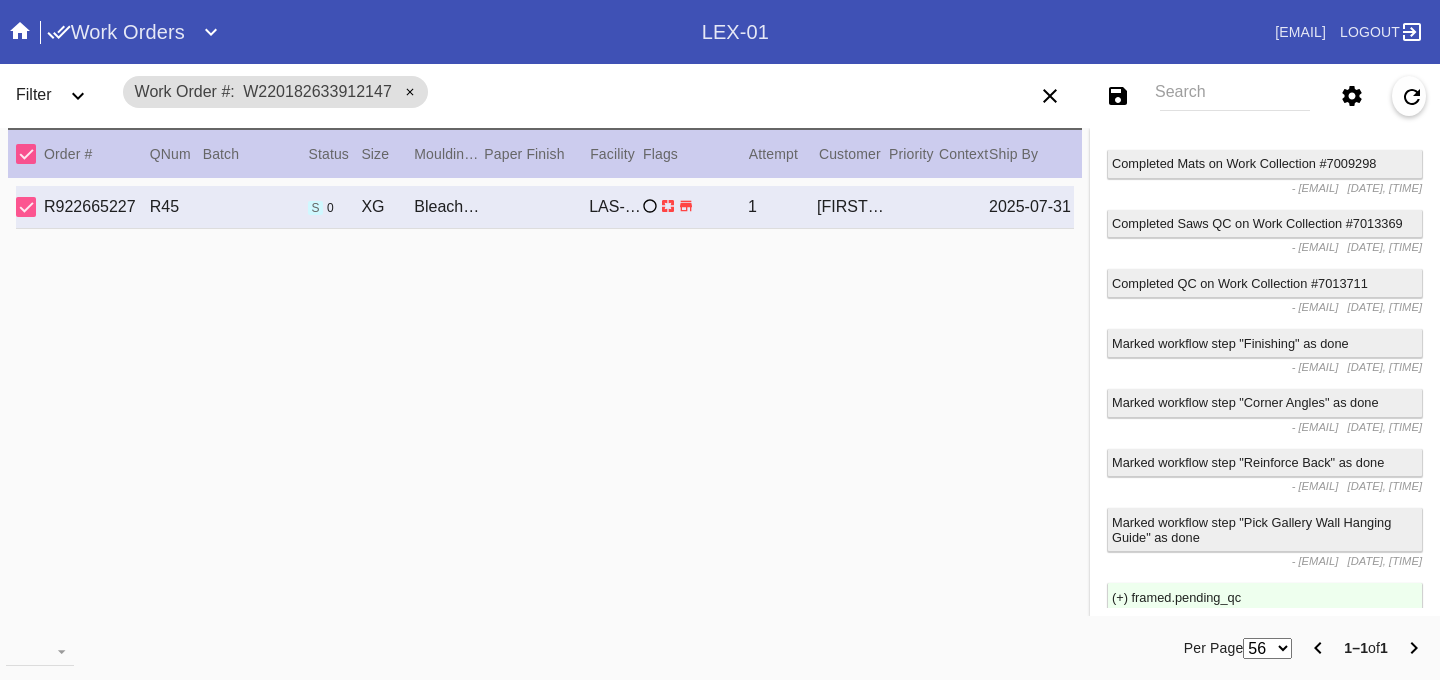 scroll, scrollTop: 3468, scrollLeft: 0, axis: vertical 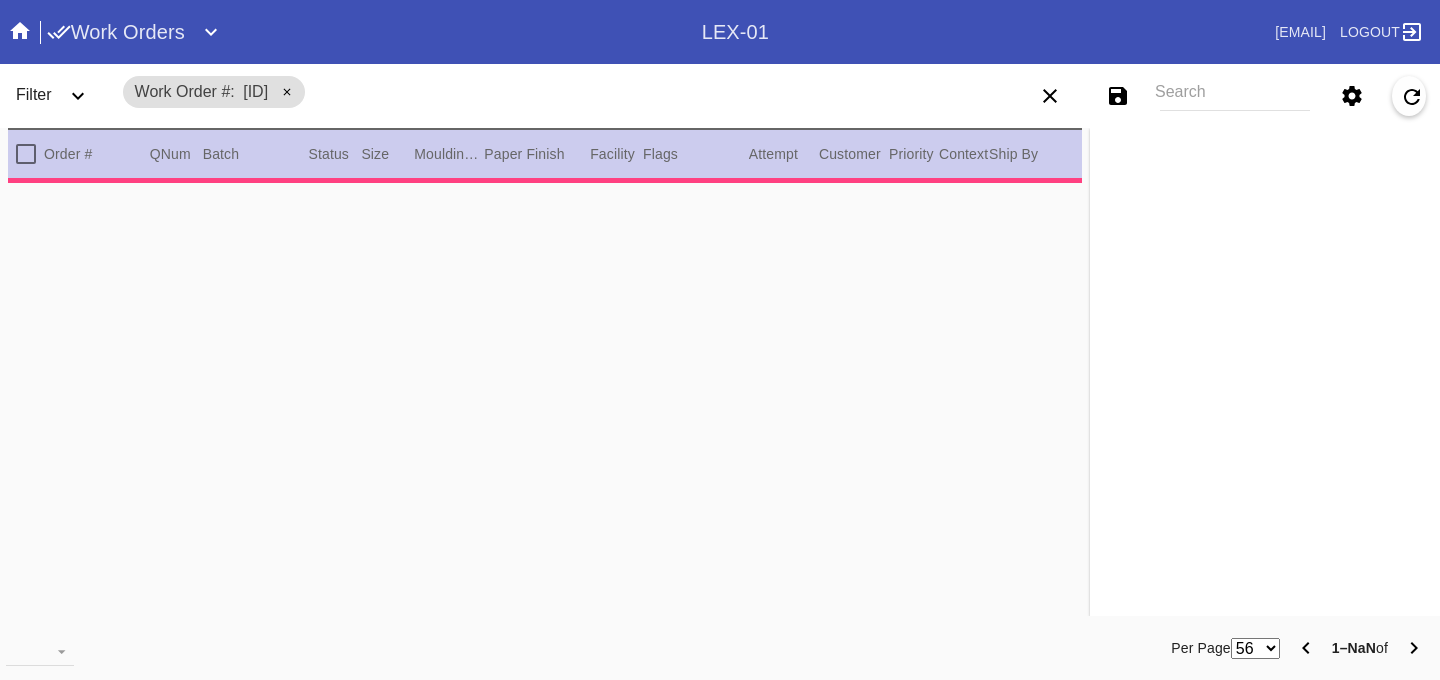type on "3.0" 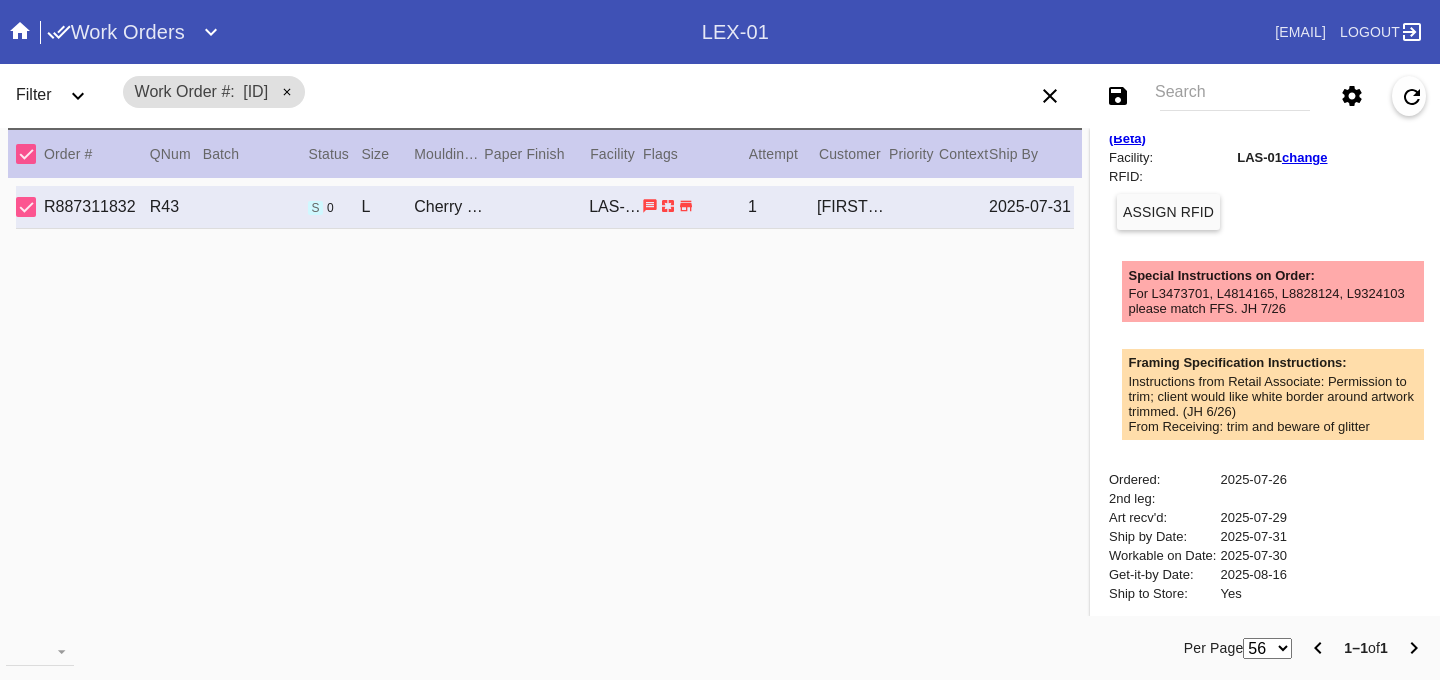 scroll, scrollTop: 905, scrollLeft: 0, axis: vertical 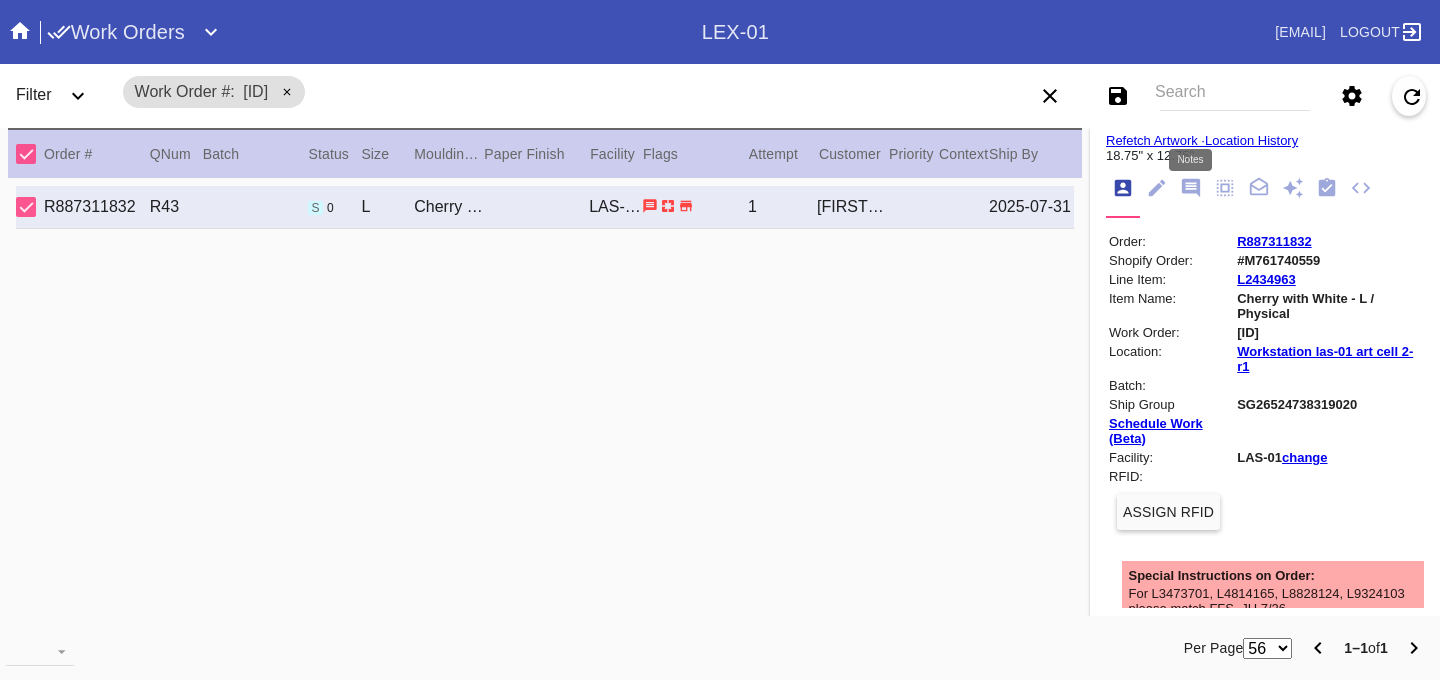 click 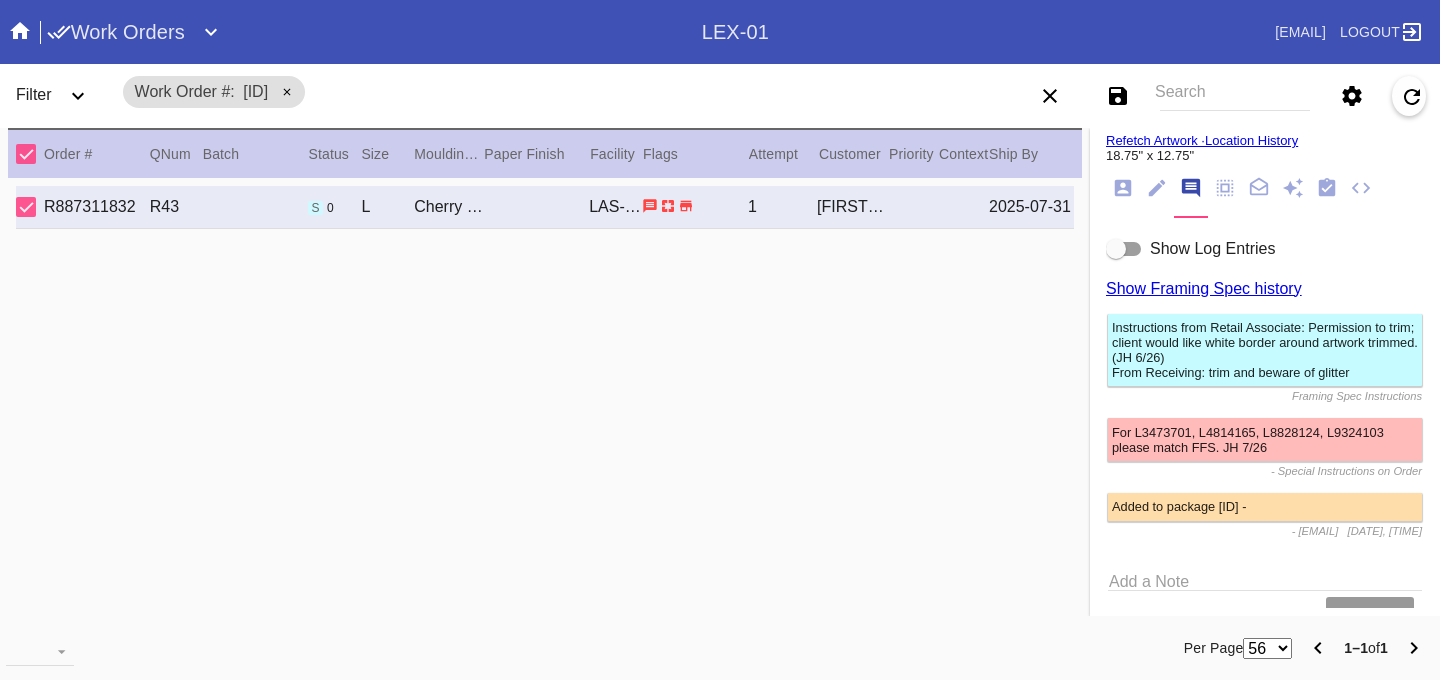 click at bounding box center (1124, 249) 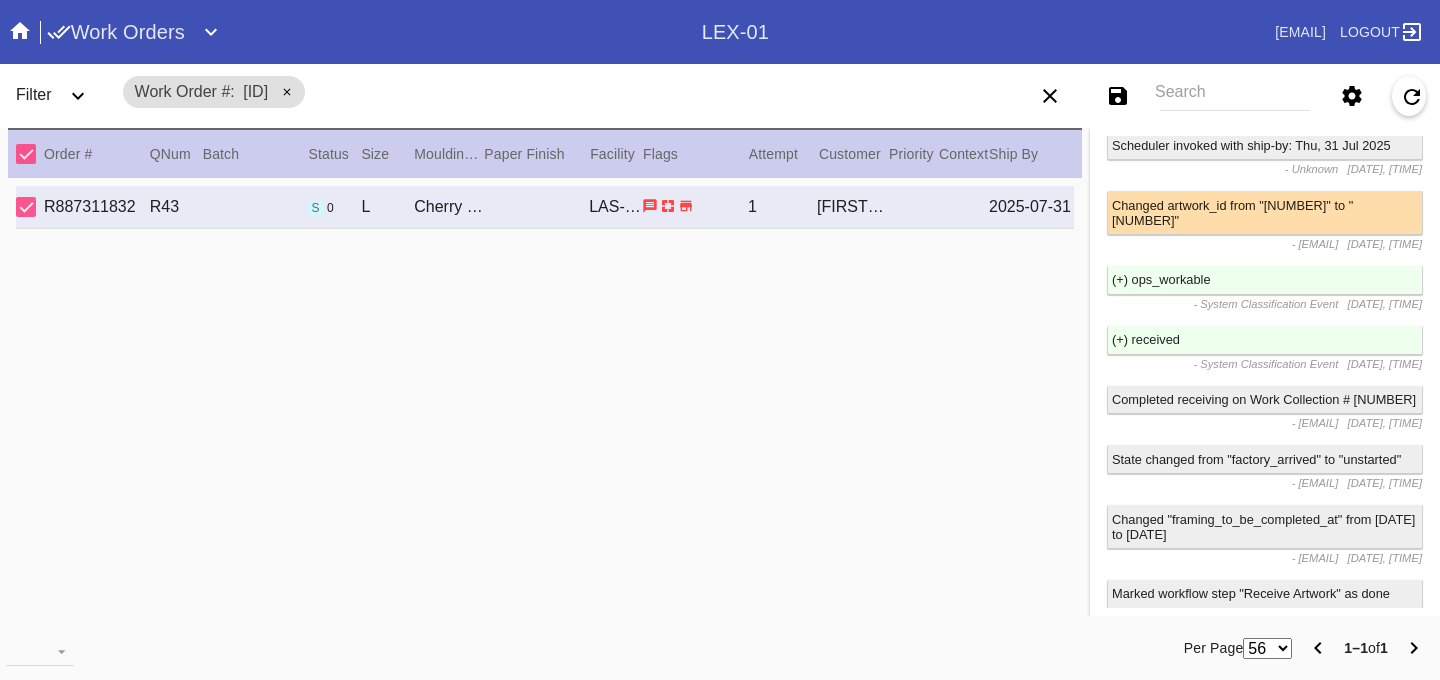 scroll, scrollTop: 1400, scrollLeft: 0, axis: vertical 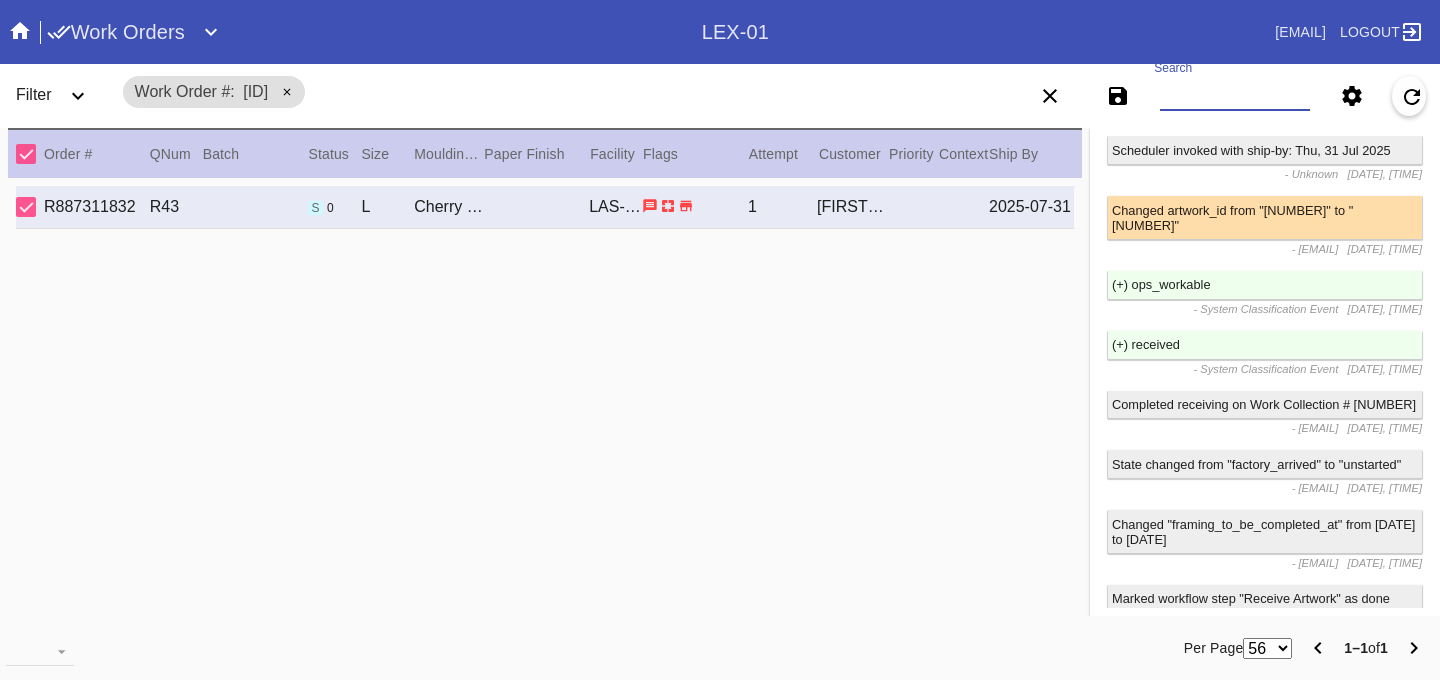 click on "Search" at bounding box center [1235, 96] 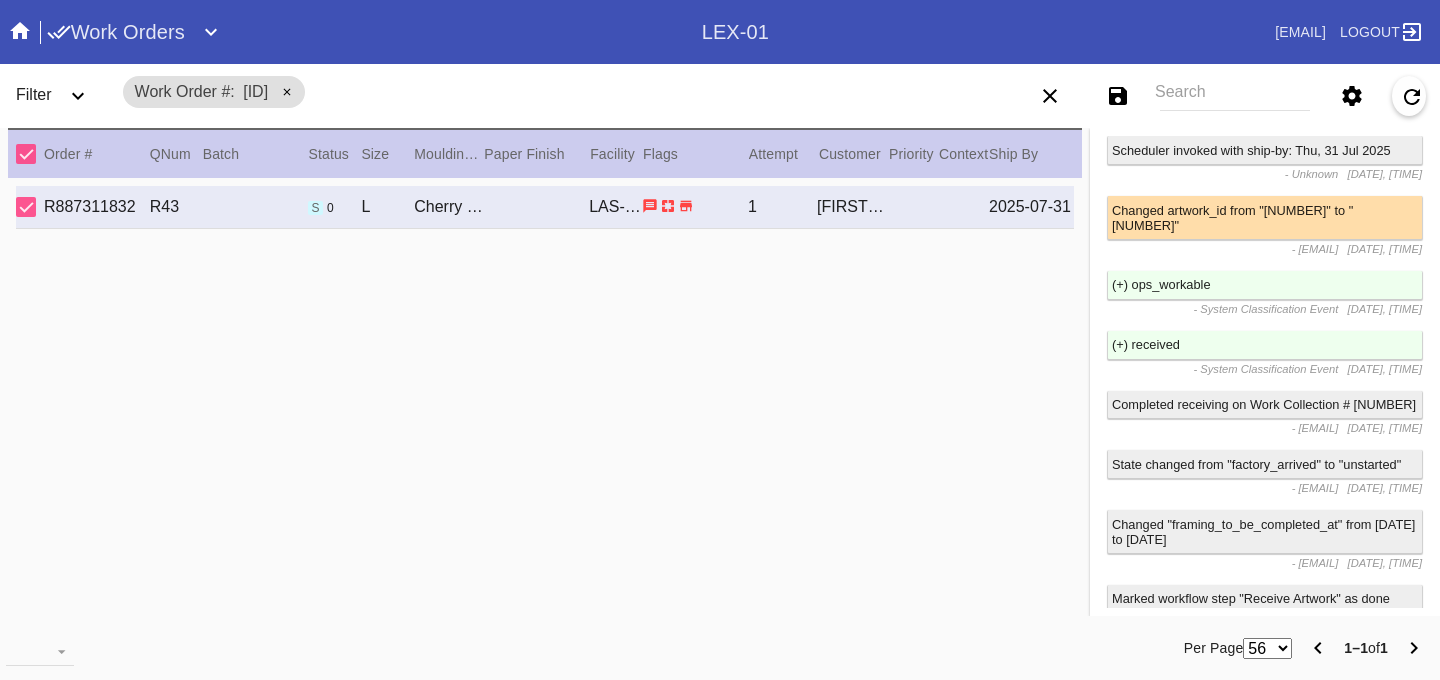 click 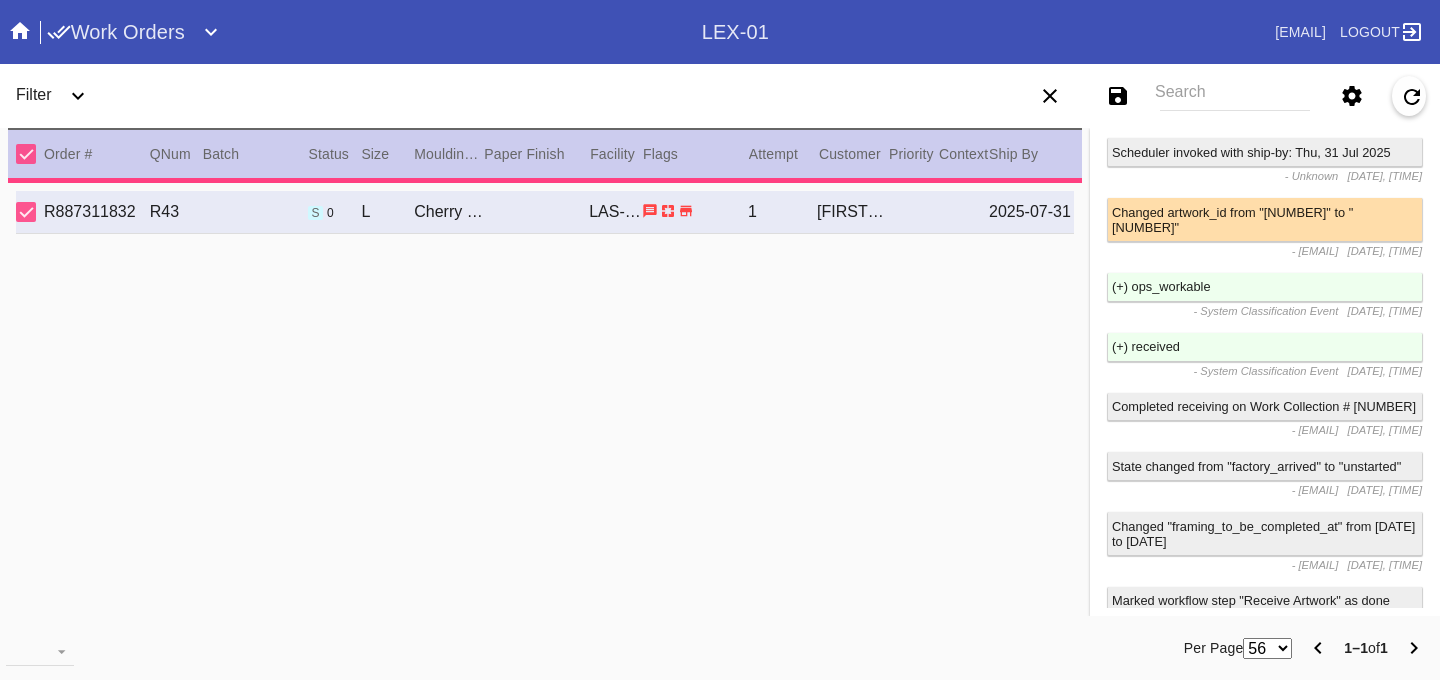 click on "Search" at bounding box center [1235, 96] 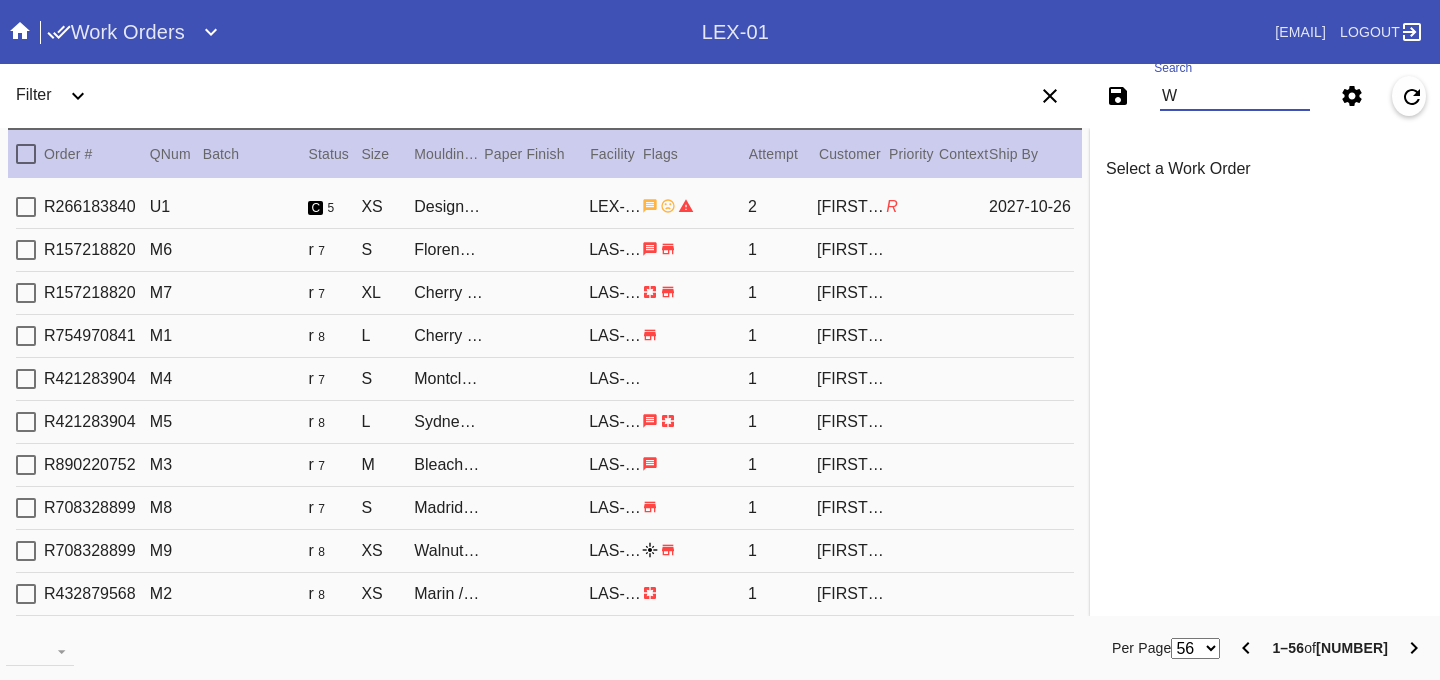 scroll, scrollTop: 0, scrollLeft: 0, axis: both 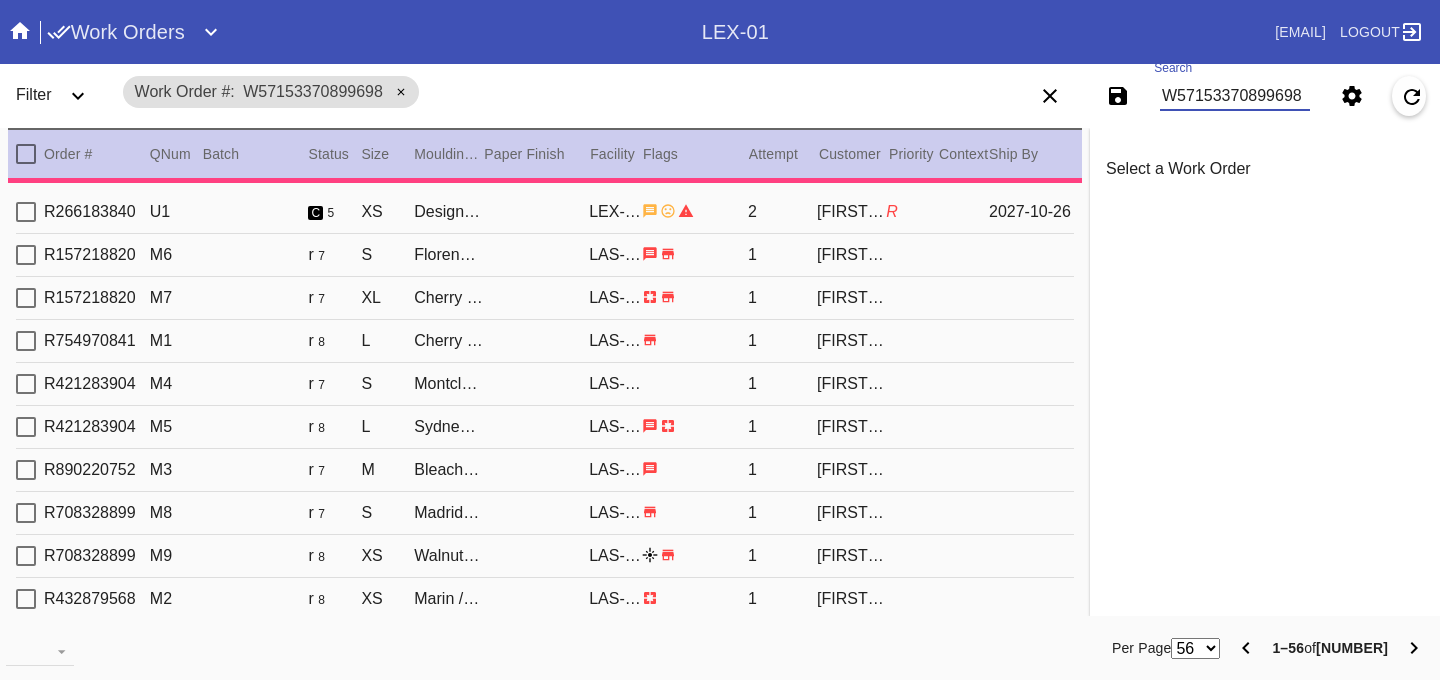 type on "W571533708996985" 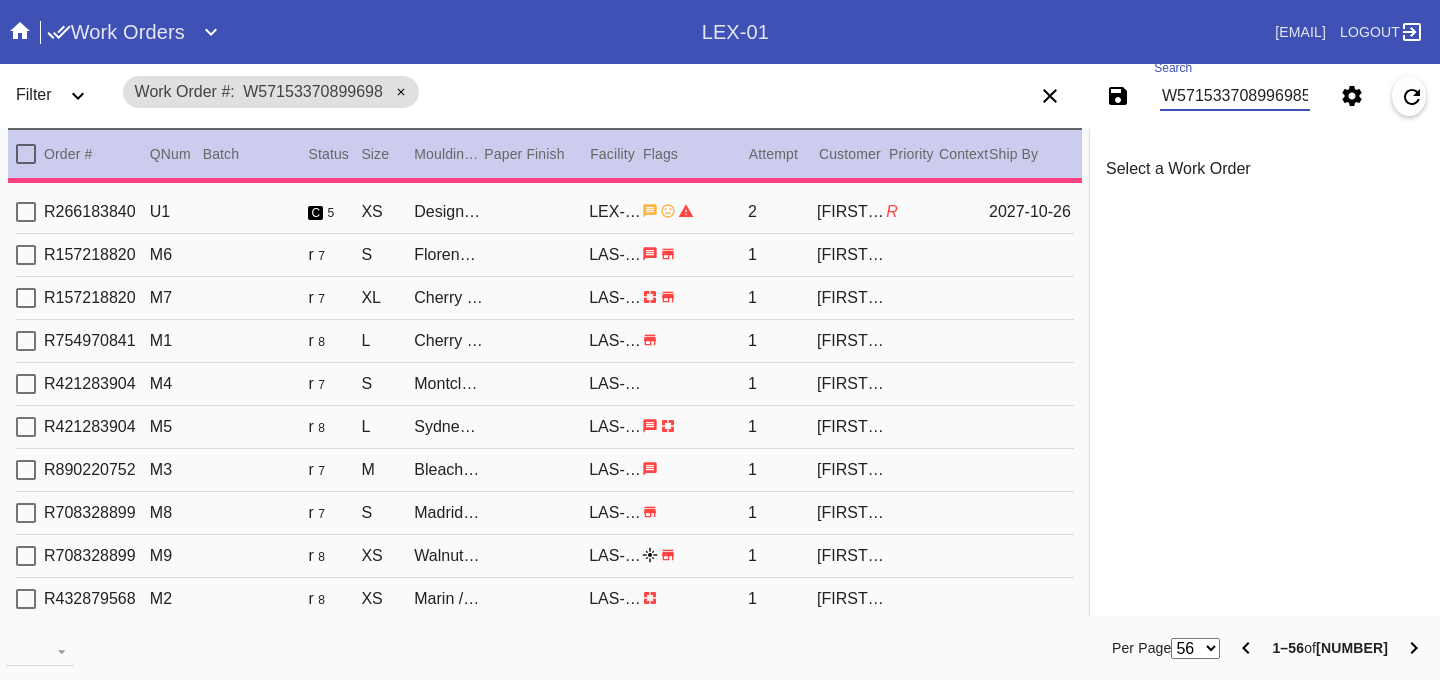 scroll, scrollTop: 0, scrollLeft: 3, axis: horizontal 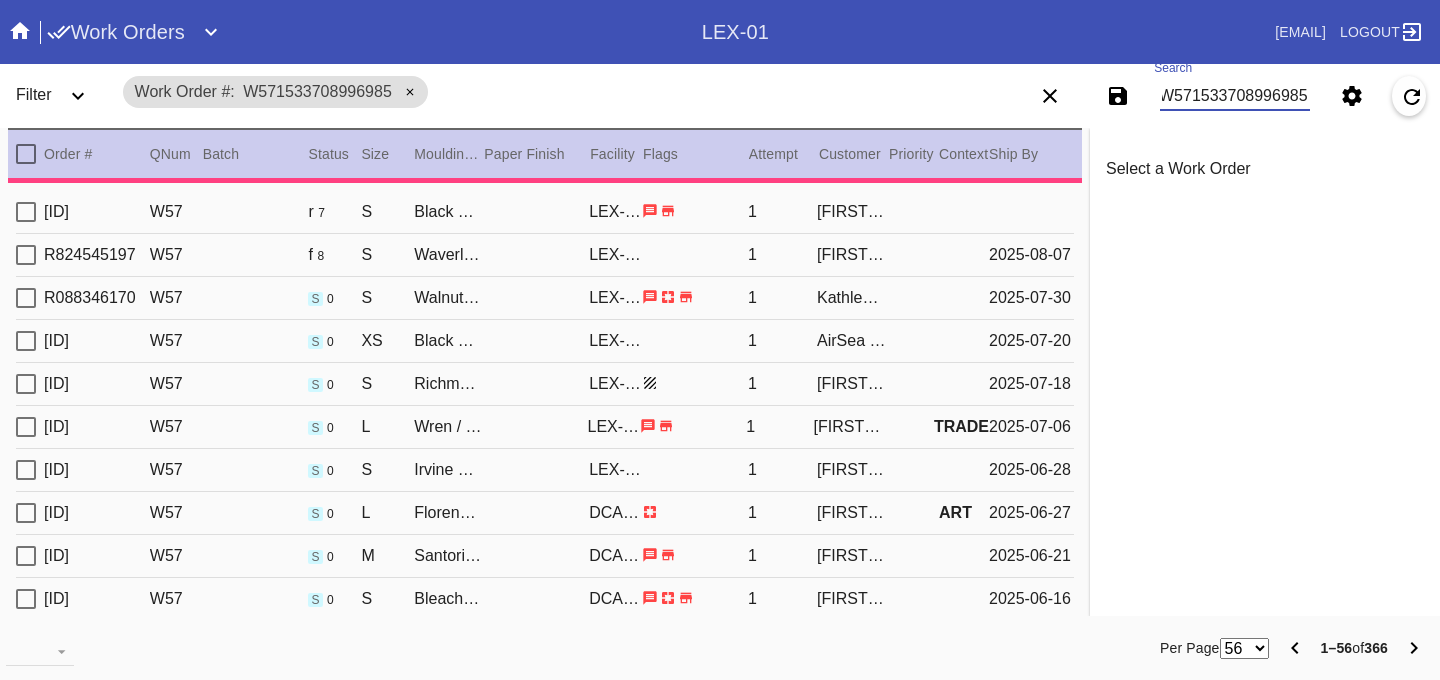 type on "2.0" 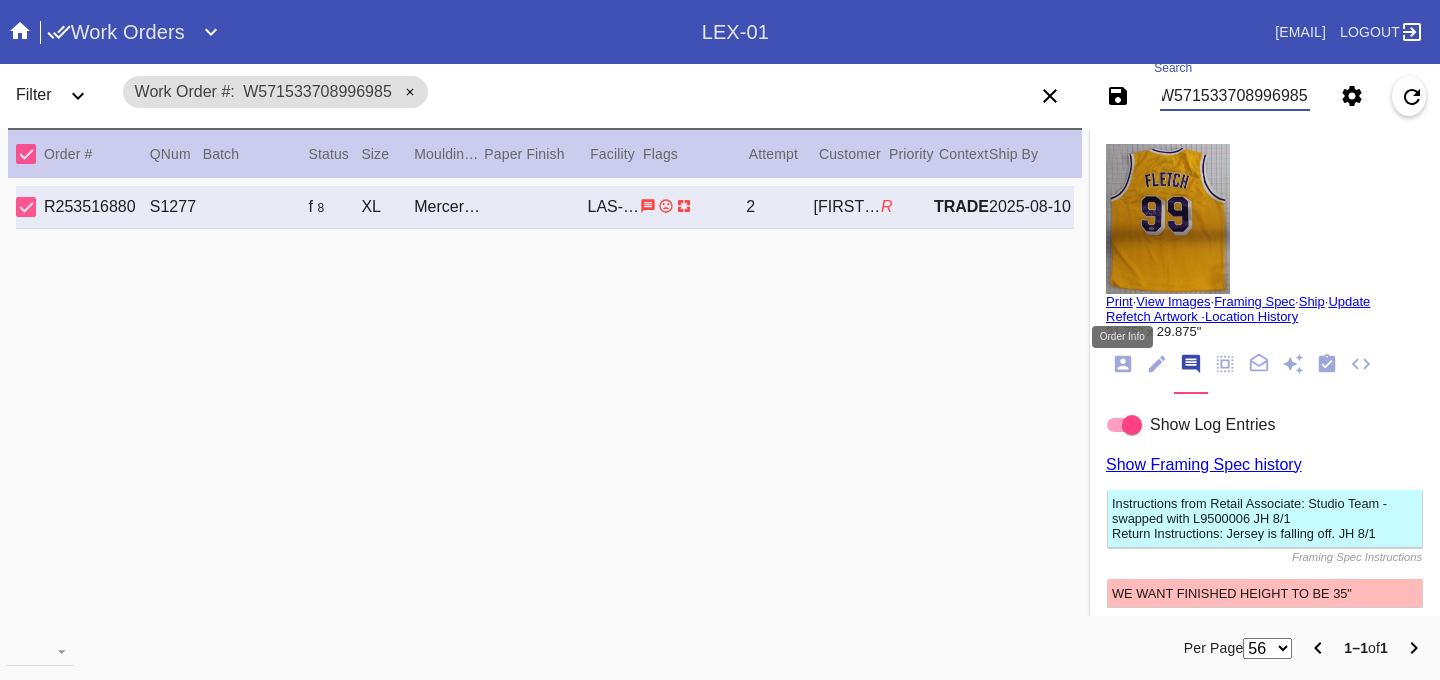 type on "W571533708996985" 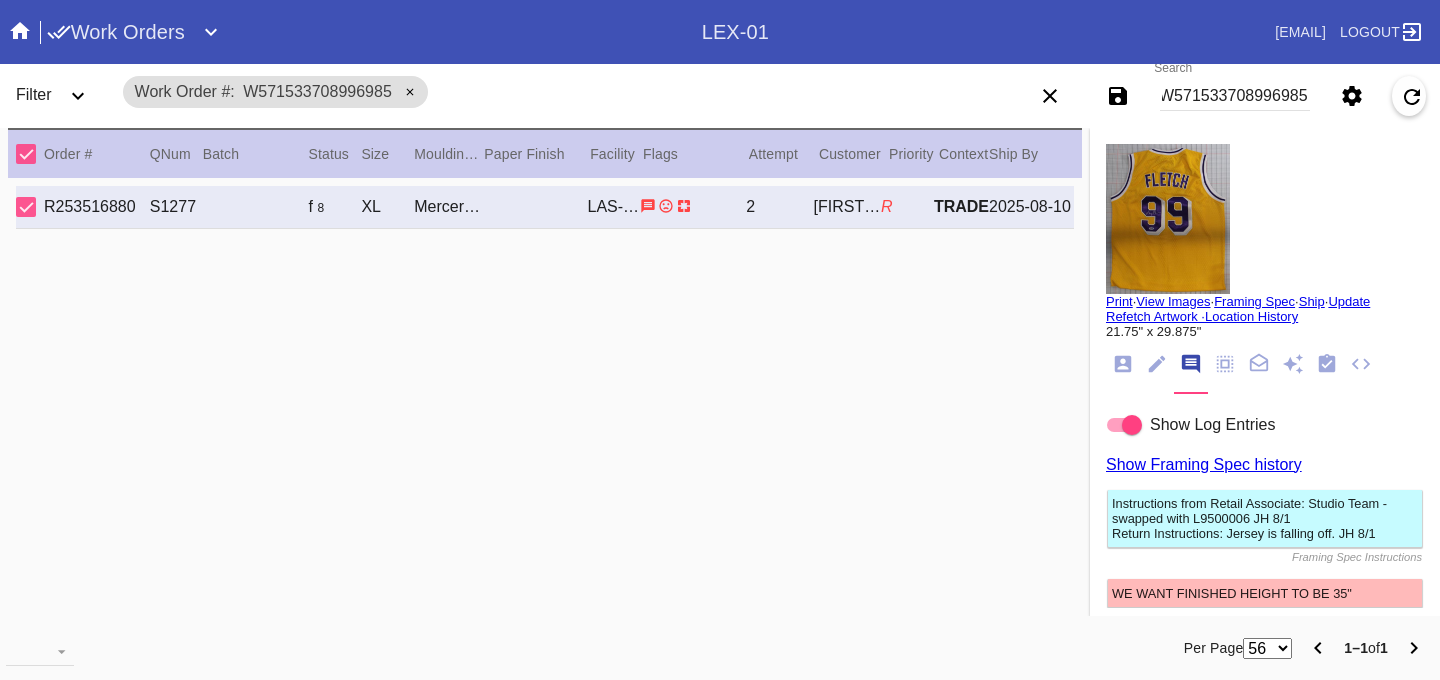 click 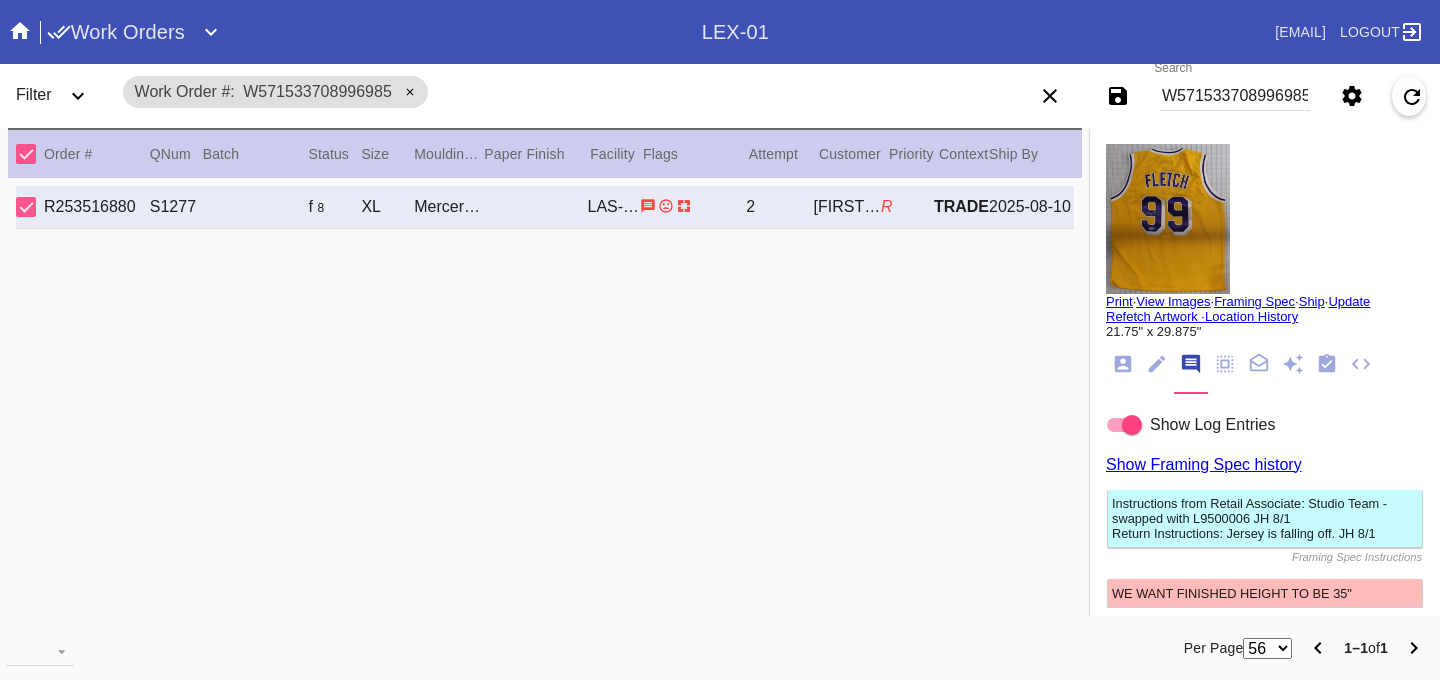 scroll, scrollTop: 24, scrollLeft: 0, axis: vertical 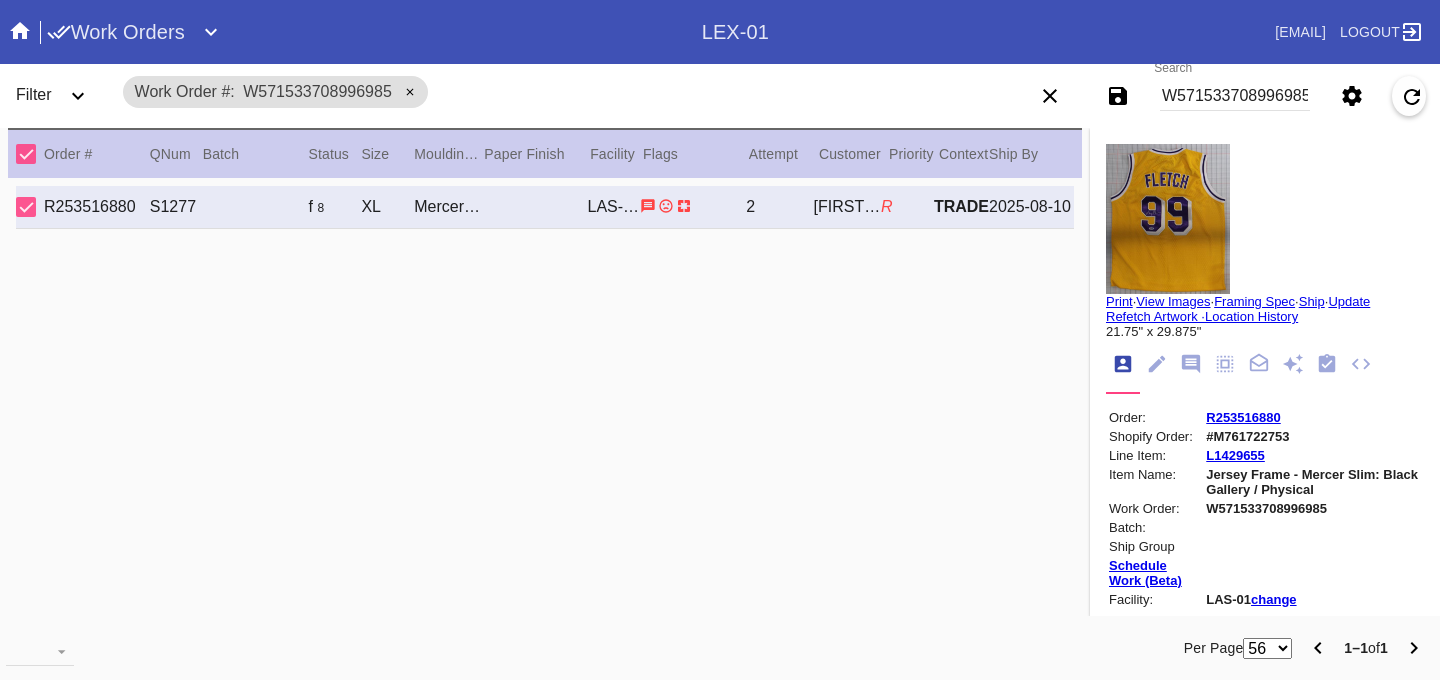click on "R253516880" at bounding box center (1313, 417) 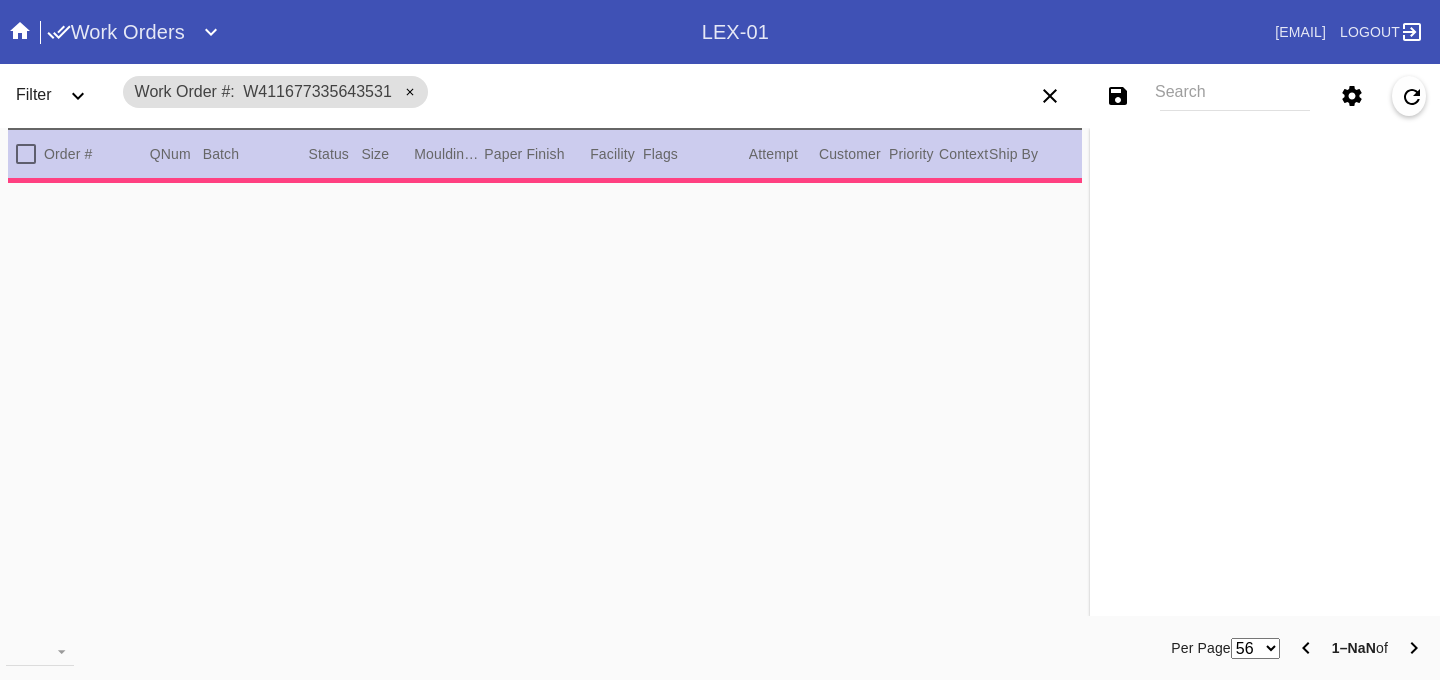 scroll, scrollTop: 0, scrollLeft: 0, axis: both 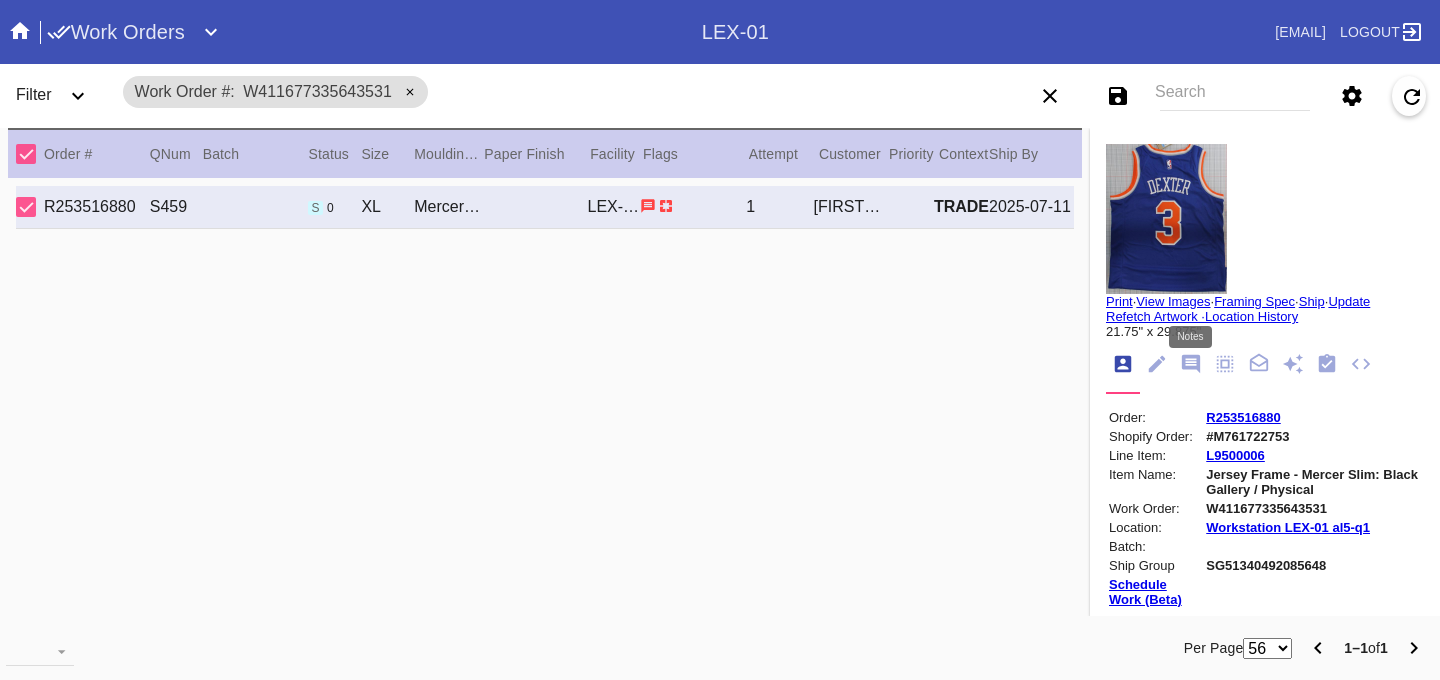 click 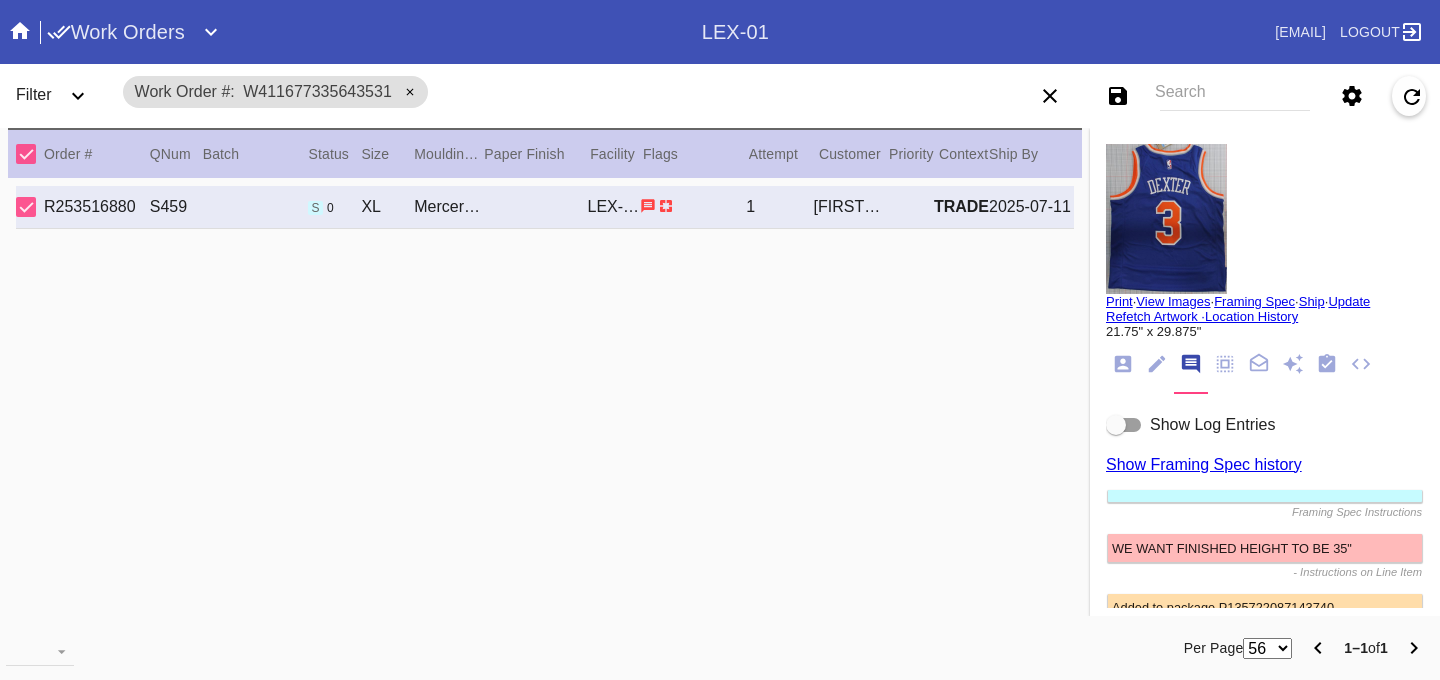 click at bounding box center [1124, 425] 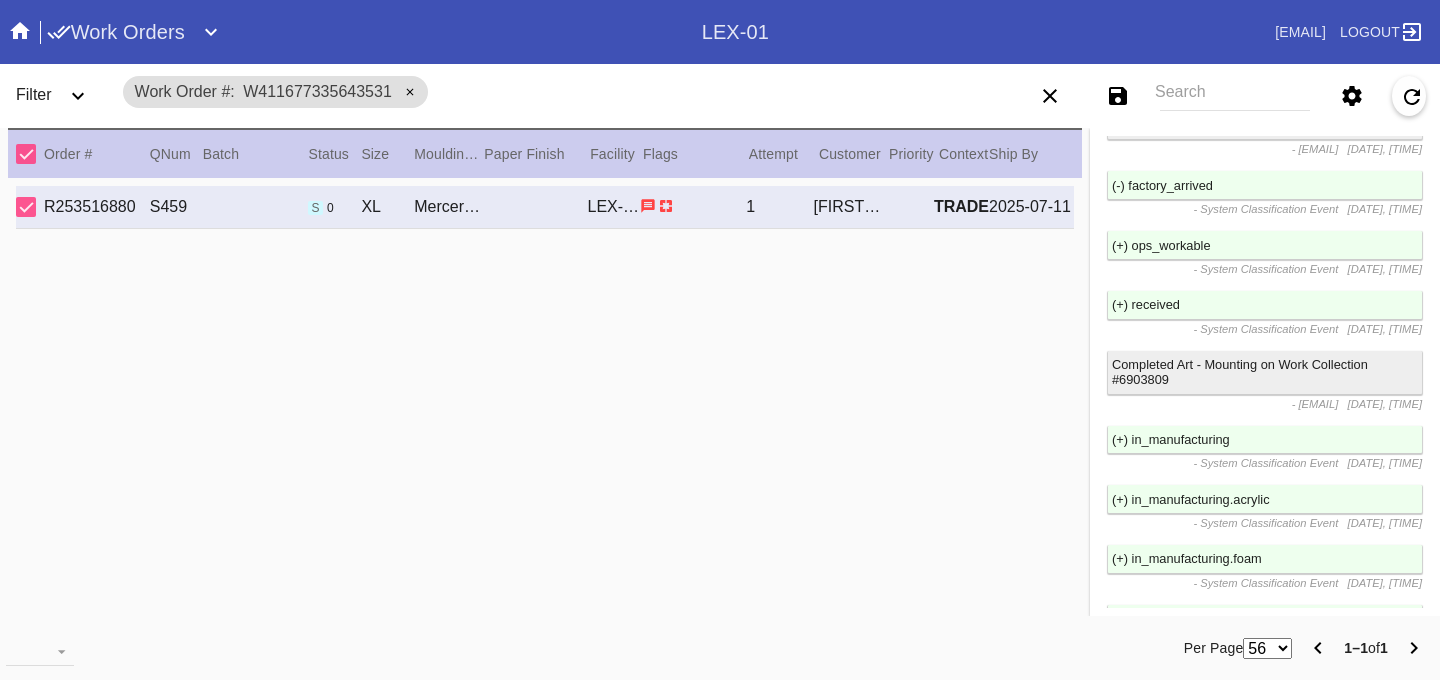 scroll, scrollTop: 2690, scrollLeft: 0, axis: vertical 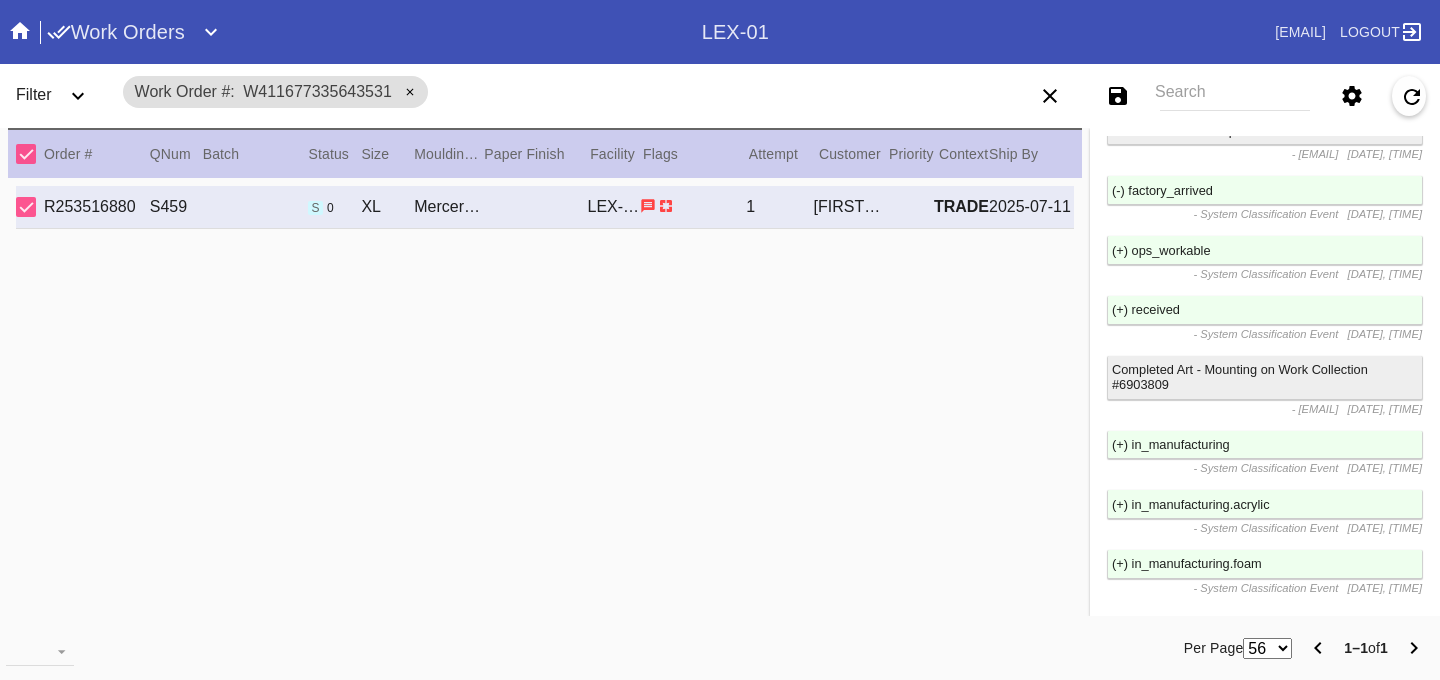 click 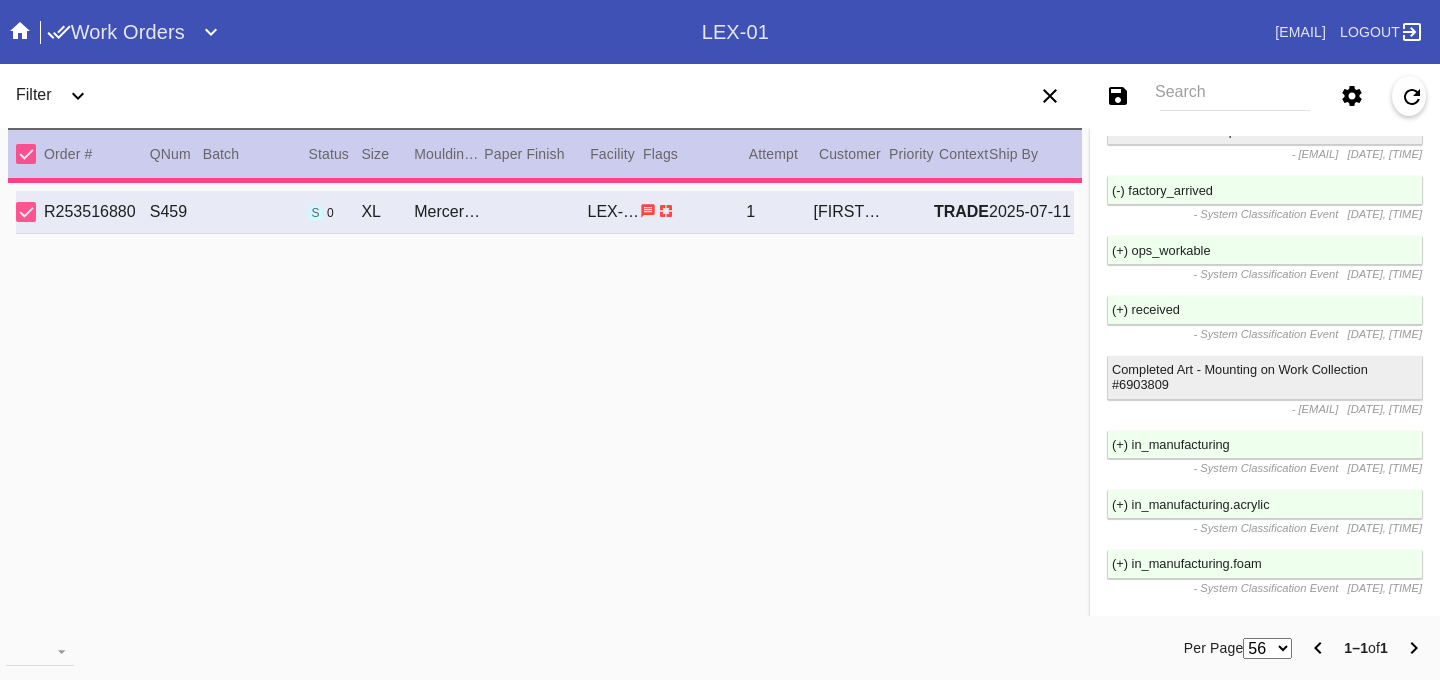 click on "Search" at bounding box center (1235, 96) 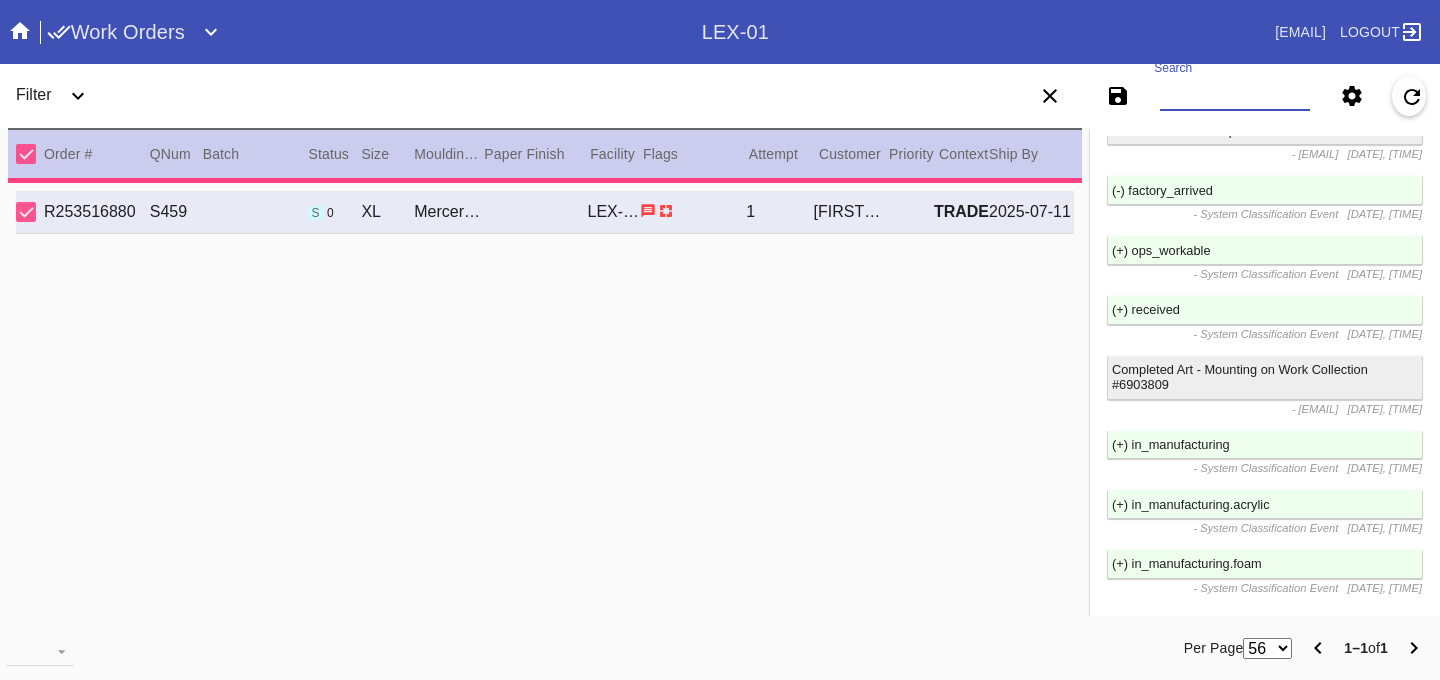 click on "Search" at bounding box center [1235, 96] 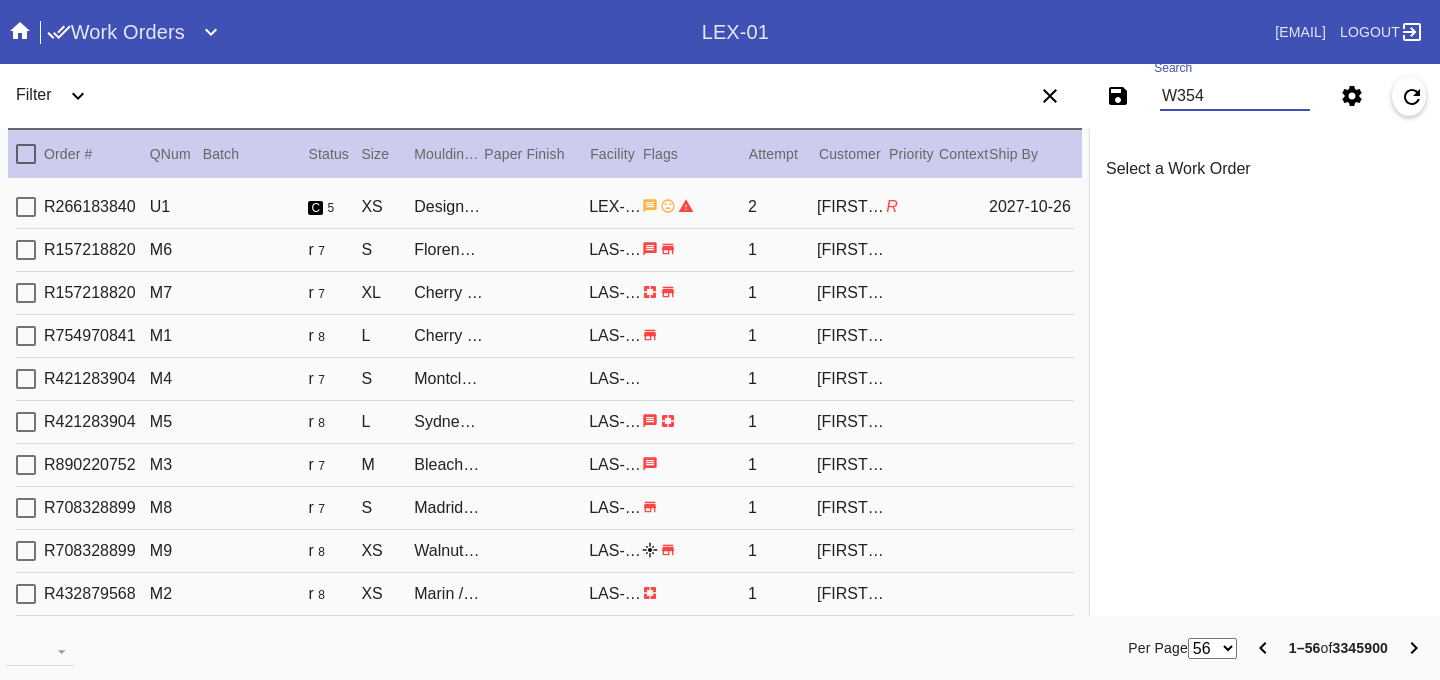 scroll, scrollTop: 0, scrollLeft: 0, axis: both 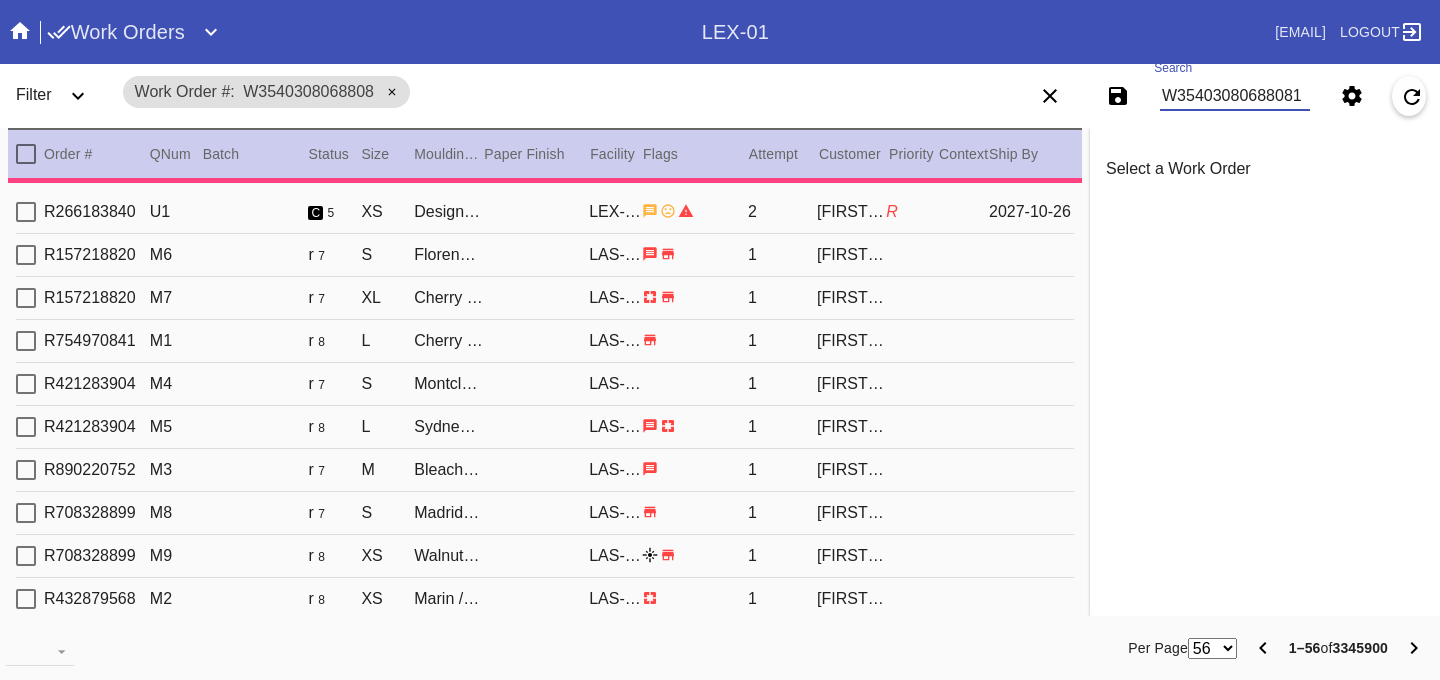 type on "W354030806880813" 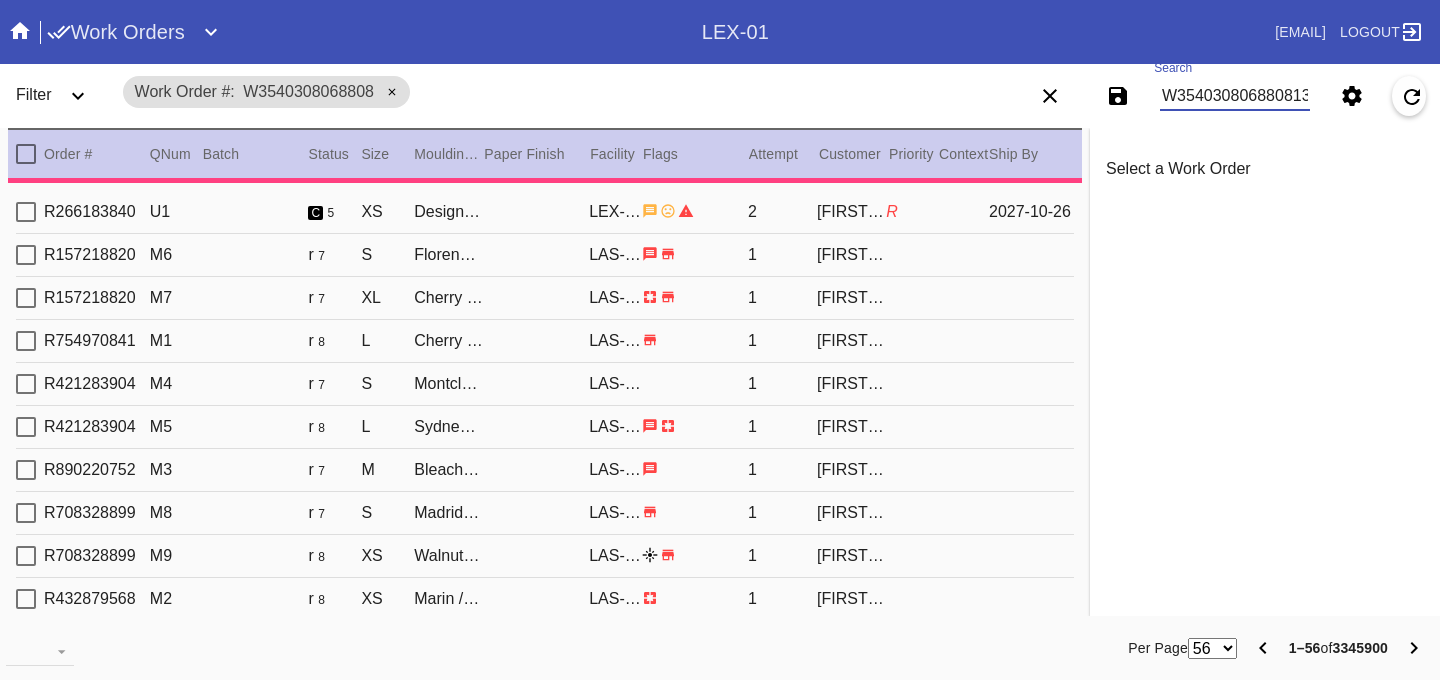 scroll, scrollTop: 0, scrollLeft: 3, axis: horizontal 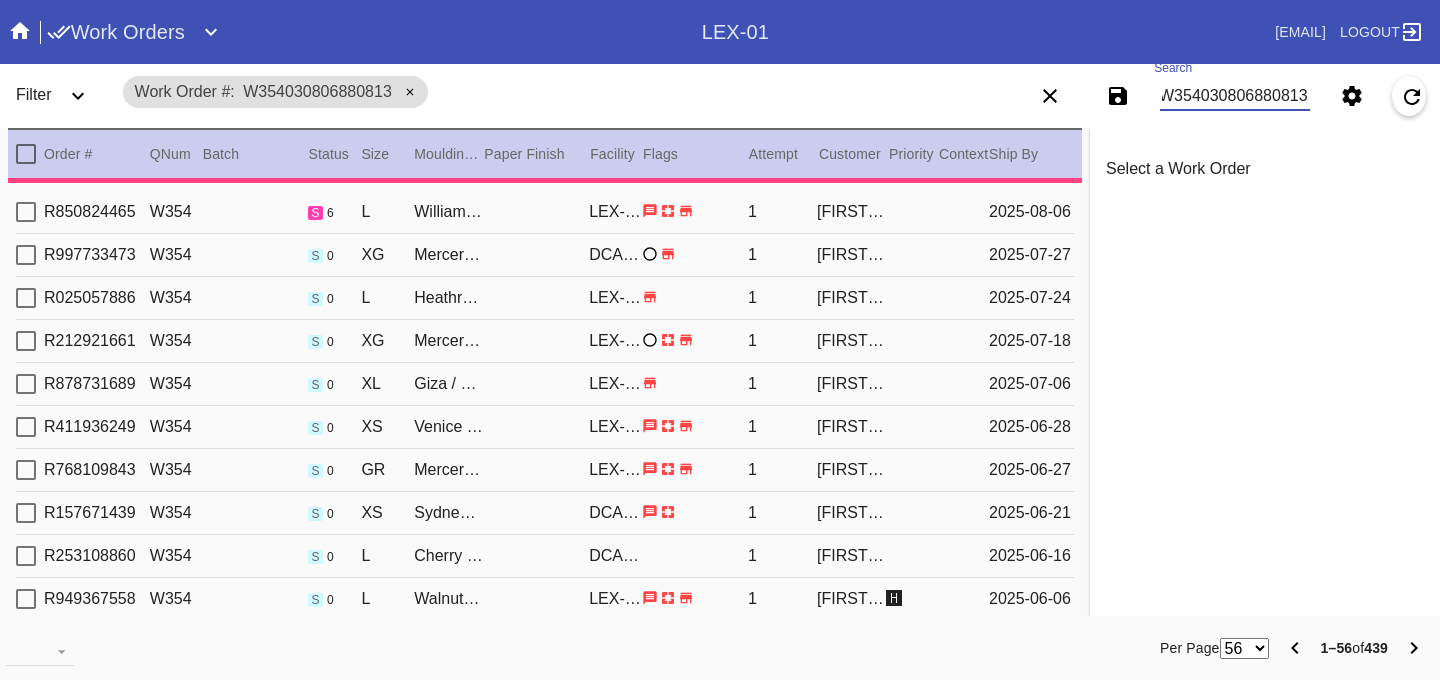 type on "2.0" 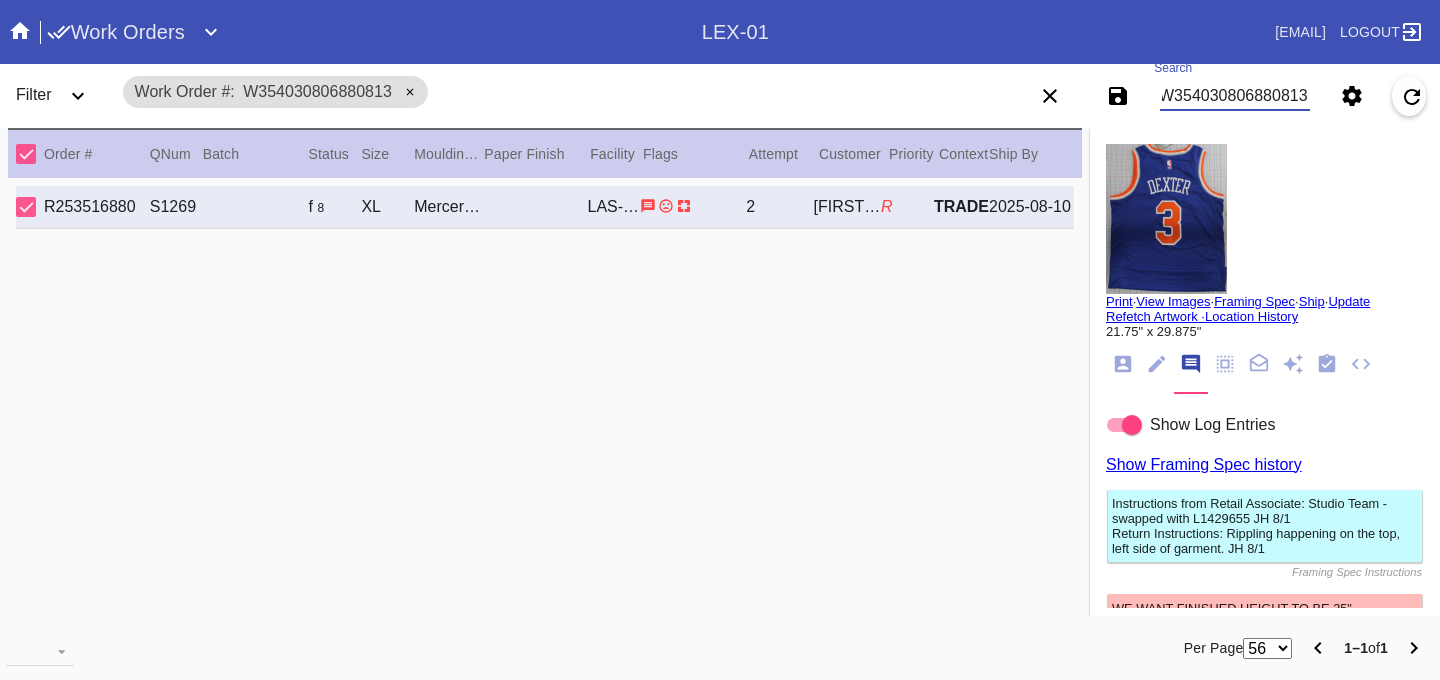 type on "W354030806880813" 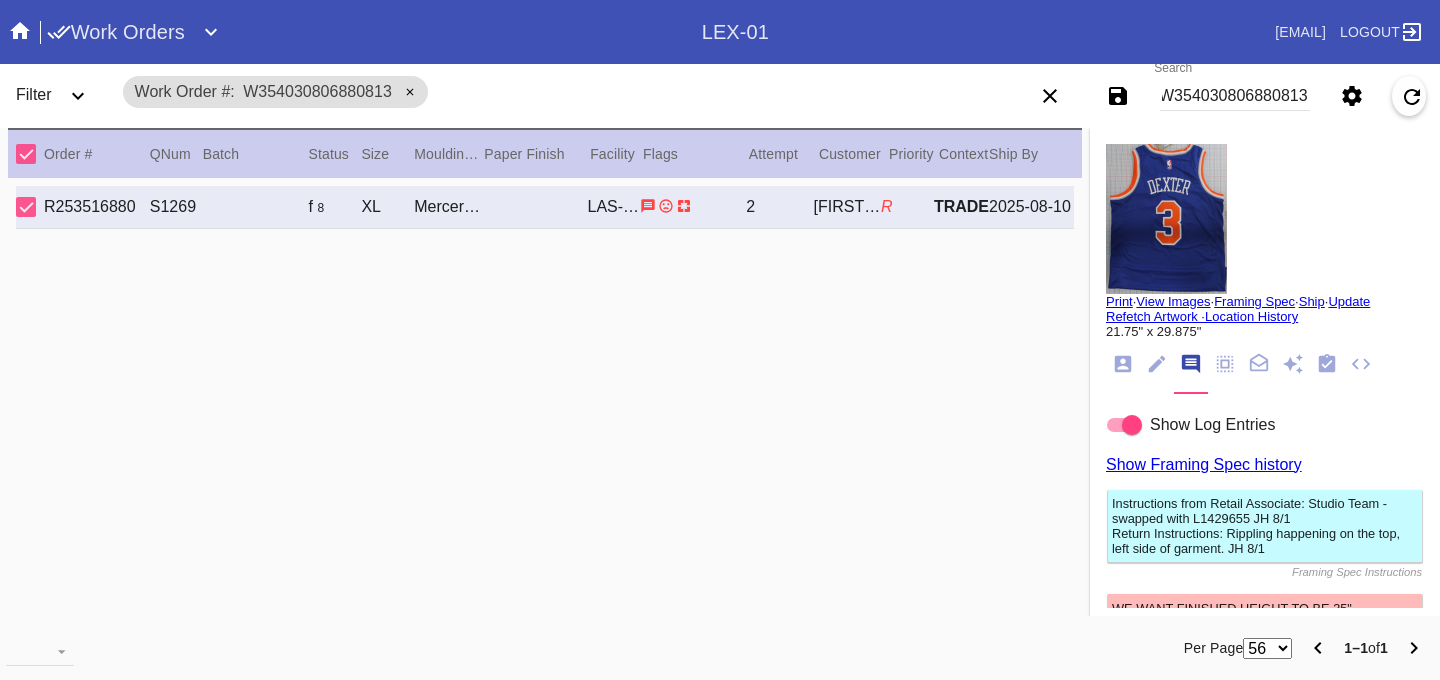 scroll, scrollTop: 0, scrollLeft: 0, axis: both 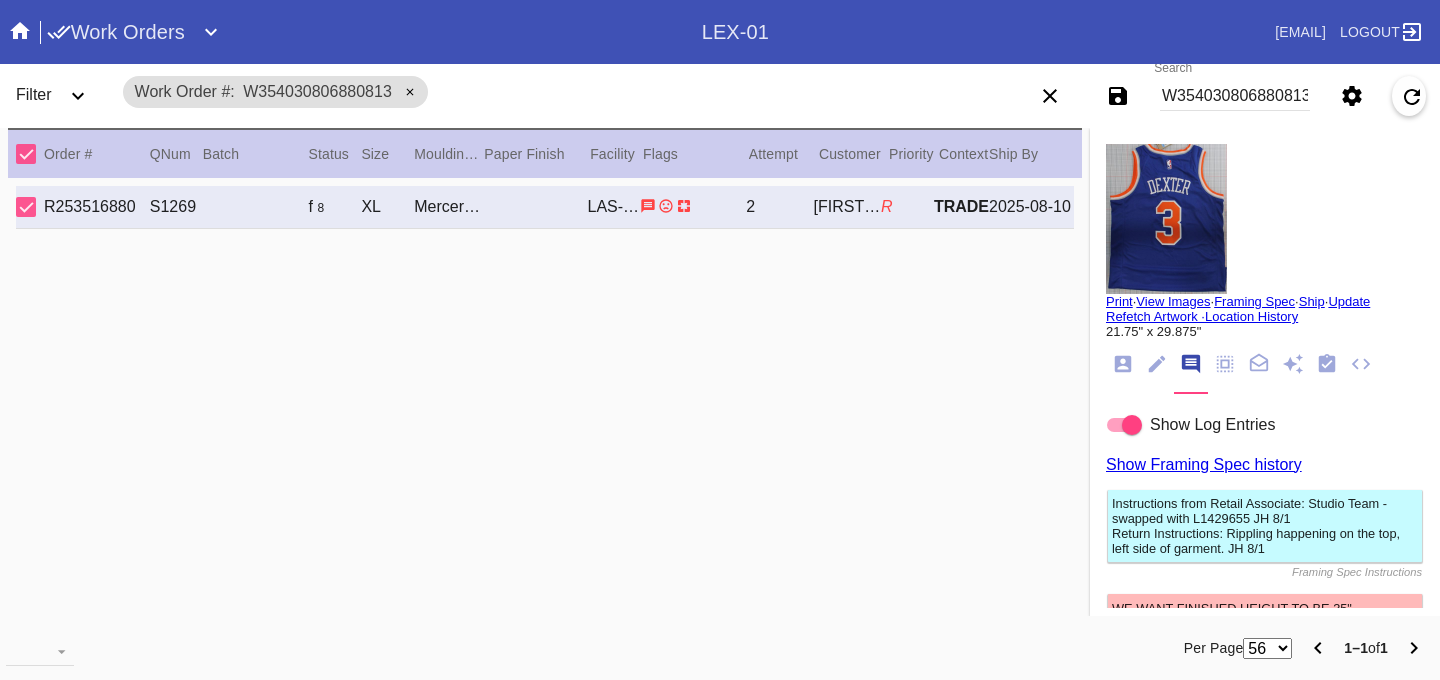click 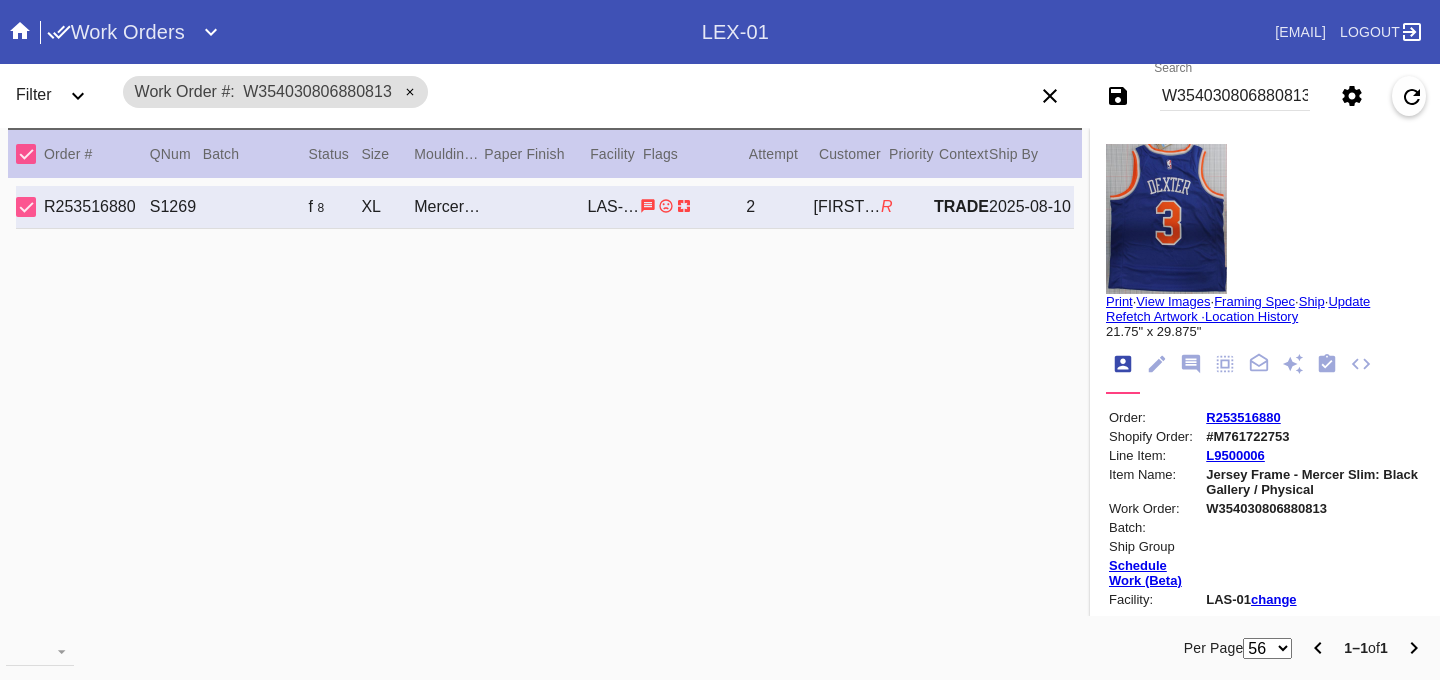 click on "R253516880" at bounding box center (1243, 417) 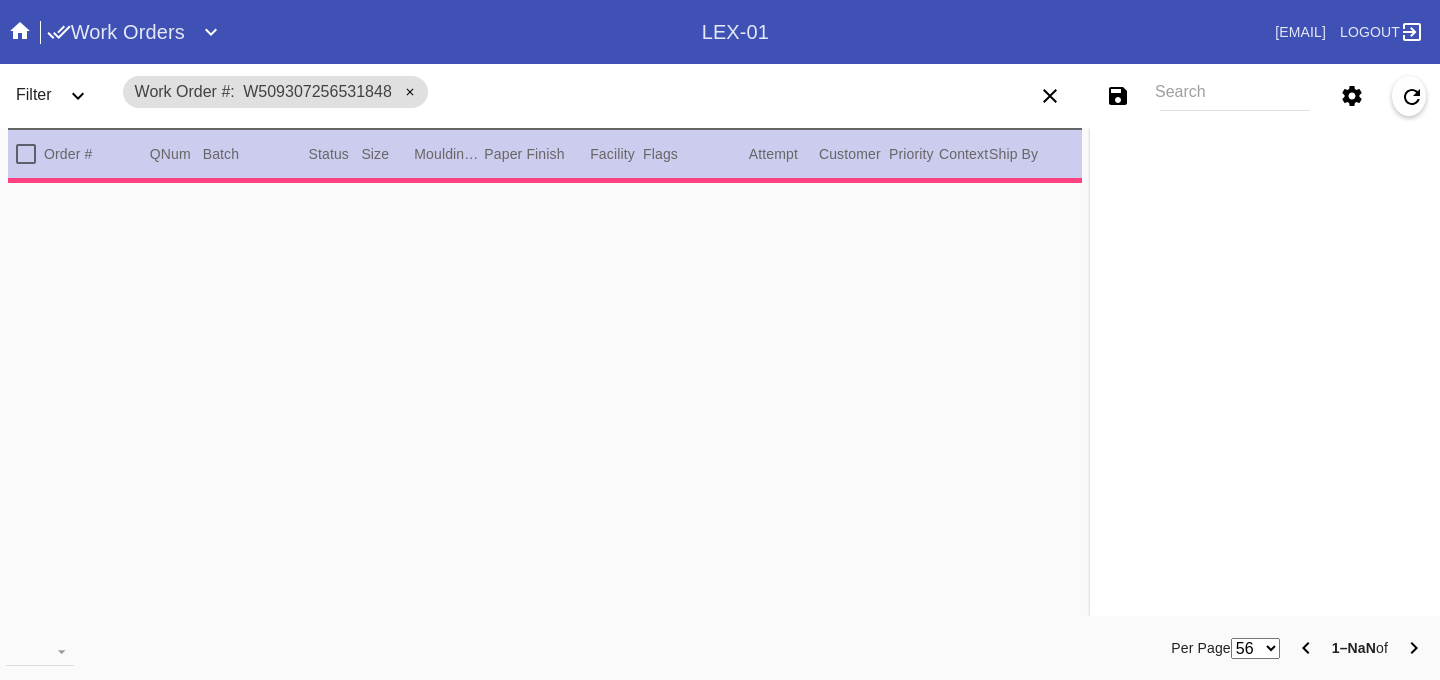 scroll, scrollTop: 0, scrollLeft: 0, axis: both 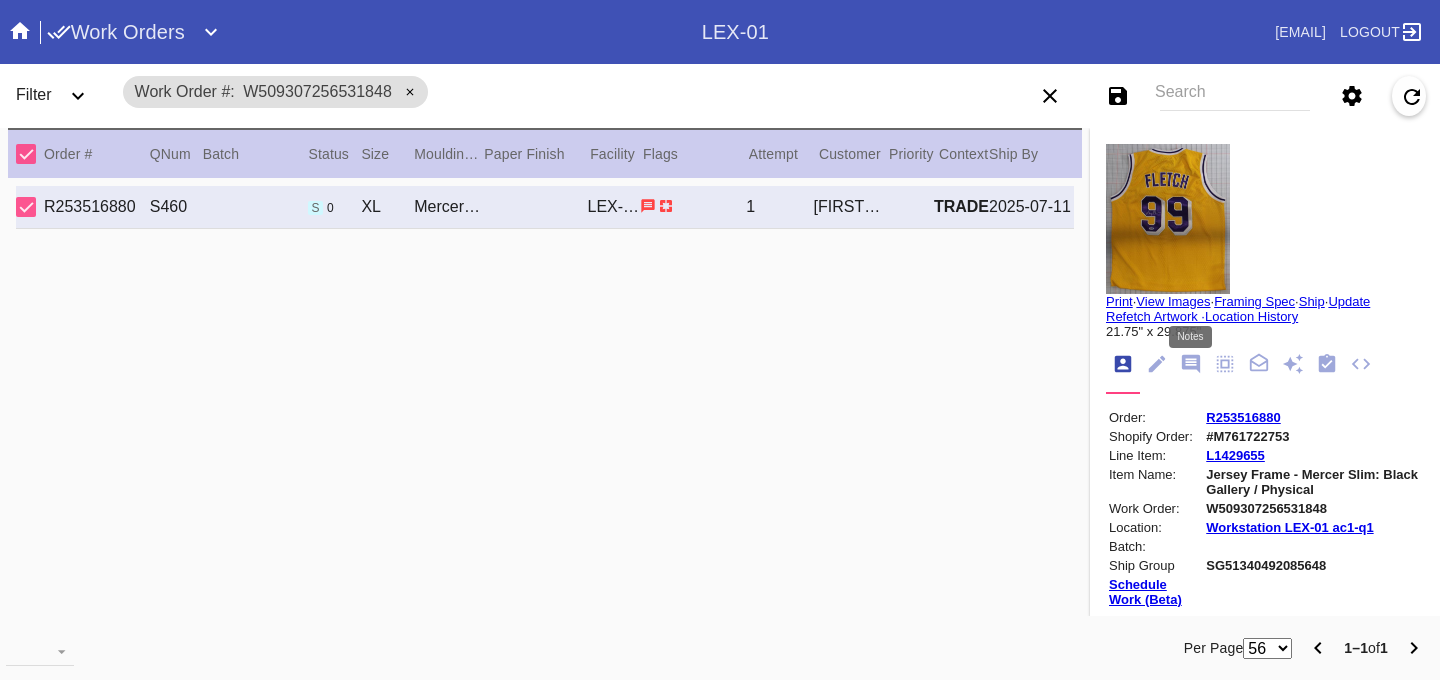 click 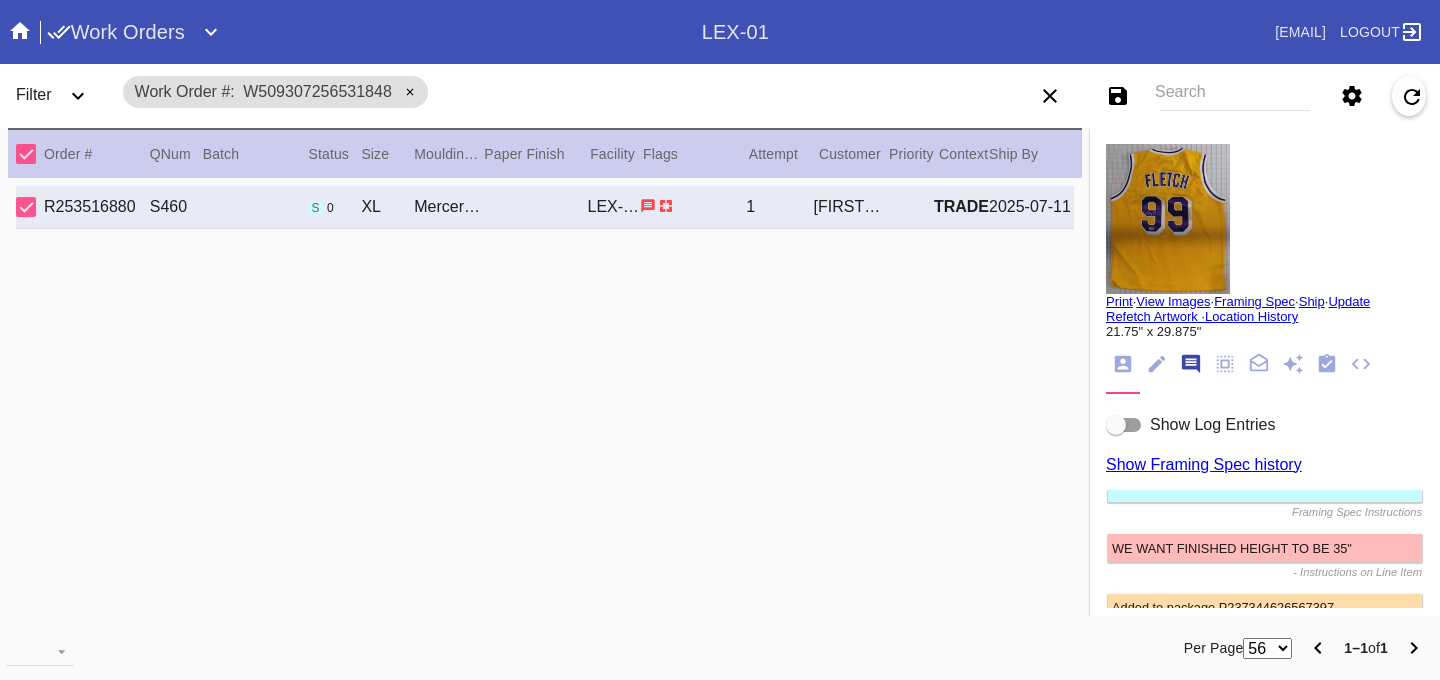 scroll, scrollTop: 123, scrollLeft: 0, axis: vertical 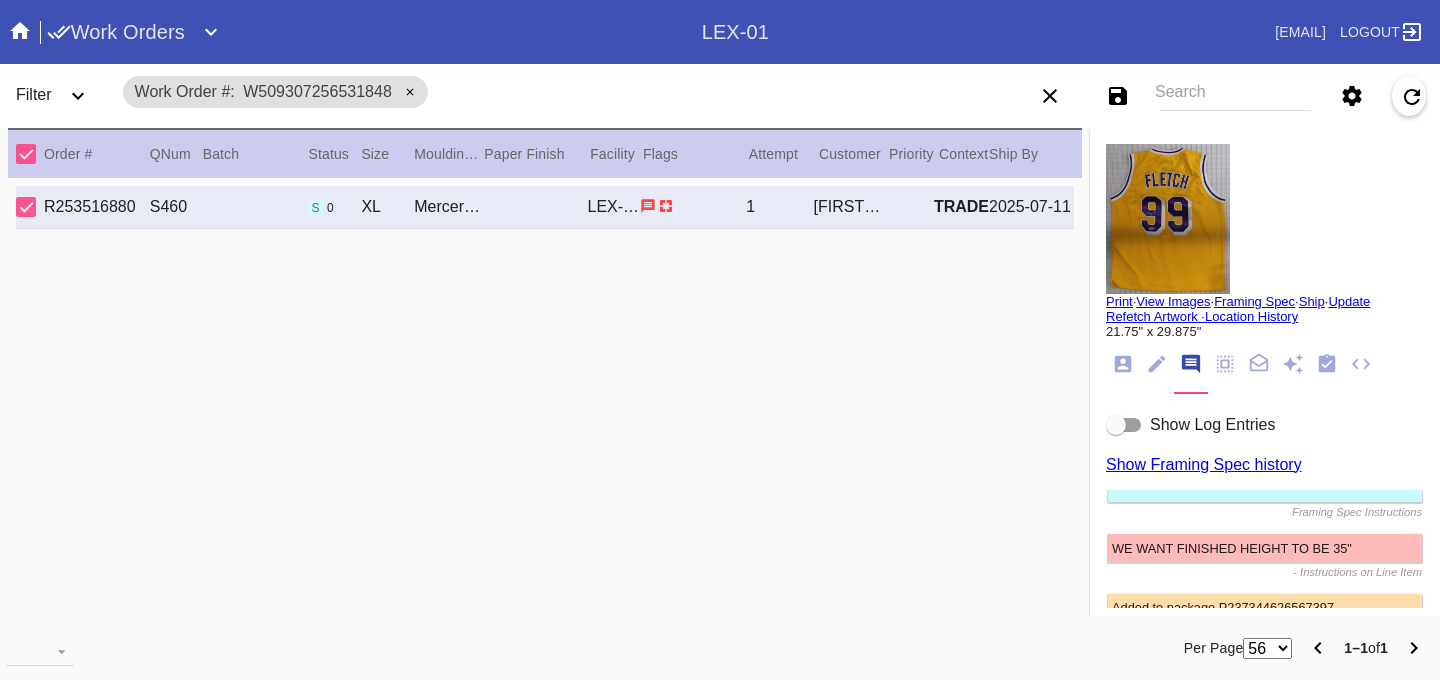 click at bounding box center (1116, 425) 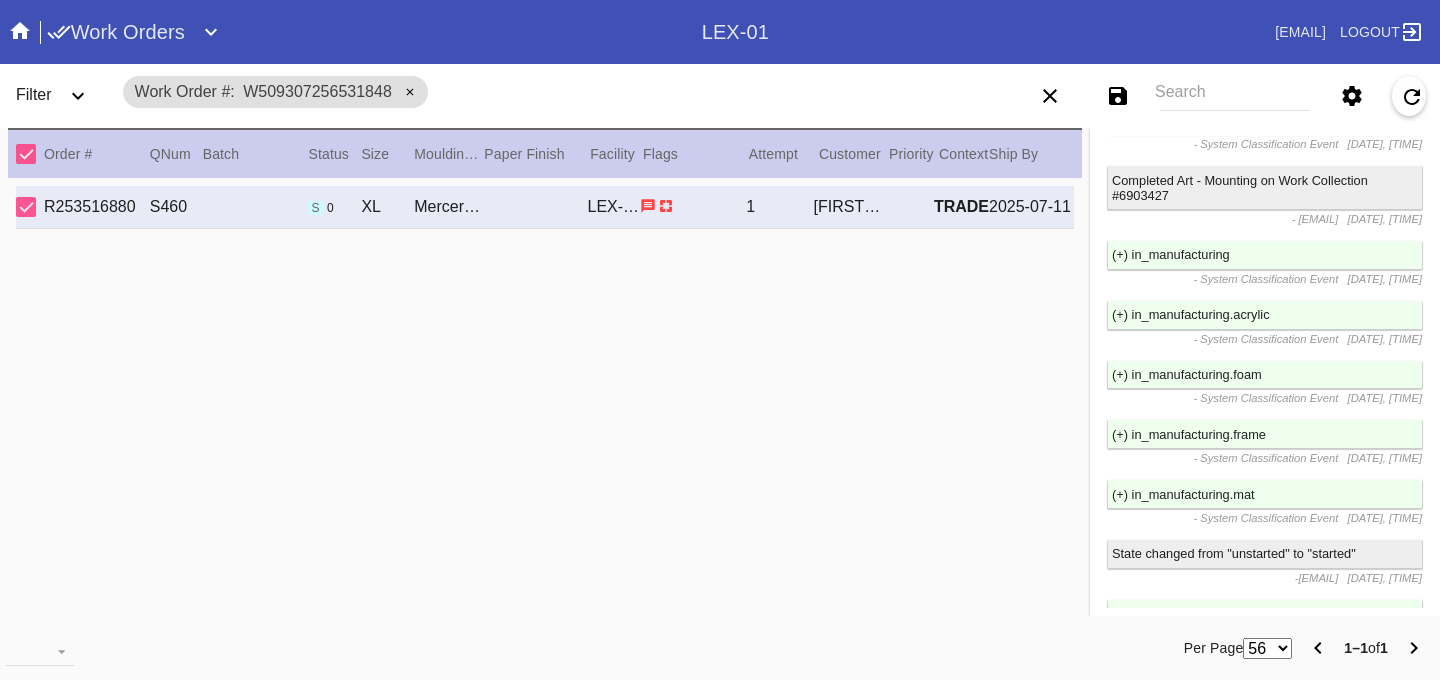 scroll, scrollTop: 2994, scrollLeft: 0, axis: vertical 